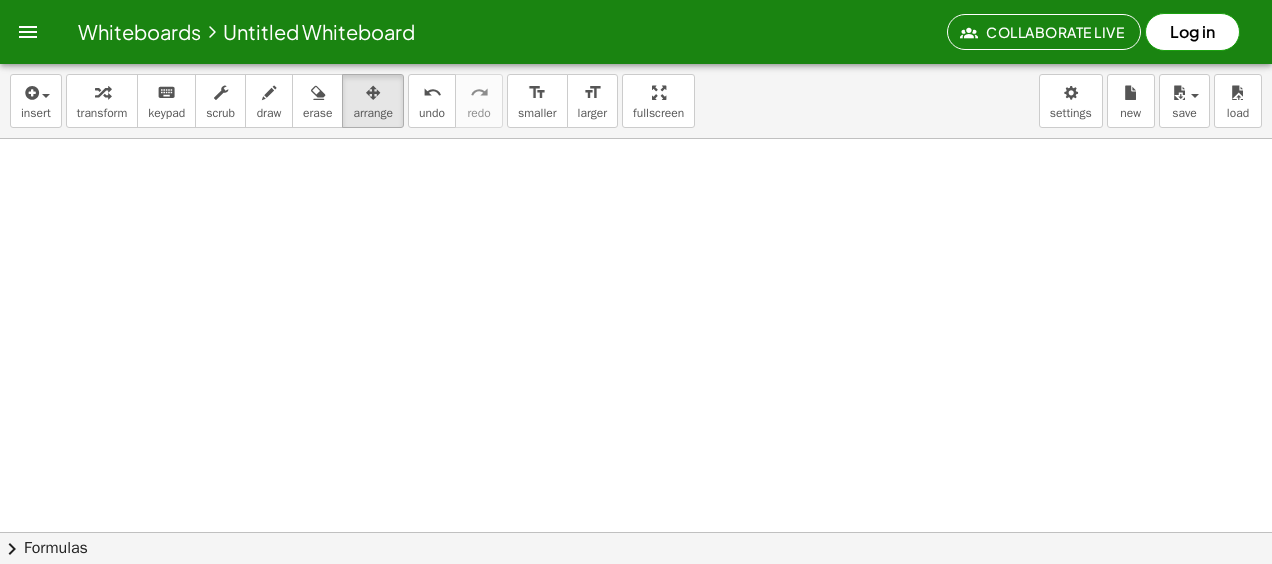scroll, scrollTop: 0, scrollLeft: 0, axis: both 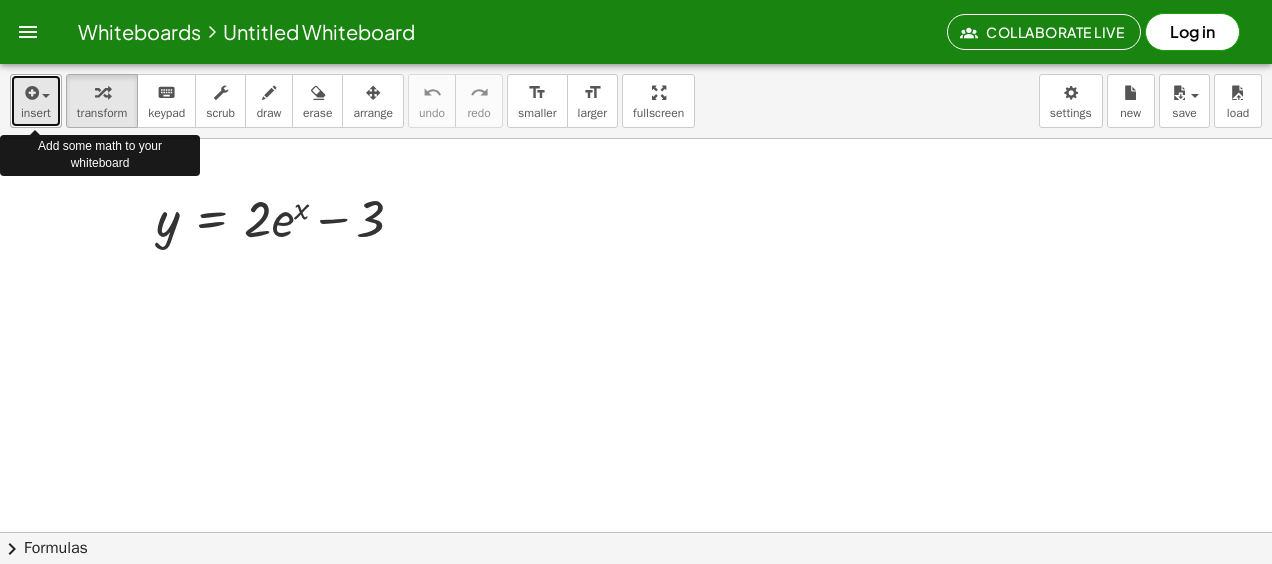 click on "insert" at bounding box center (36, 101) 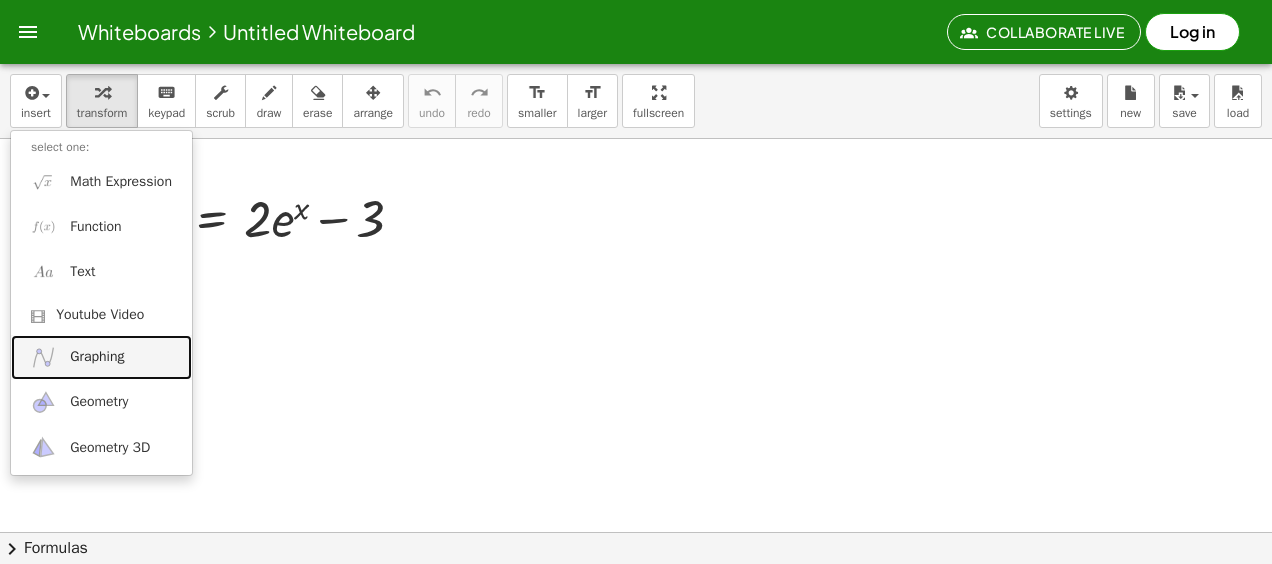 click on "Graphing" at bounding box center [97, 357] 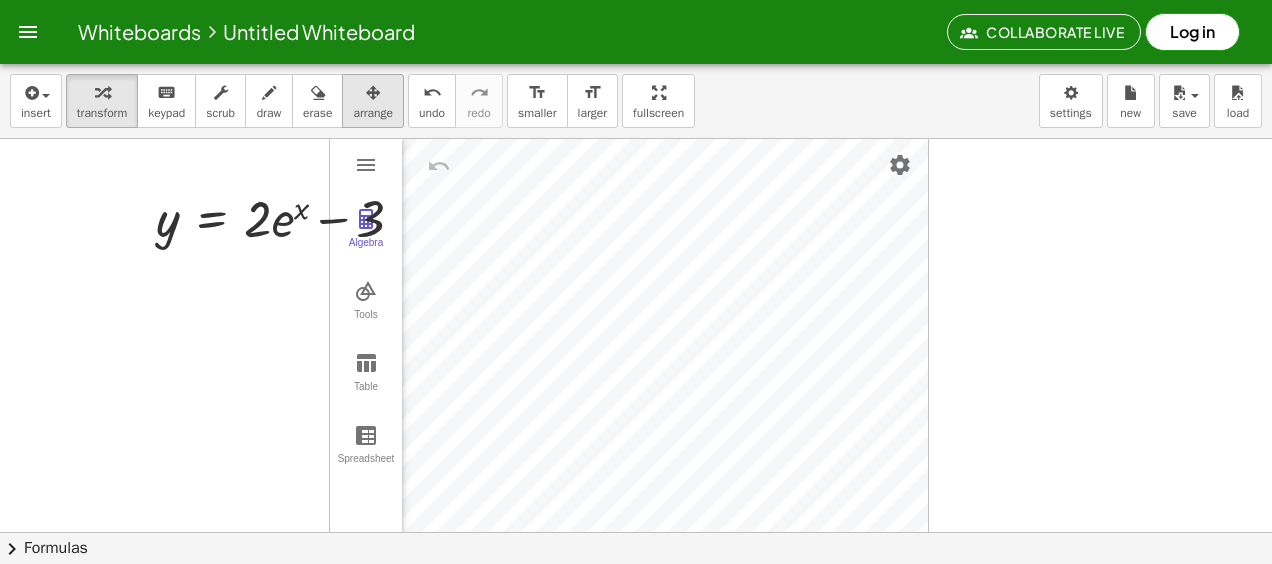 click at bounding box center [373, 93] 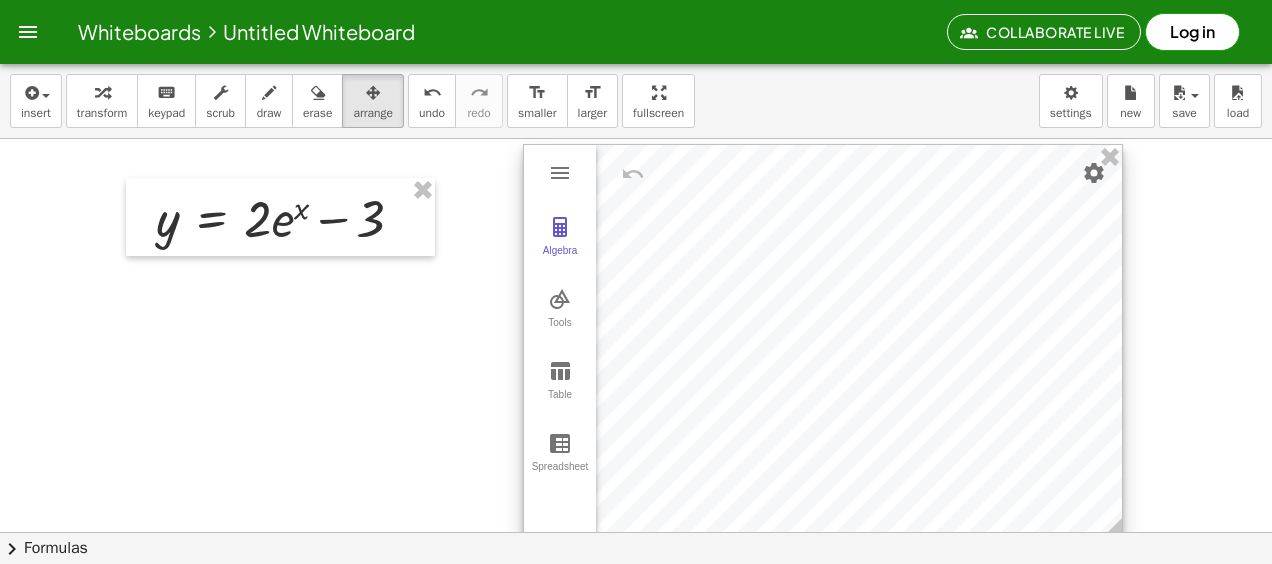 drag, startPoint x: 569, startPoint y: 214, endPoint x: 763, endPoint y: 222, distance: 194.16487 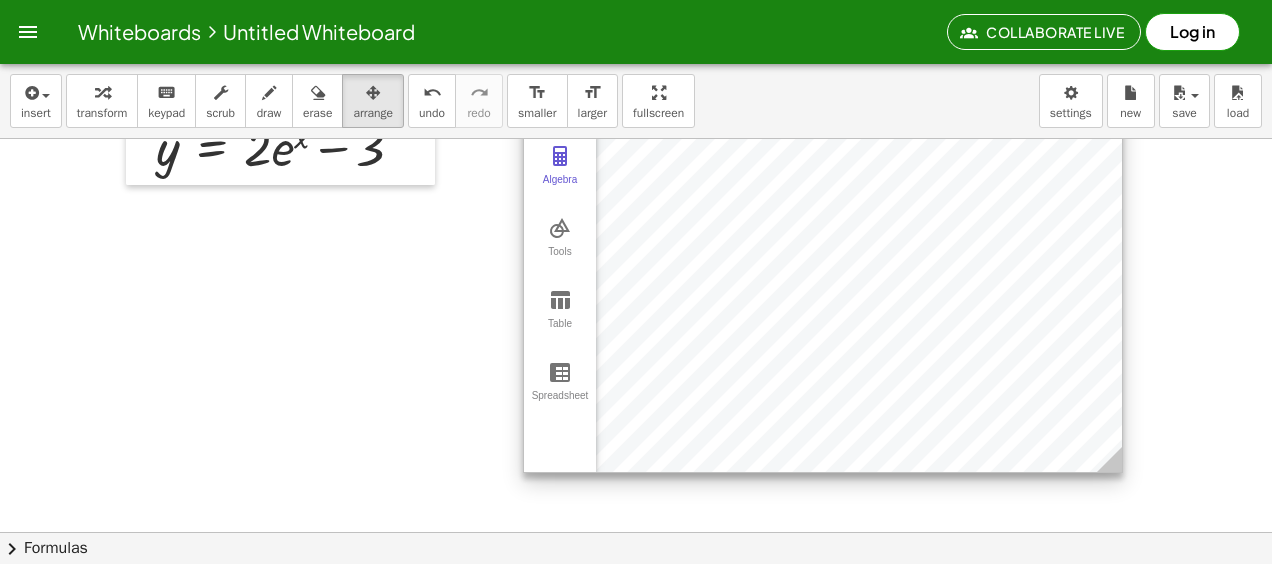 scroll, scrollTop: 0, scrollLeft: 0, axis: both 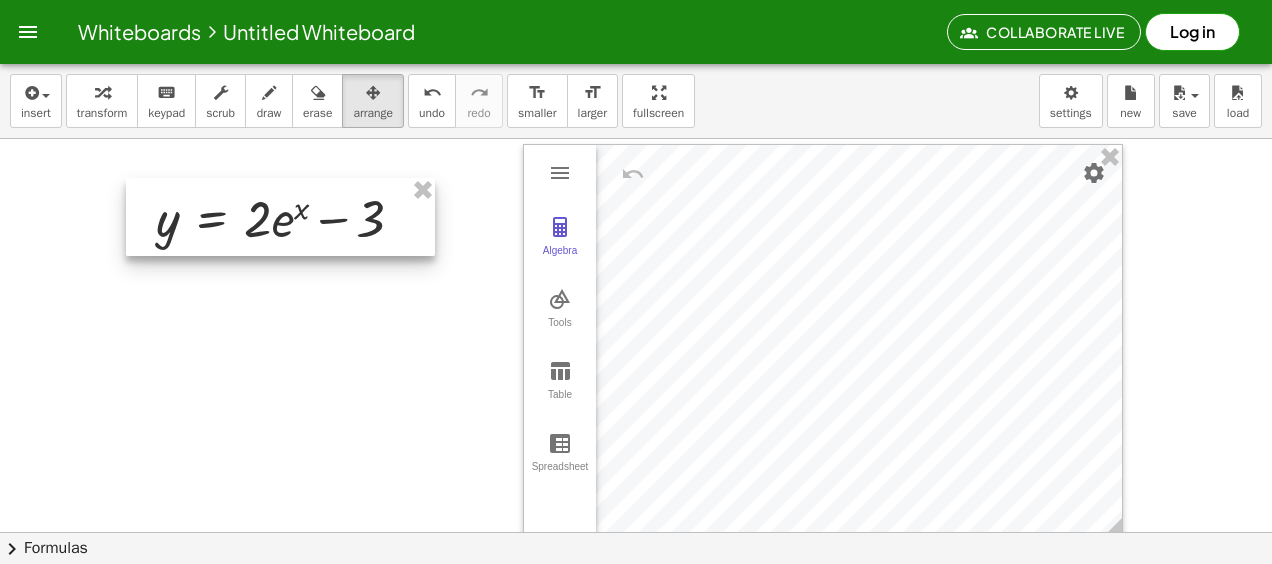 click at bounding box center (280, 217) 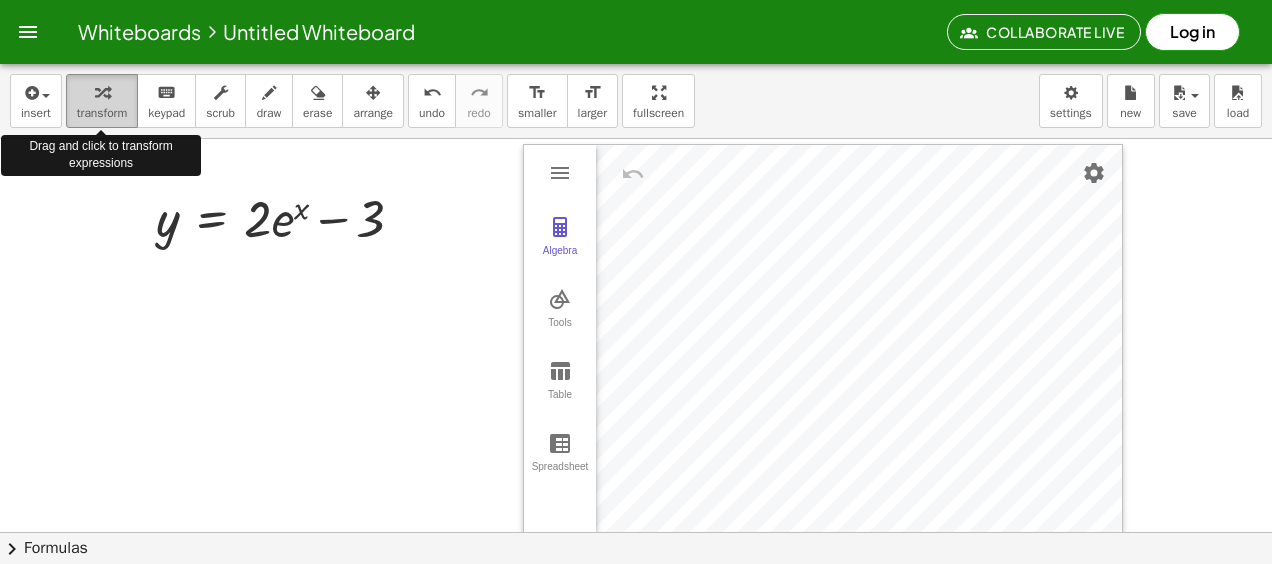 click at bounding box center [102, 93] 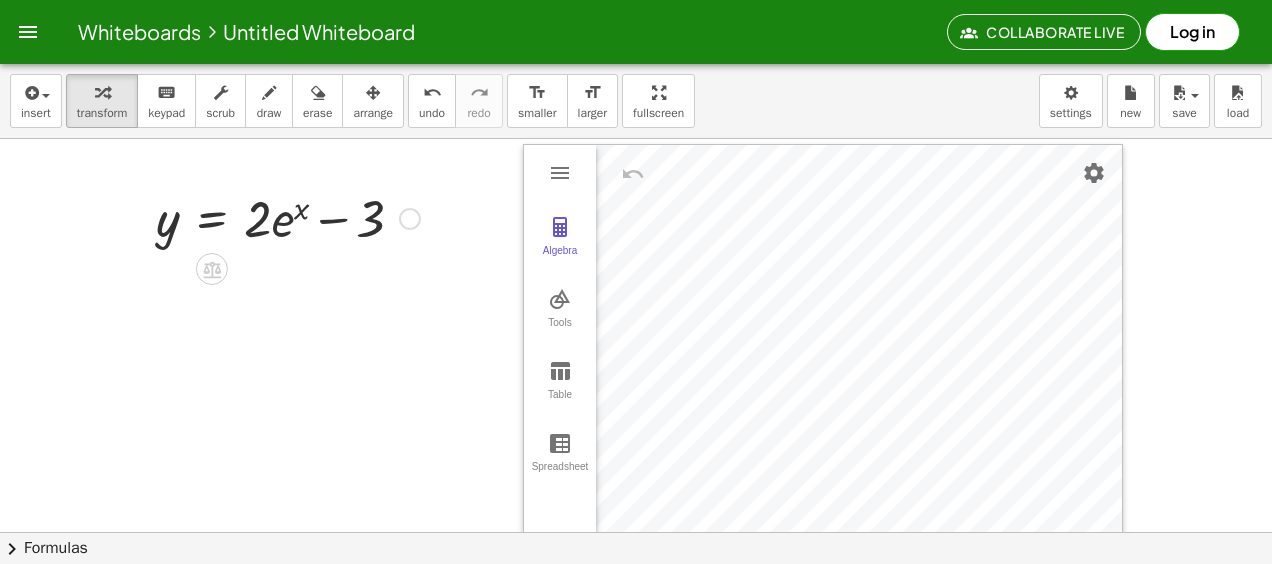 click at bounding box center [410, 219] 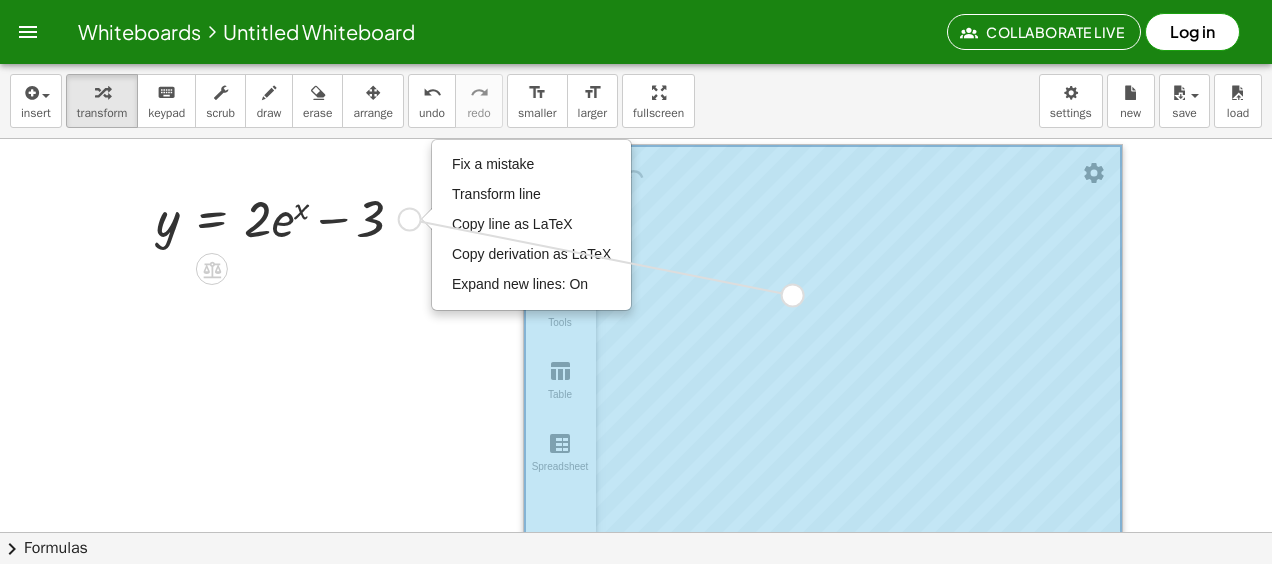 drag, startPoint x: 410, startPoint y: 218, endPoint x: 799, endPoint y: 296, distance: 396.74298 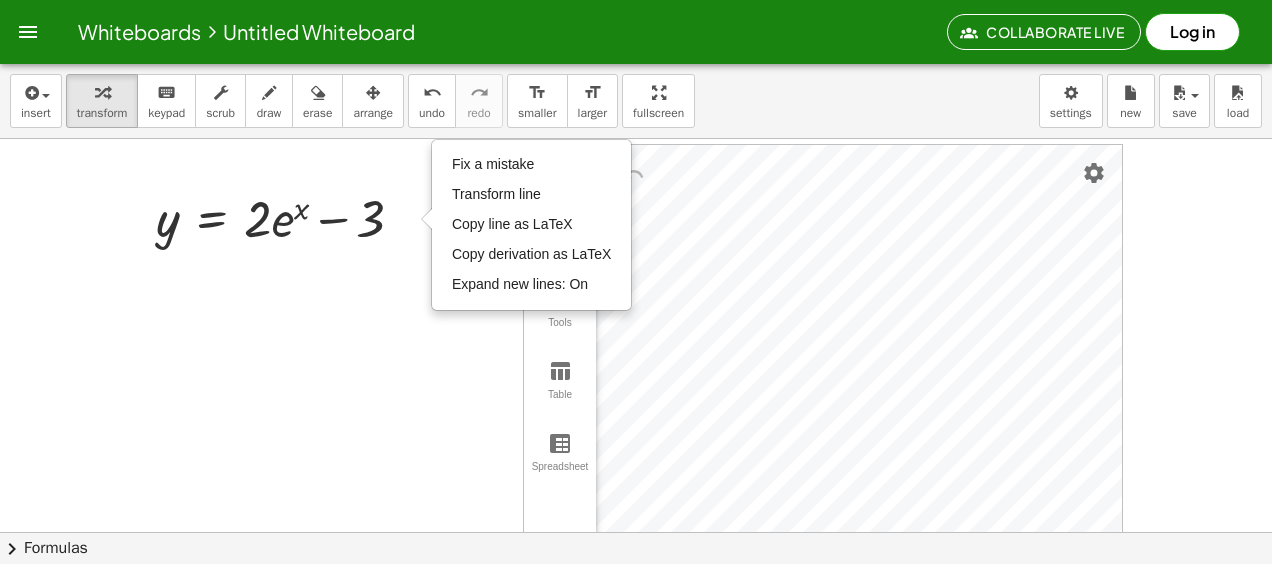 click at bounding box center [636, 532] 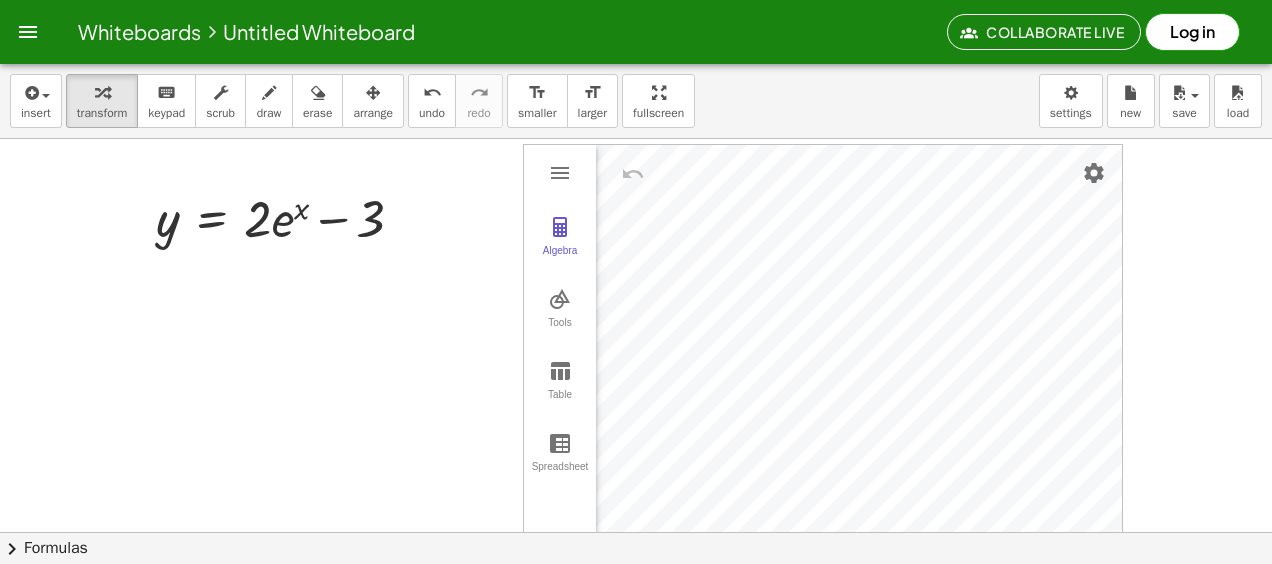 drag, startPoint x: 298, startPoint y: 286, endPoint x: 283, endPoint y: 301, distance: 21.213203 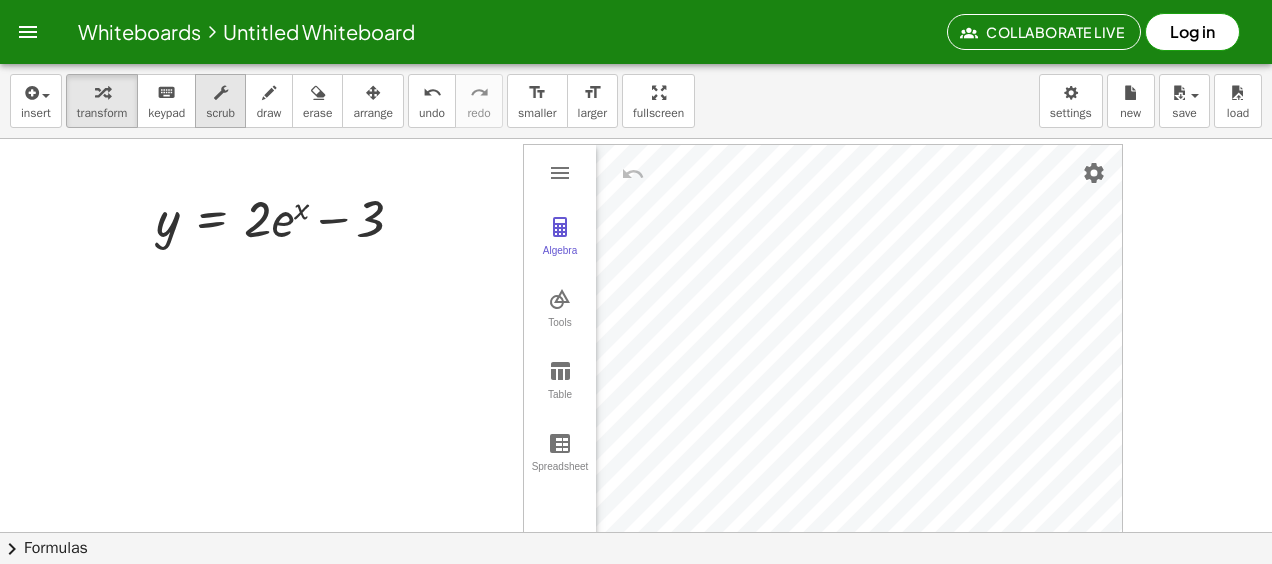 click at bounding box center [221, 93] 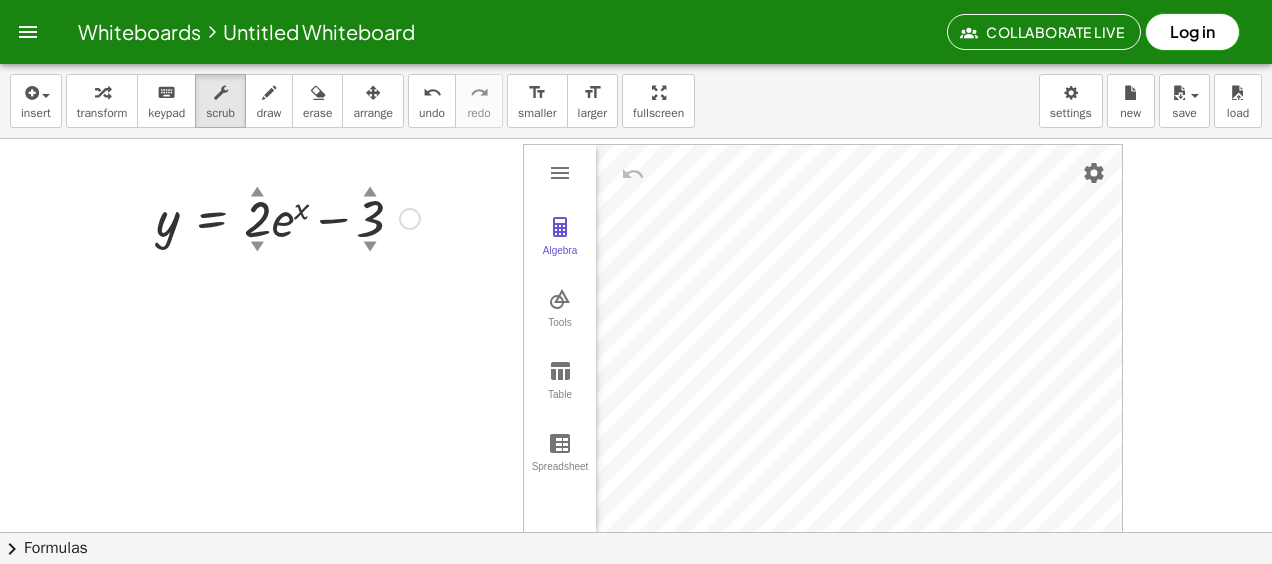 click on "▲" at bounding box center (370, 193) 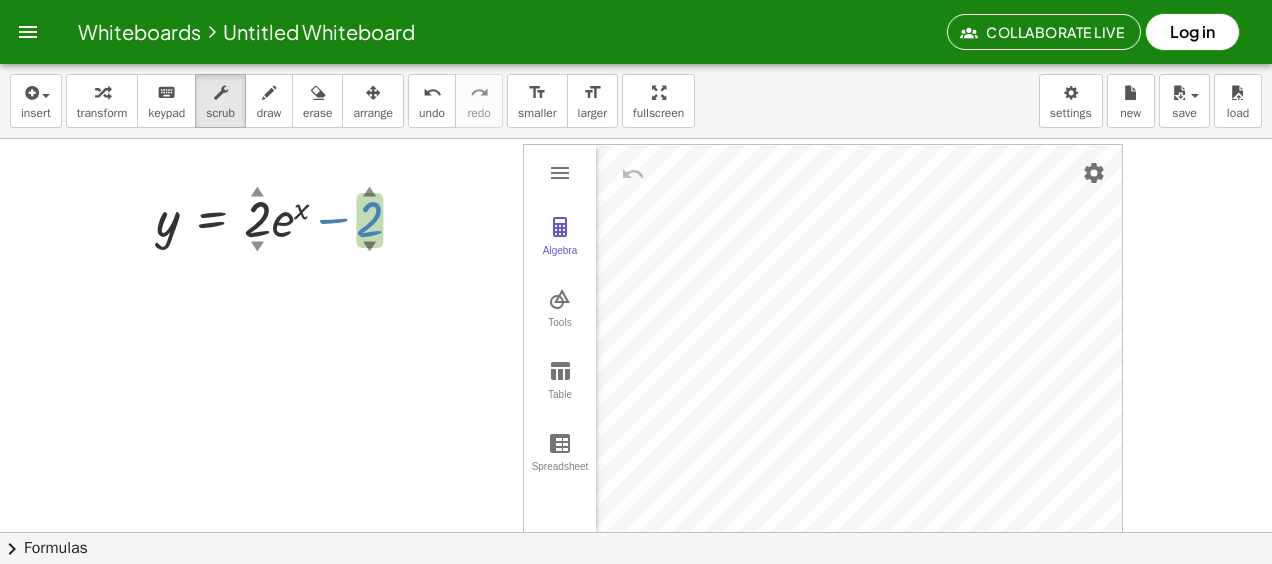 drag, startPoint x: 369, startPoint y: 193, endPoint x: 371, endPoint y: 170, distance: 23.086792 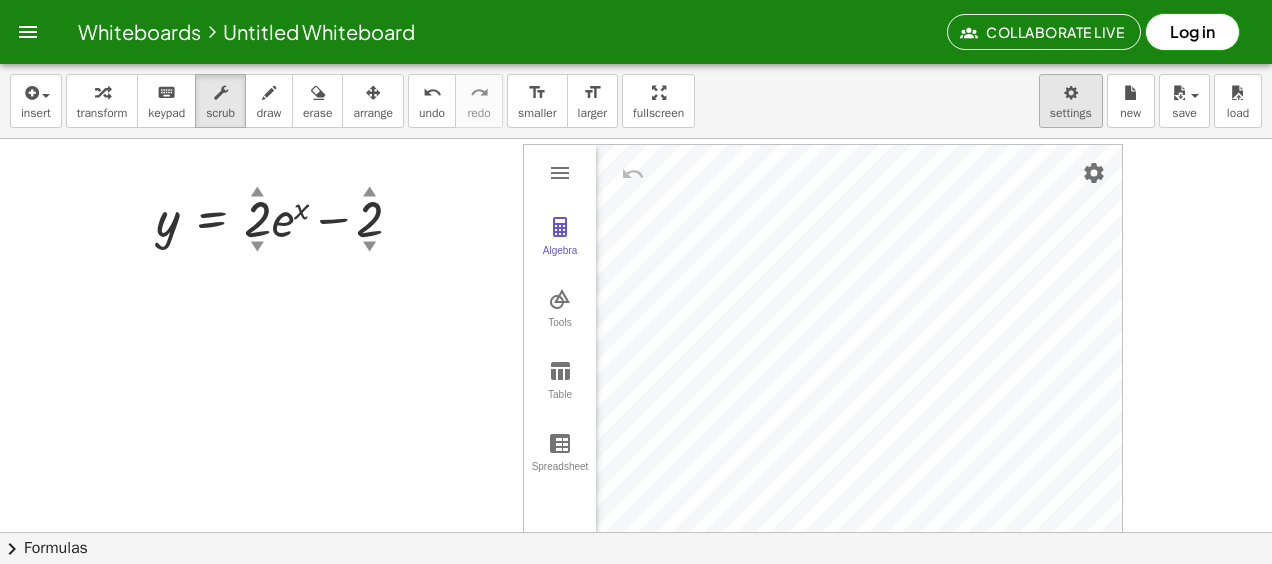 click on "Whiteboards     Untitled Whiteboard Collaborate Live  Log in  Graspable Math Activities Get Started Activity Bank Assigned Work Classes Whiteboards Reference   insert select one: Math Expression Function Text Youtube Video Graphing Geometry Geometry 3D transform keyboard keypad scrub draw erase arrange undo undo redo redo format_size smaller format_size larger fullscreen load   save new settings y = + · 2 ▲ ▼ · e x − 2 ▲ ▼ Fix a mistake Transform line Copy line as LaTeX Copy derivation as LaTeX Expand new lines: On     Algebra Tools Table Spreadsheet GeoGebra Graphing Calculator Basic Tools Move Point Slider Intersect Extremum Roots Best Fit Line Edit Select Objects Move Graphics View Delete Show / Hide Label Show / Hide Object Copy Visual Style Media Text Points Point Intersect Point on Object Attach / Detach Point Extremum Roots Complex Number List Lines Line Ray Vector Others Pen Freehand Function Button Check Box Input Box   × chevron_right  Formulas
+ ·" at bounding box center [636, 282] 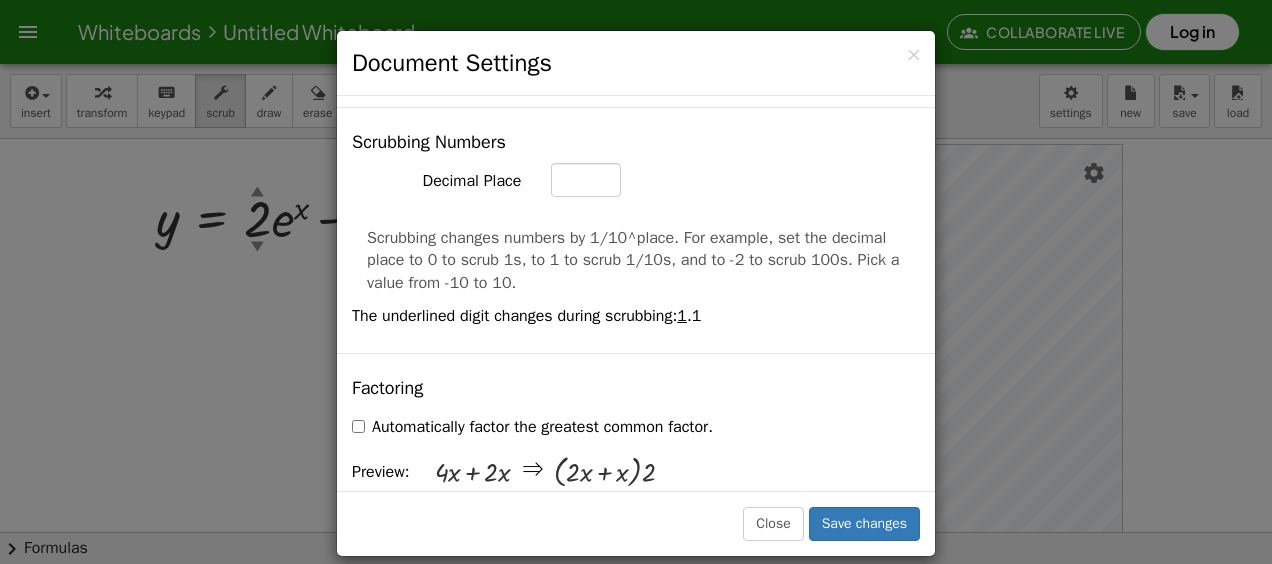 scroll, scrollTop: 1100, scrollLeft: 0, axis: vertical 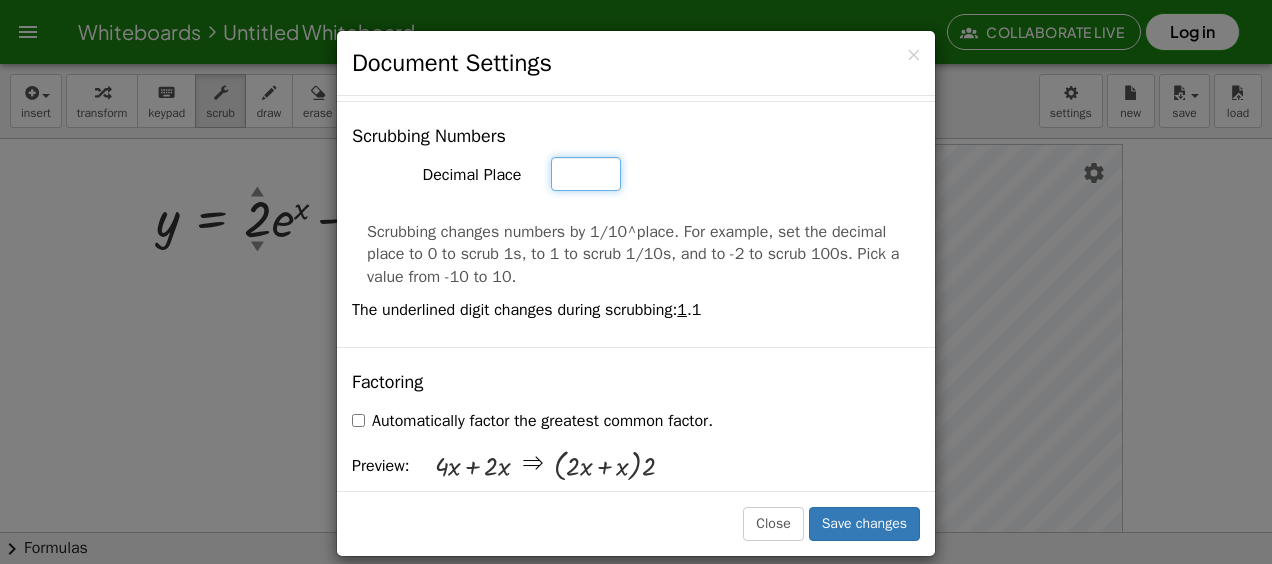 click on "*" at bounding box center (586, -117) 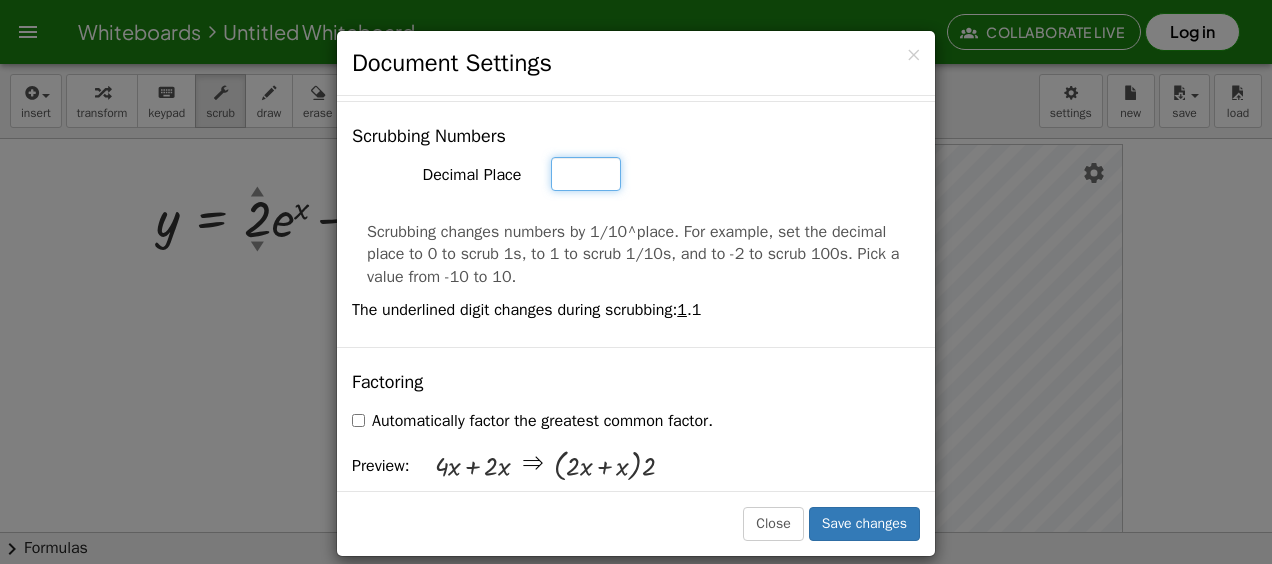 type on "*" 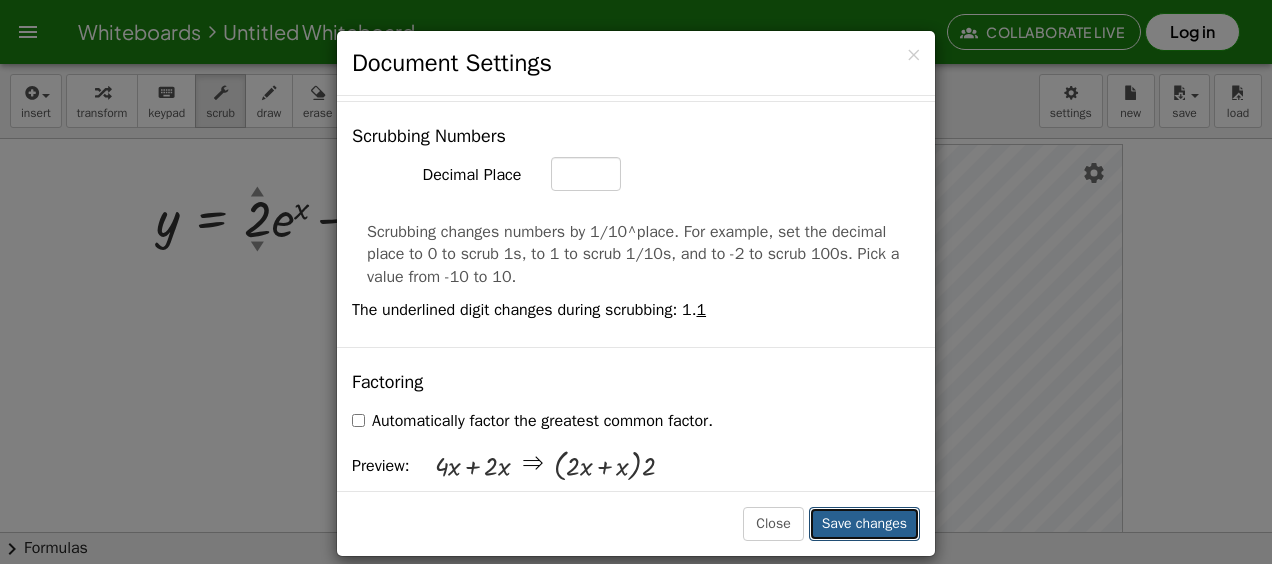 click on "Save changes" at bounding box center (864, 524) 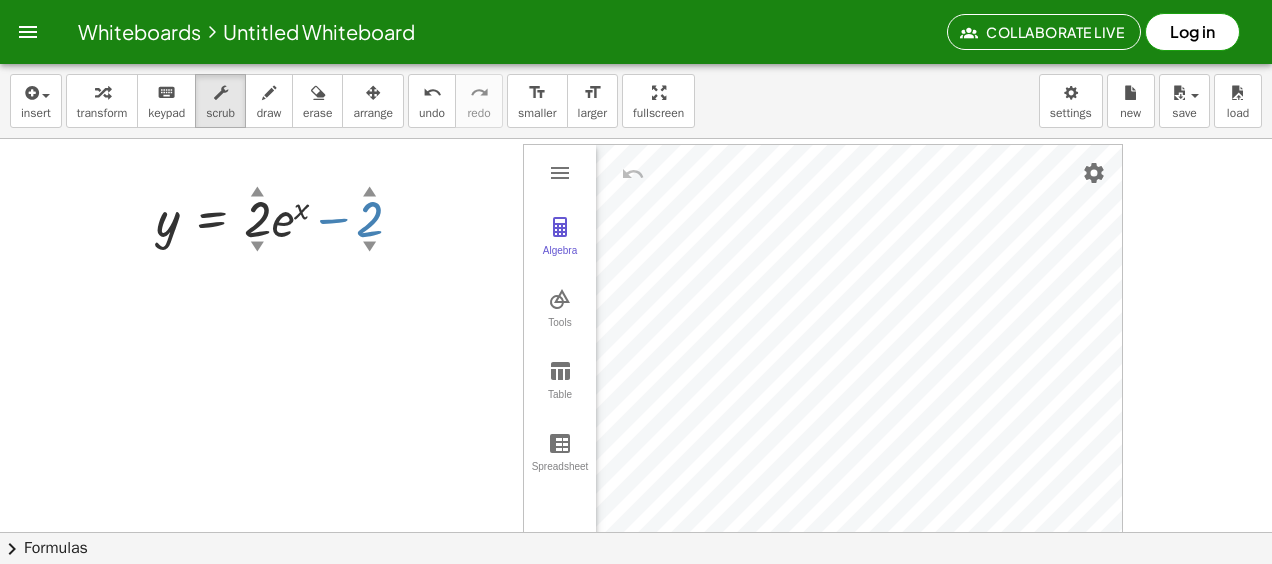 click on "▲" at bounding box center (369, 193) 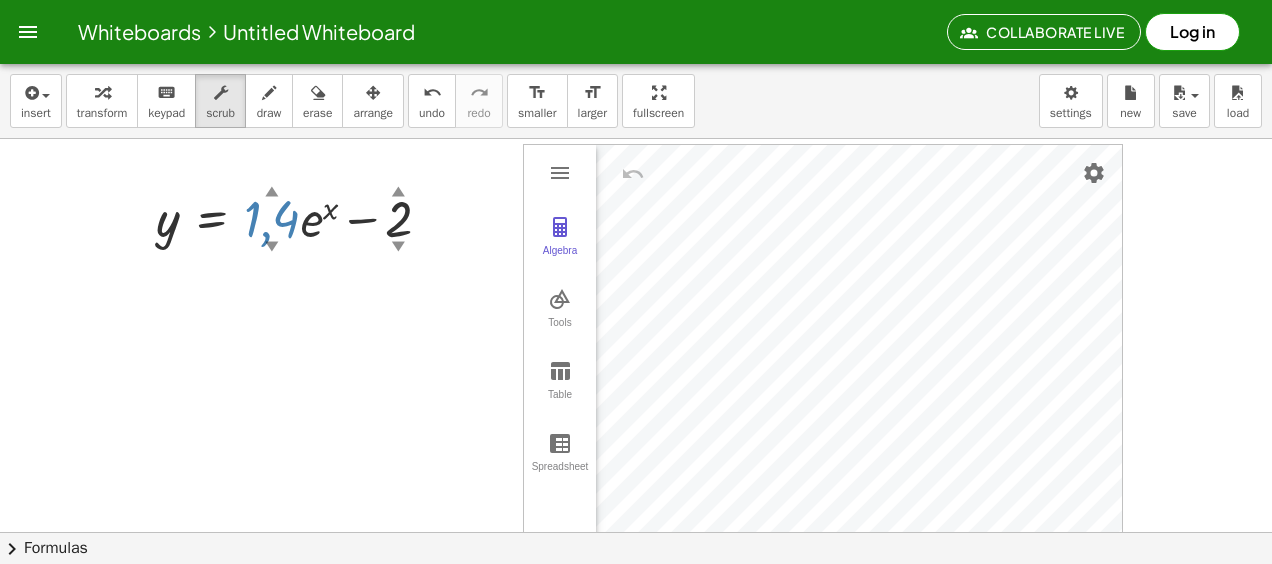 drag, startPoint x: 254, startPoint y: 194, endPoint x: 409, endPoint y: 252, distance: 165.49623 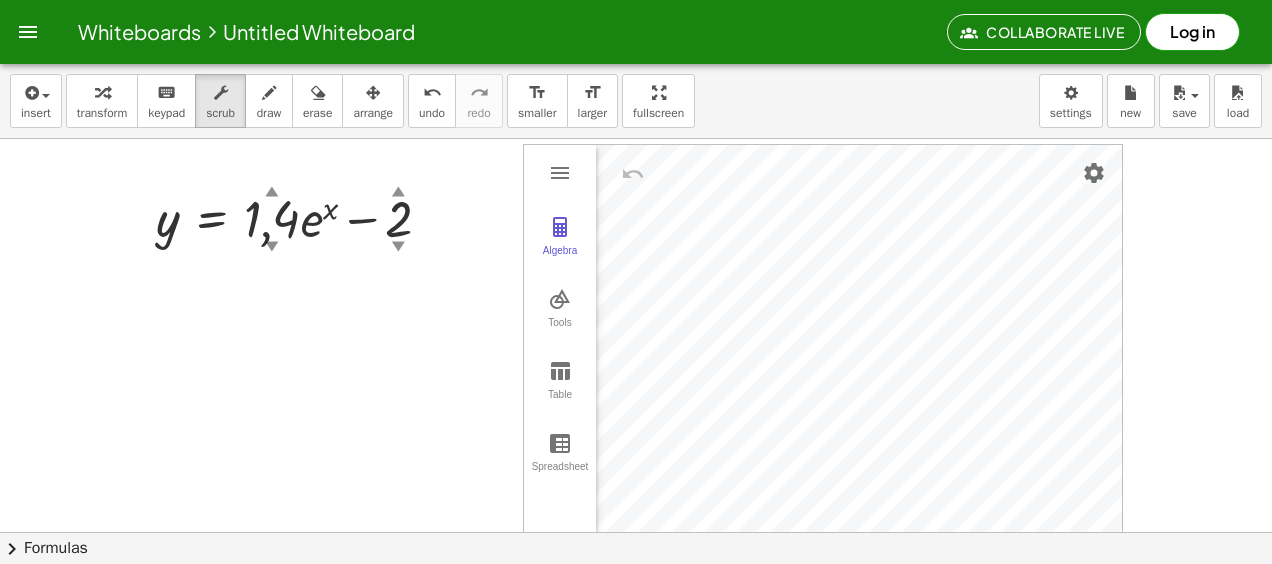 drag, startPoint x: 248, startPoint y: 356, endPoint x: 201, endPoint y: 350, distance: 47.38143 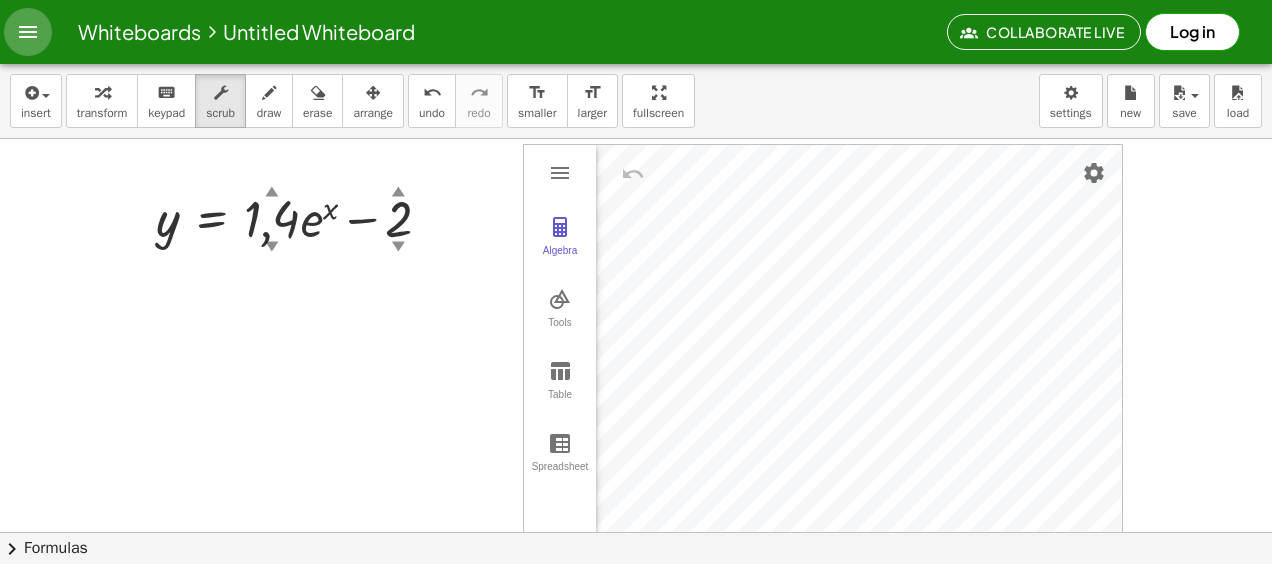 click at bounding box center [28, 32] 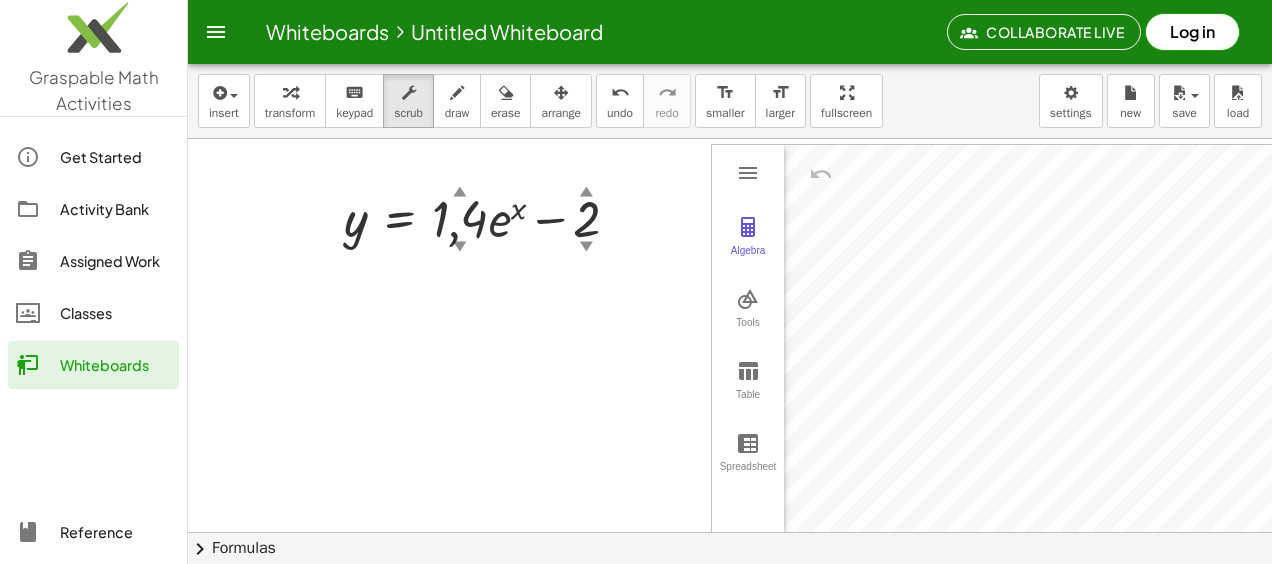click at bounding box center [730, 532] 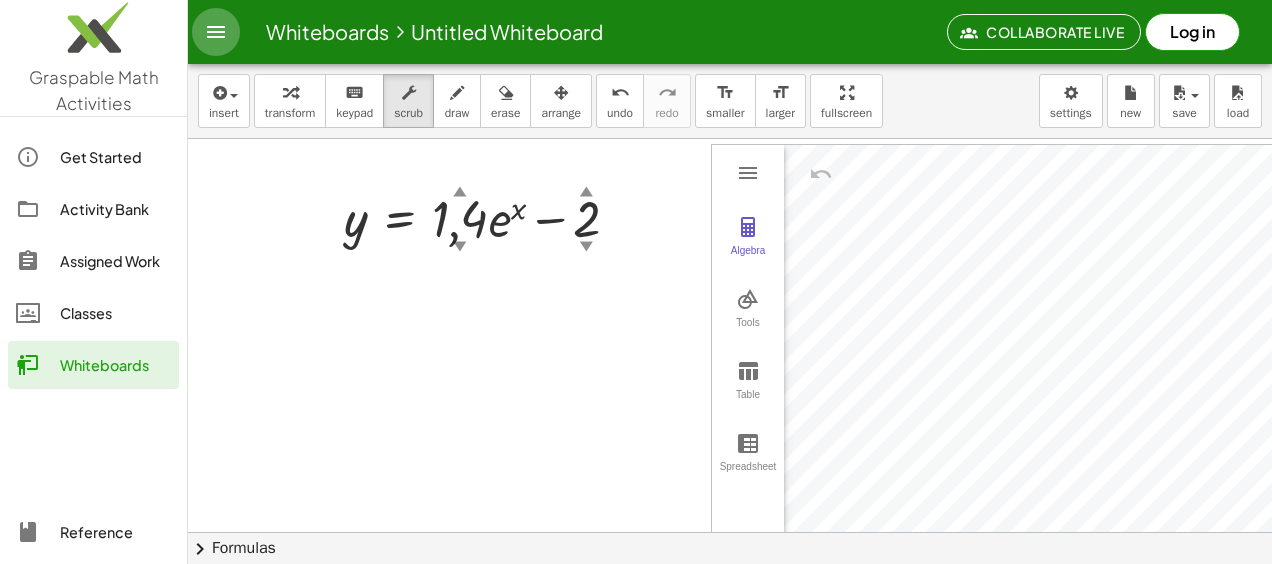 click at bounding box center [216, 32] 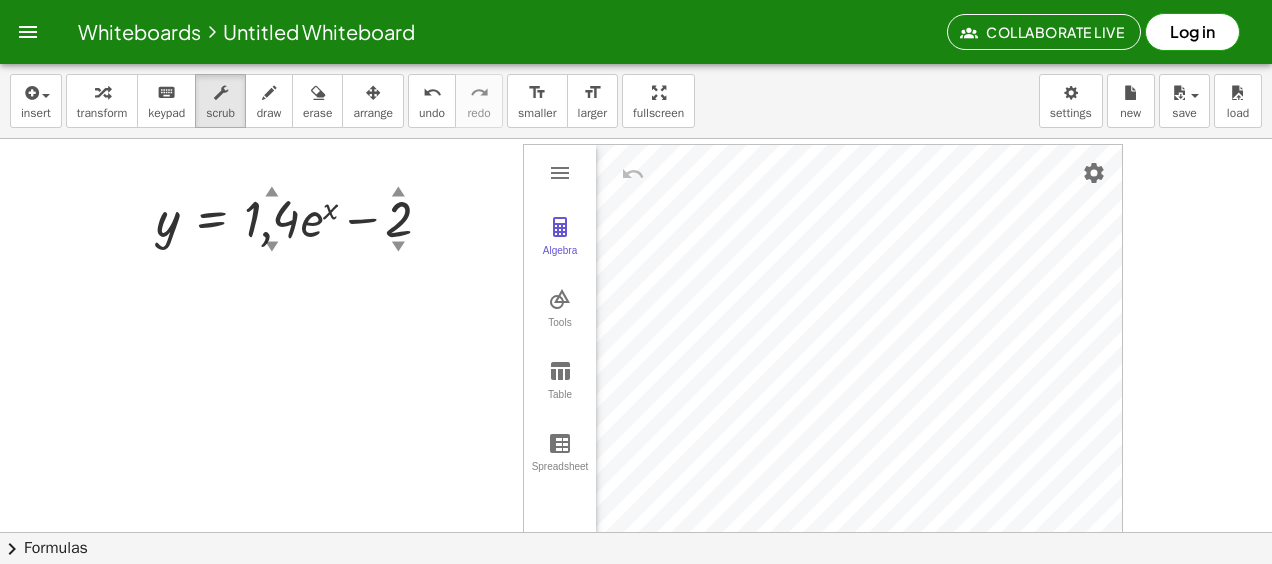 click at bounding box center (636, 532) 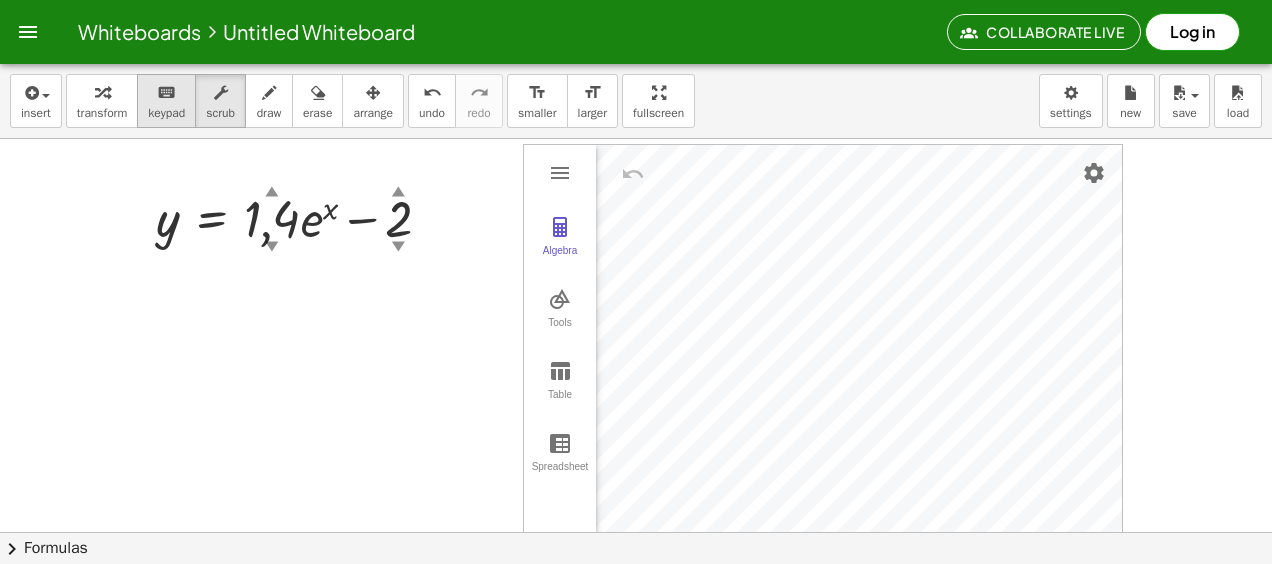 click on "keyboard" at bounding box center [166, 93] 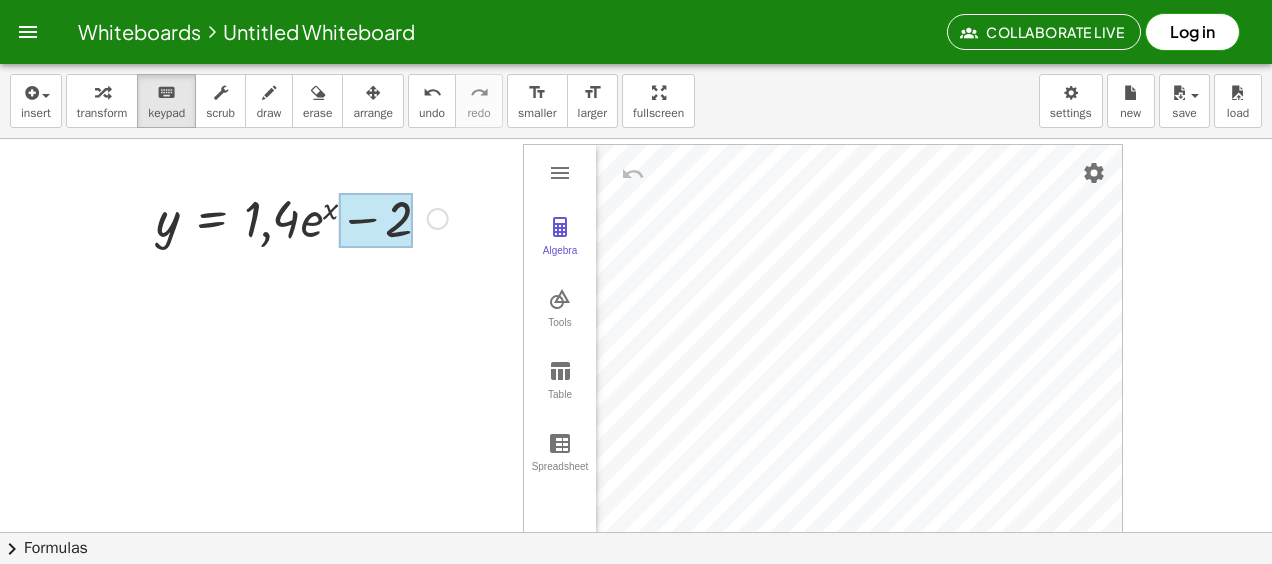 click at bounding box center (376, 221) 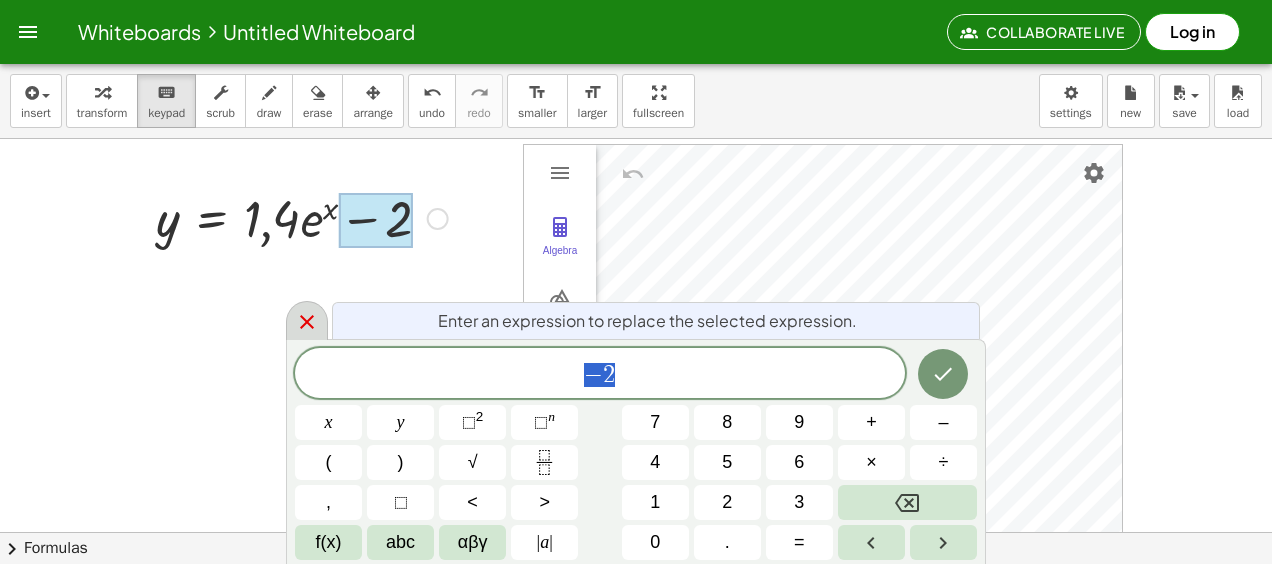 click 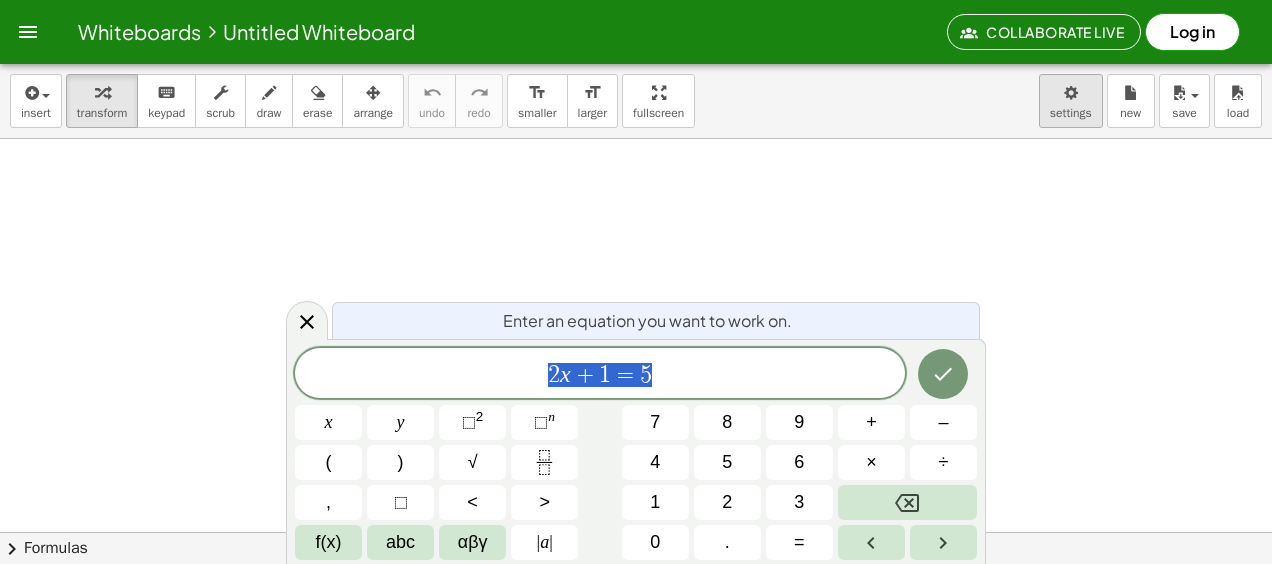 scroll, scrollTop: 0, scrollLeft: 0, axis: both 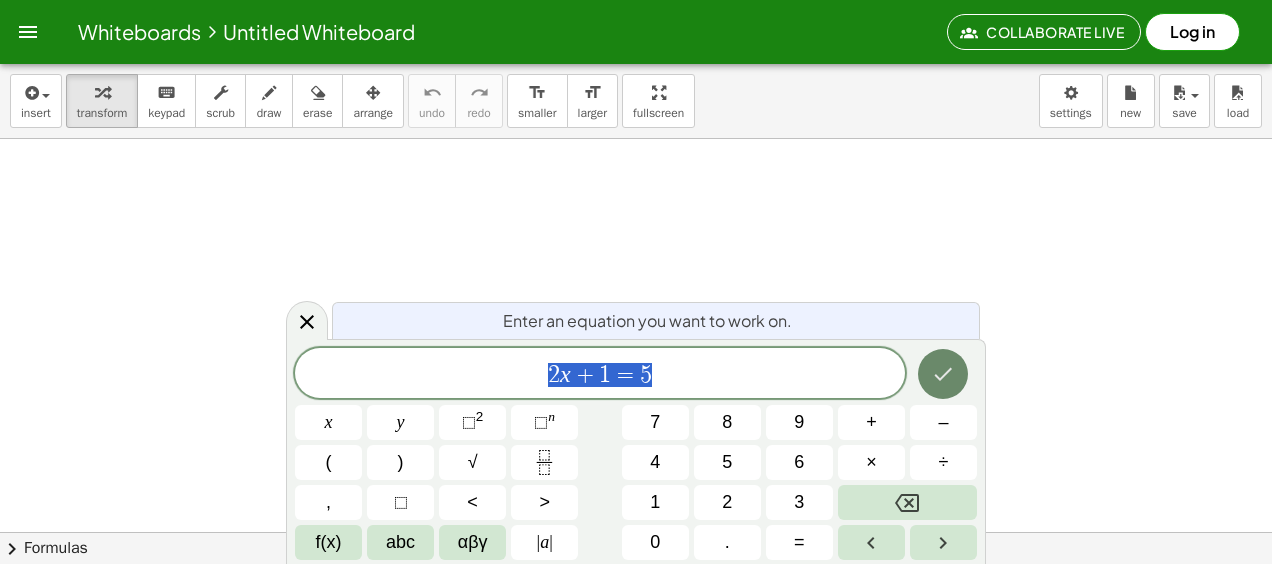 click 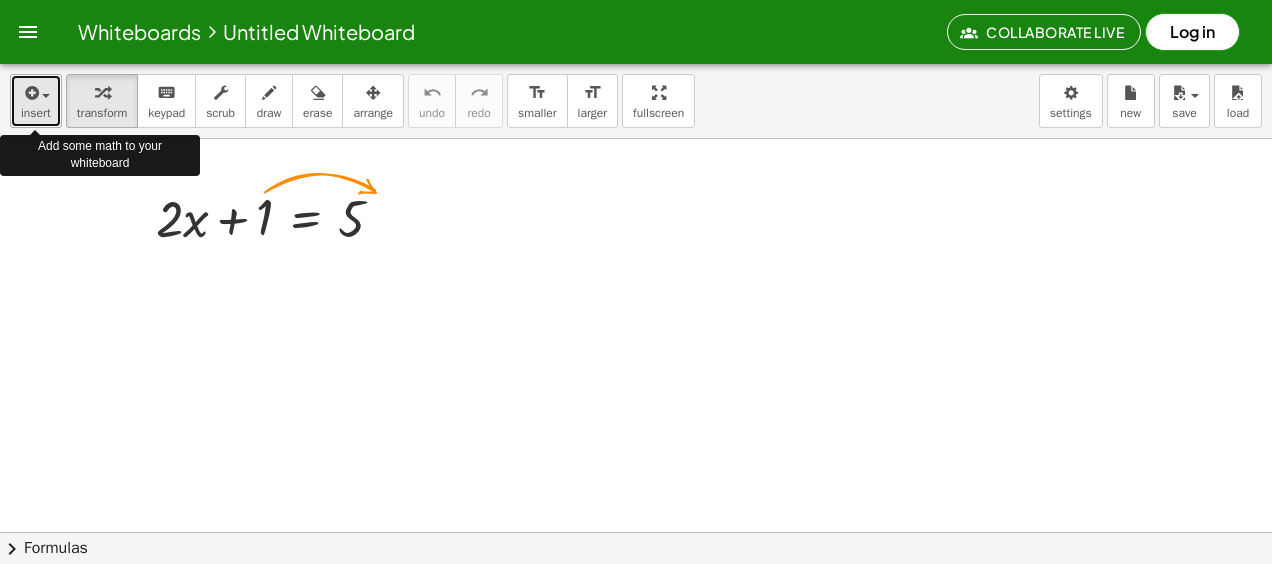click at bounding box center (36, 92) 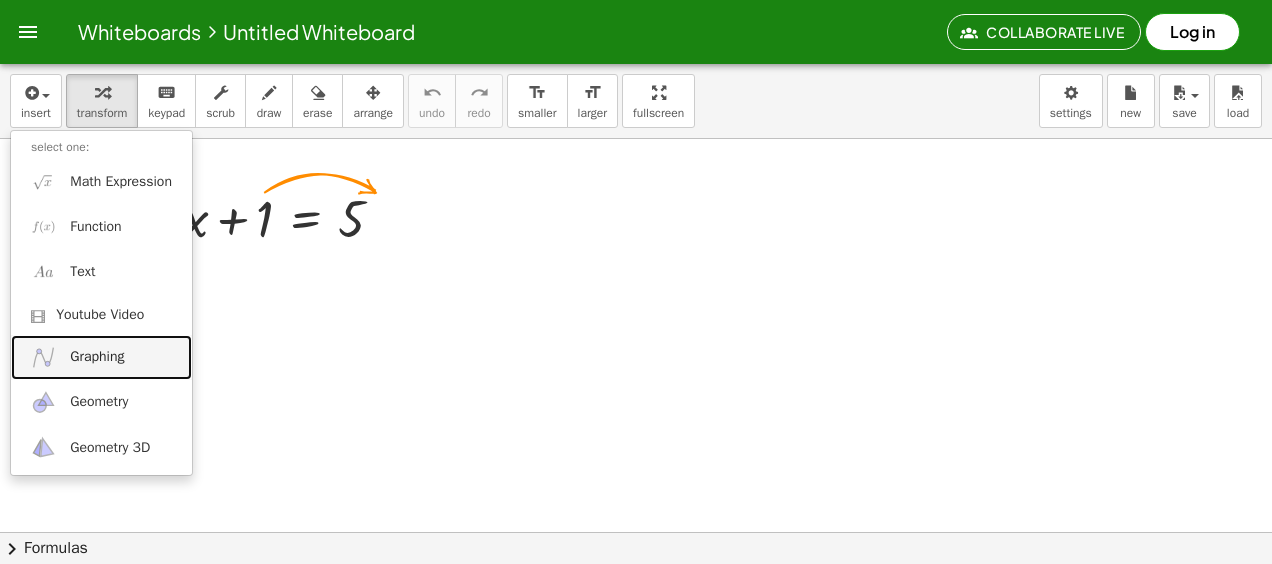 click on "Graphing" at bounding box center (97, 357) 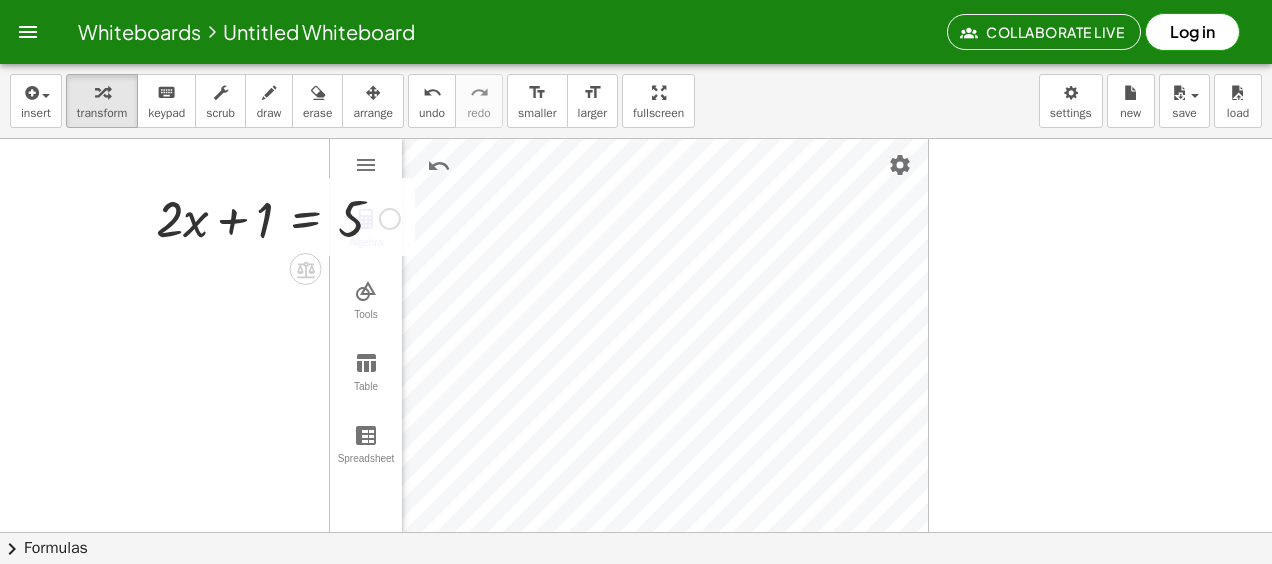 click at bounding box center [278, 217] 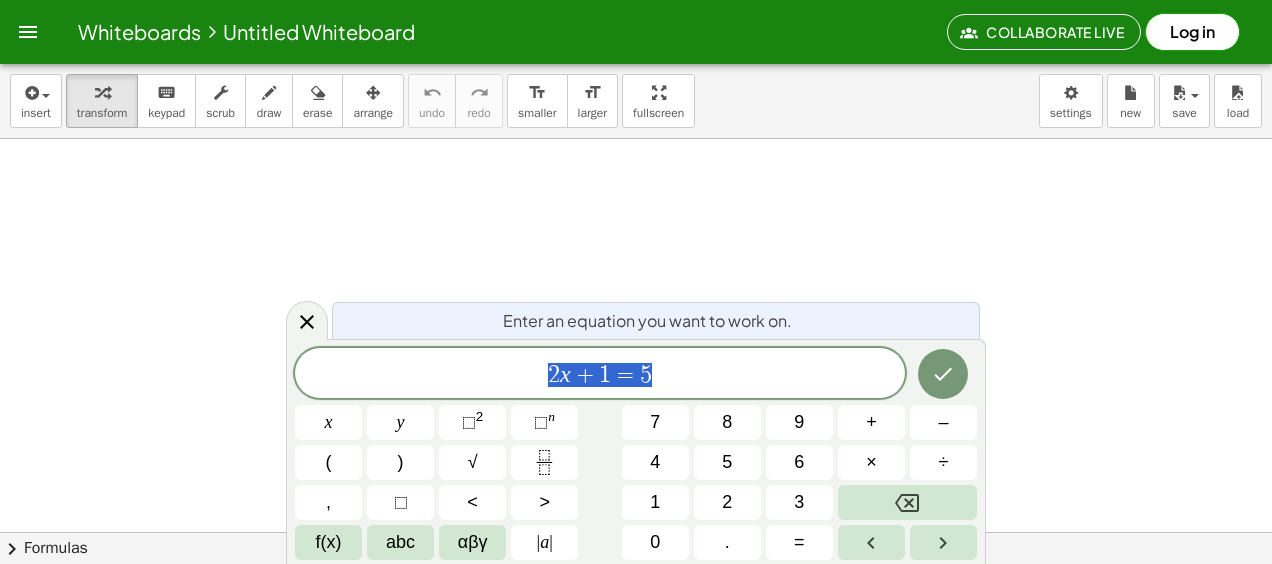 scroll, scrollTop: 0, scrollLeft: 0, axis: both 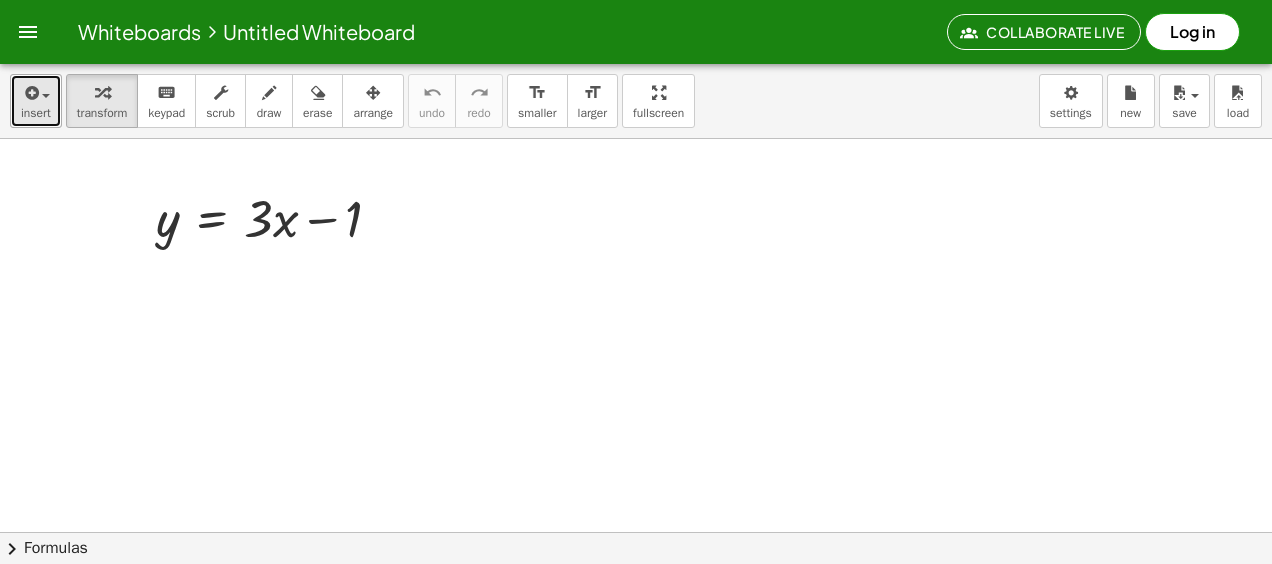 click at bounding box center [46, 96] 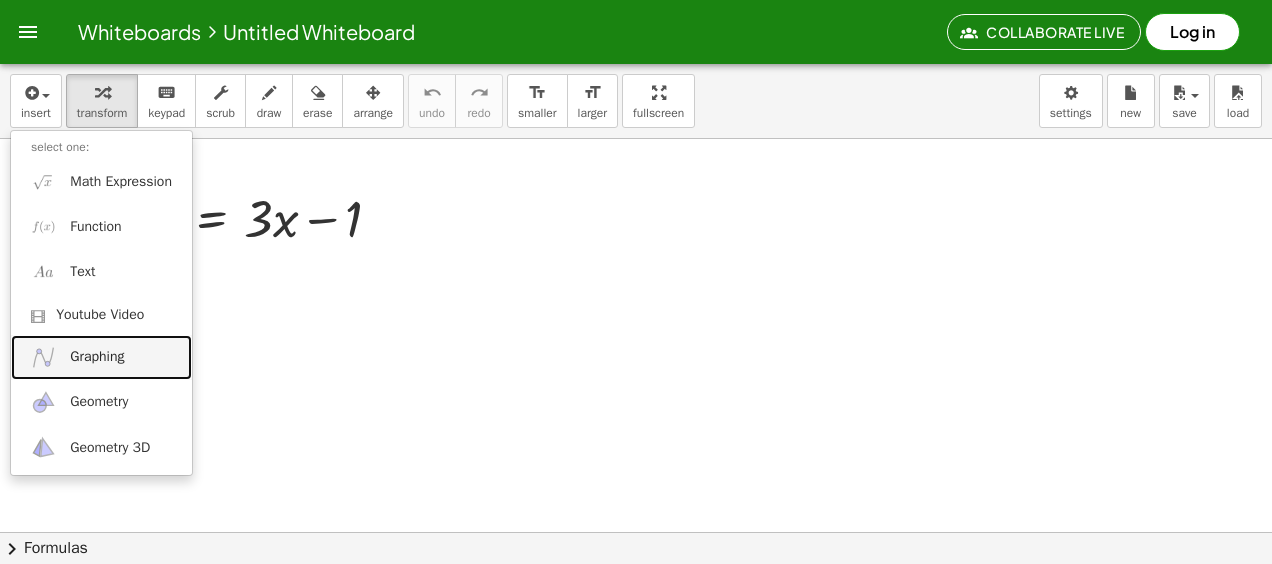 click on "Graphing" at bounding box center (97, 357) 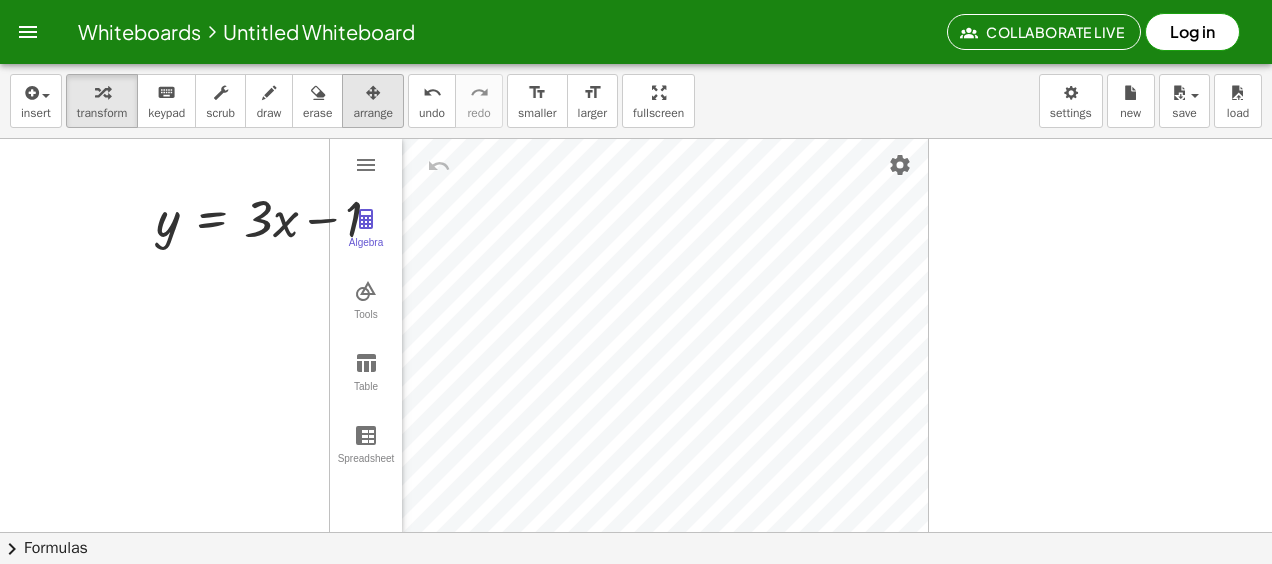 click at bounding box center (373, 92) 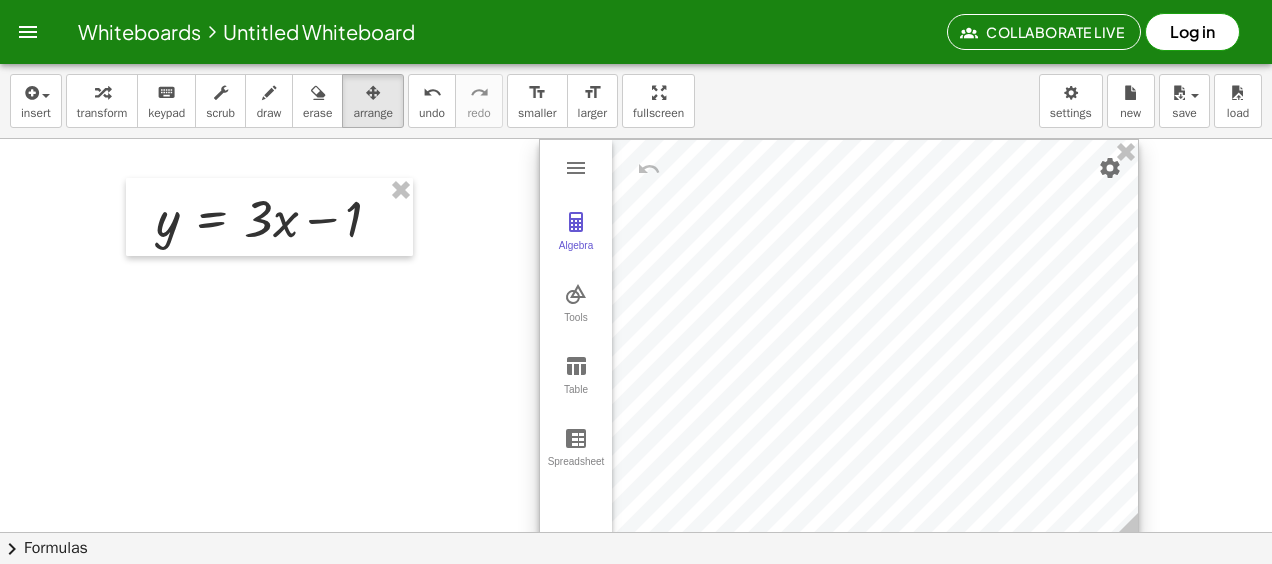 drag, startPoint x: 546, startPoint y: 240, endPoint x: 756, endPoint y: 242, distance: 210.00952 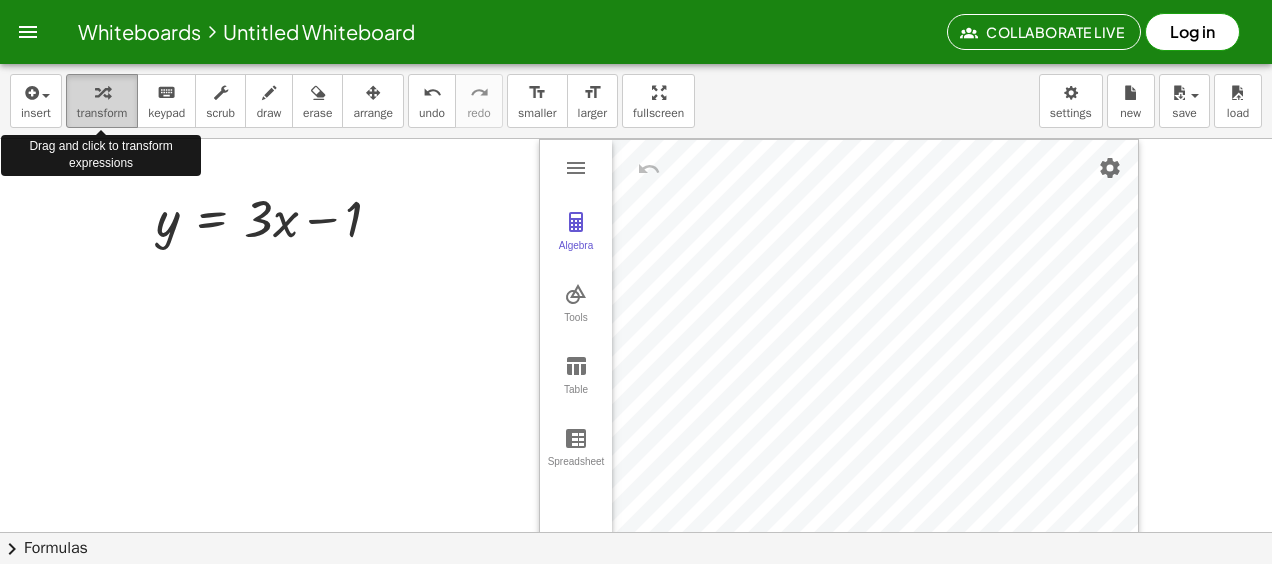 click at bounding box center (102, 93) 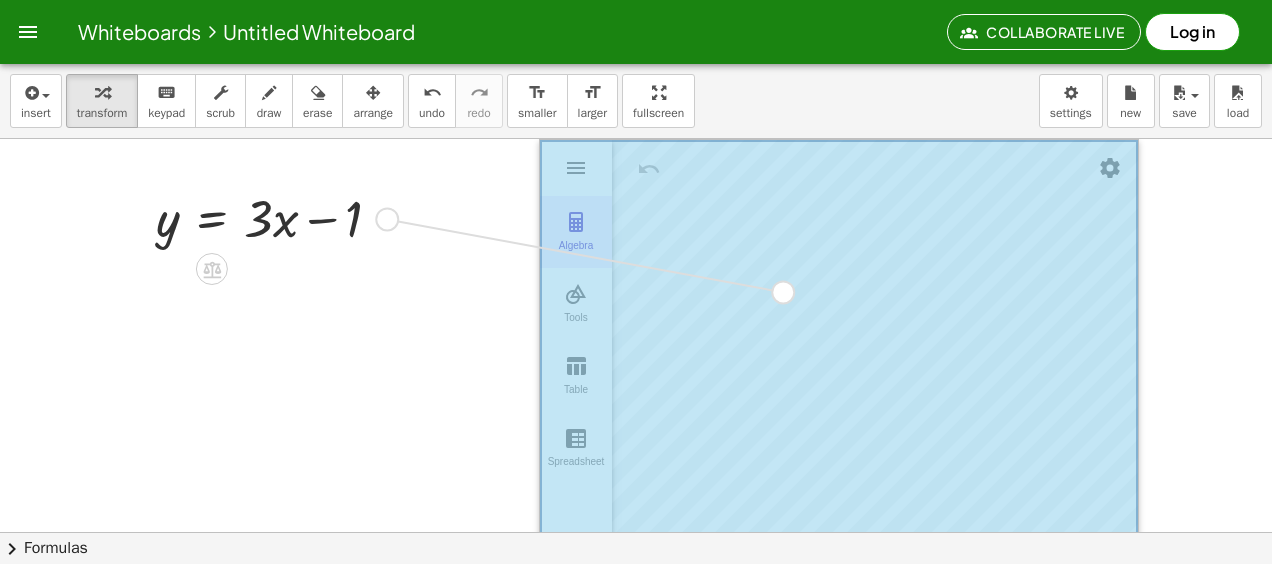 drag, startPoint x: 389, startPoint y: 216, endPoint x: 574, endPoint y: 242, distance: 186.8181 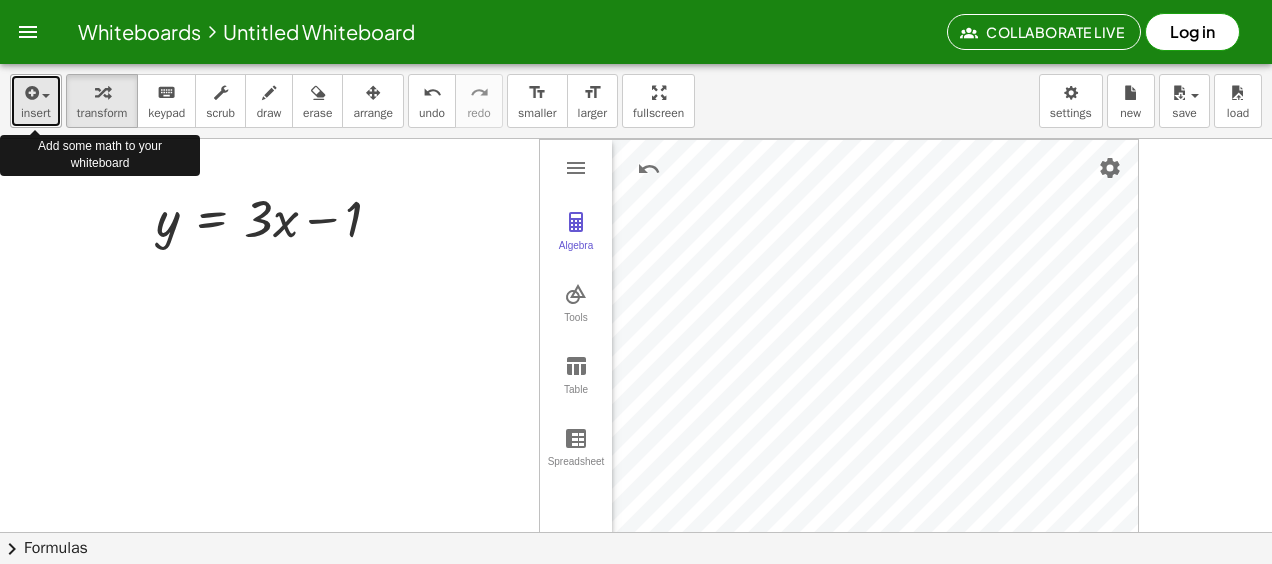 click at bounding box center [36, 92] 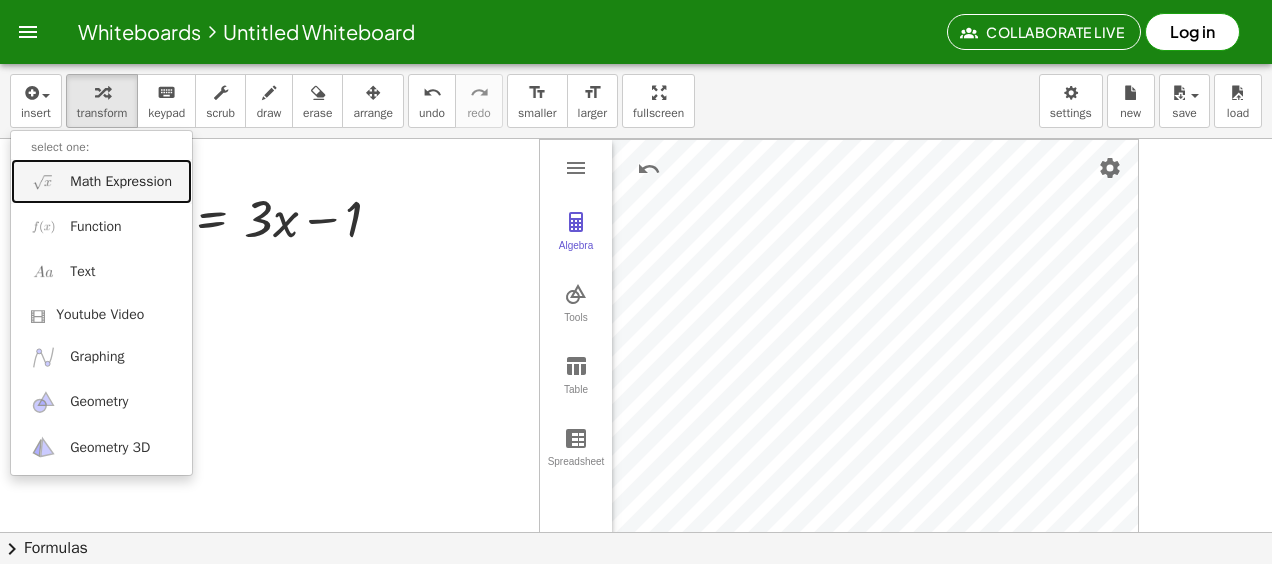 click on "Math Expression" at bounding box center [121, 182] 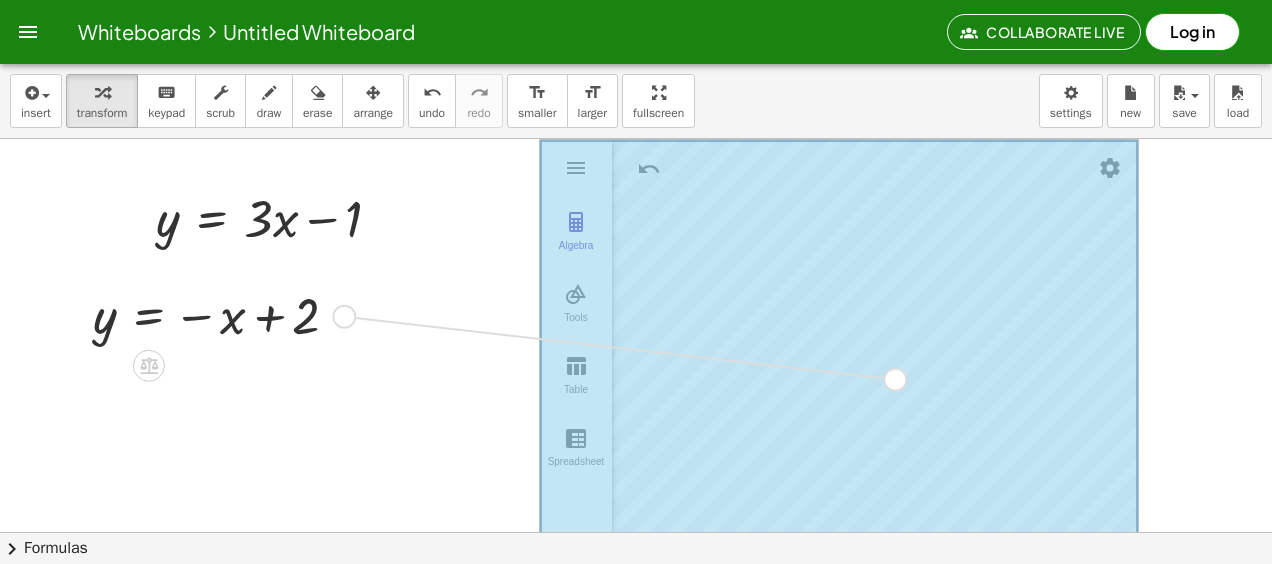drag, startPoint x: 344, startPoint y: 314, endPoint x: 904, endPoint y: 377, distance: 563.5326 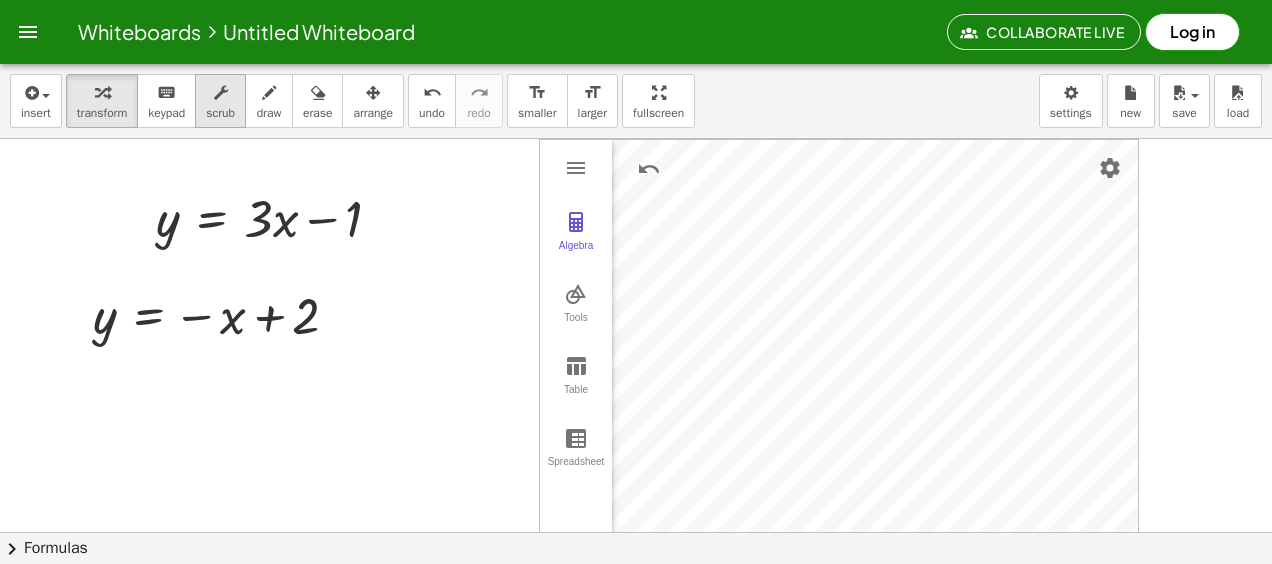click at bounding box center (220, 92) 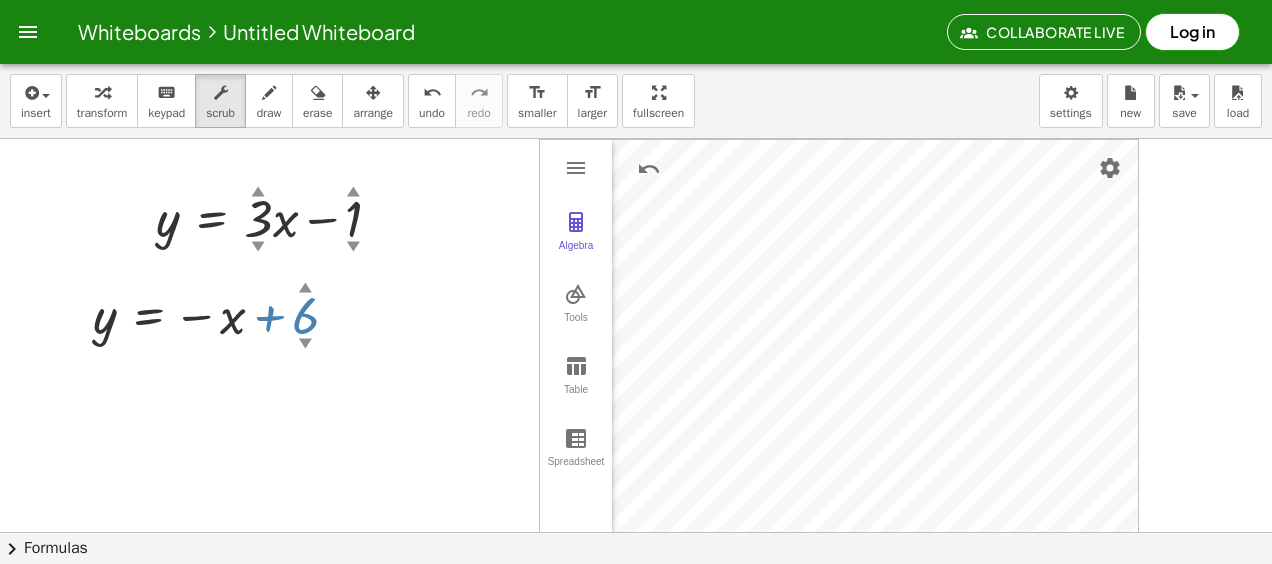 drag, startPoint x: 304, startPoint y: 289, endPoint x: 316, endPoint y: 248, distance: 42.72002 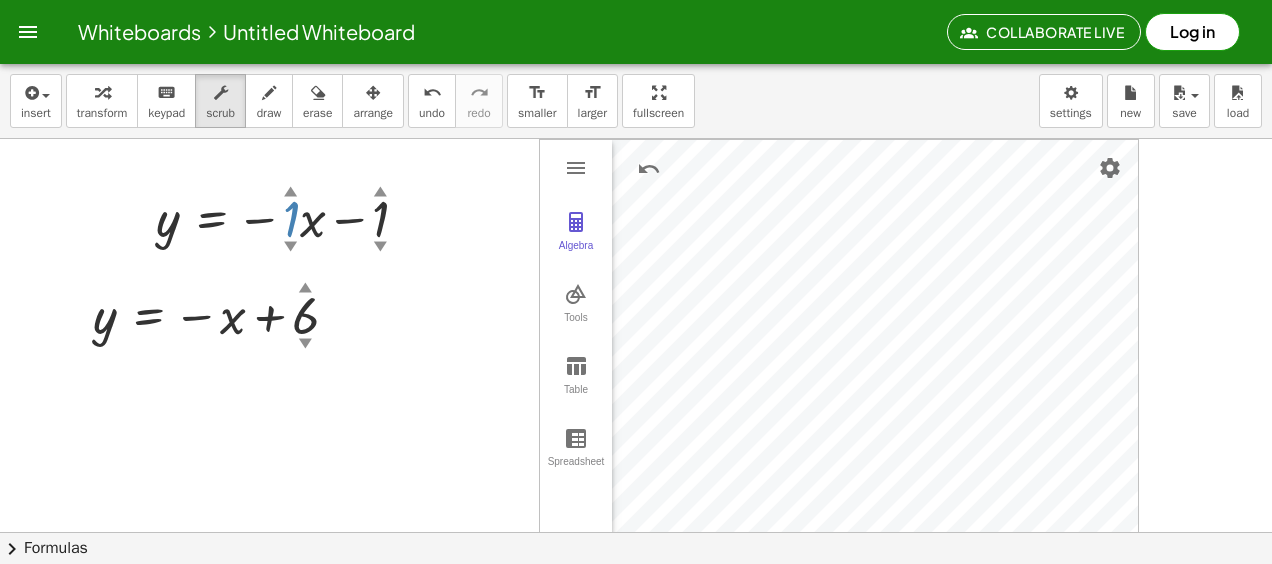 drag, startPoint x: 257, startPoint y: 195, endPoint x: 279, endPoint y: 236, distance: 46.52956 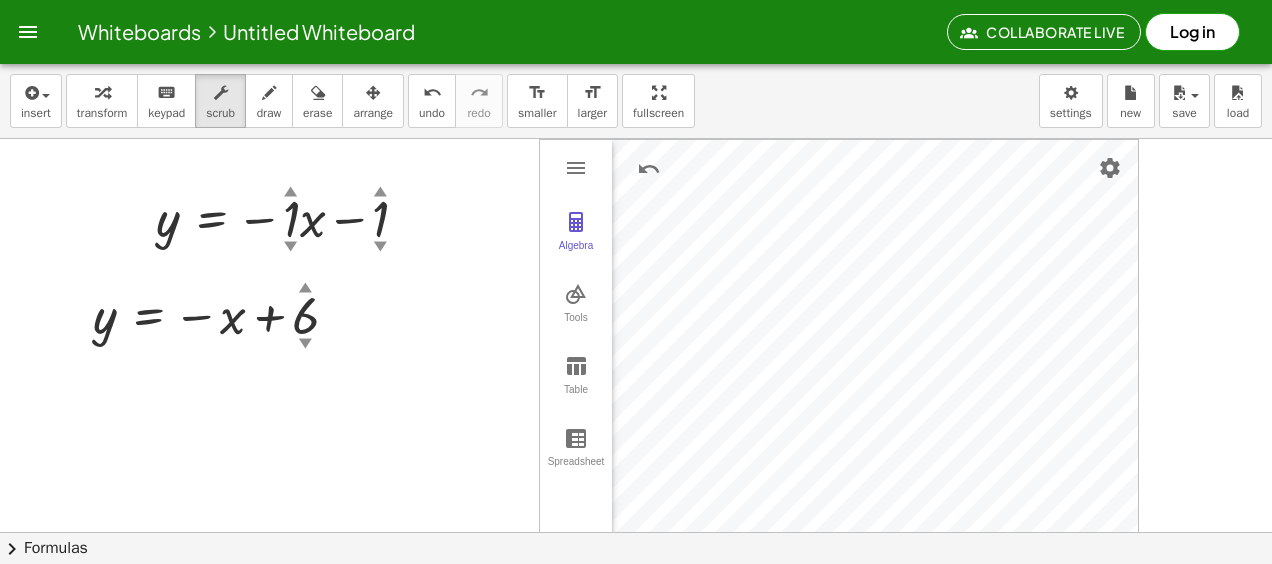 click at bounding box center (636, 597) 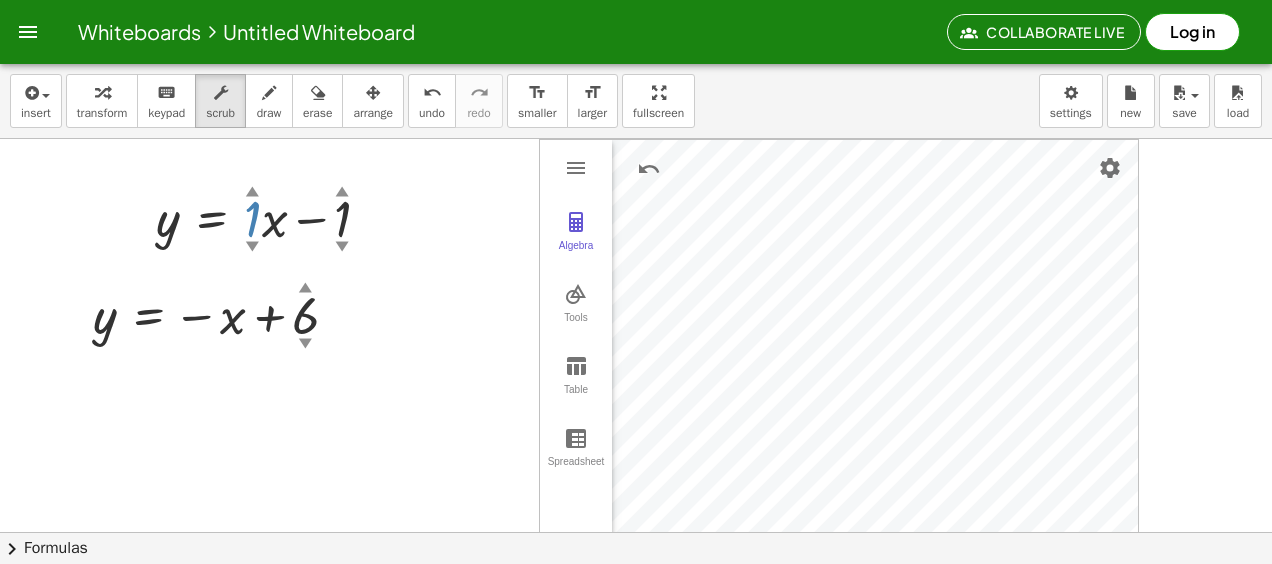 drag, startPoint x: 289, startPoint y: 192, endPoint x: 326, endPoint y: 161, distance: 48.270073 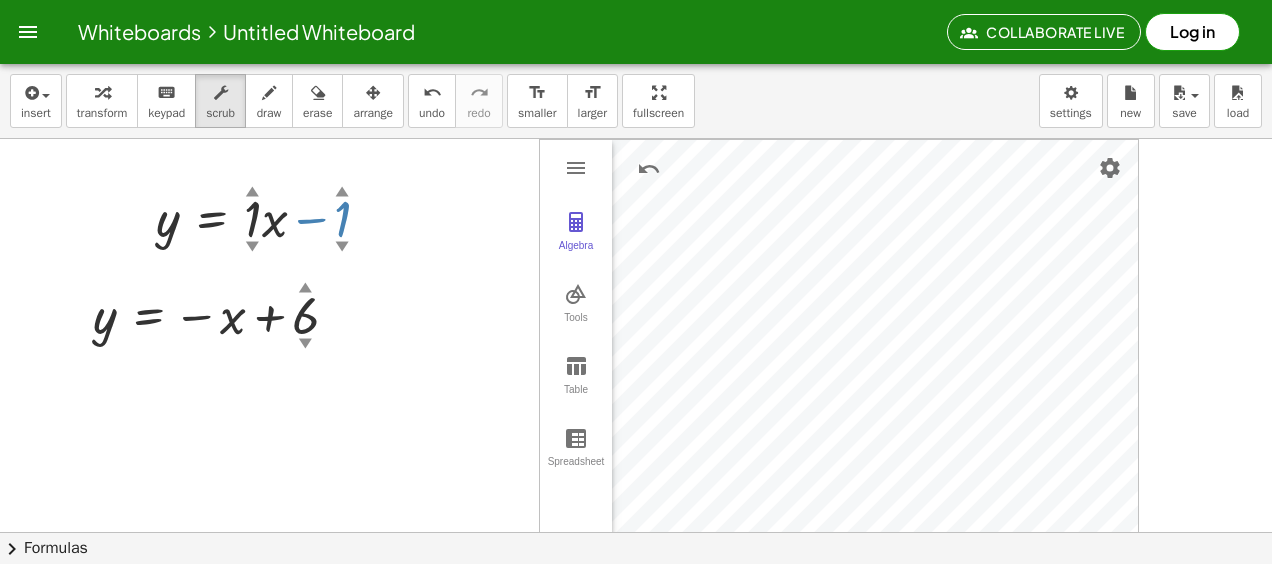 drag, startPoint x: 342, startPoint y: 193, endPoint x: 377, endPoint y: 190, distance: 35.128338 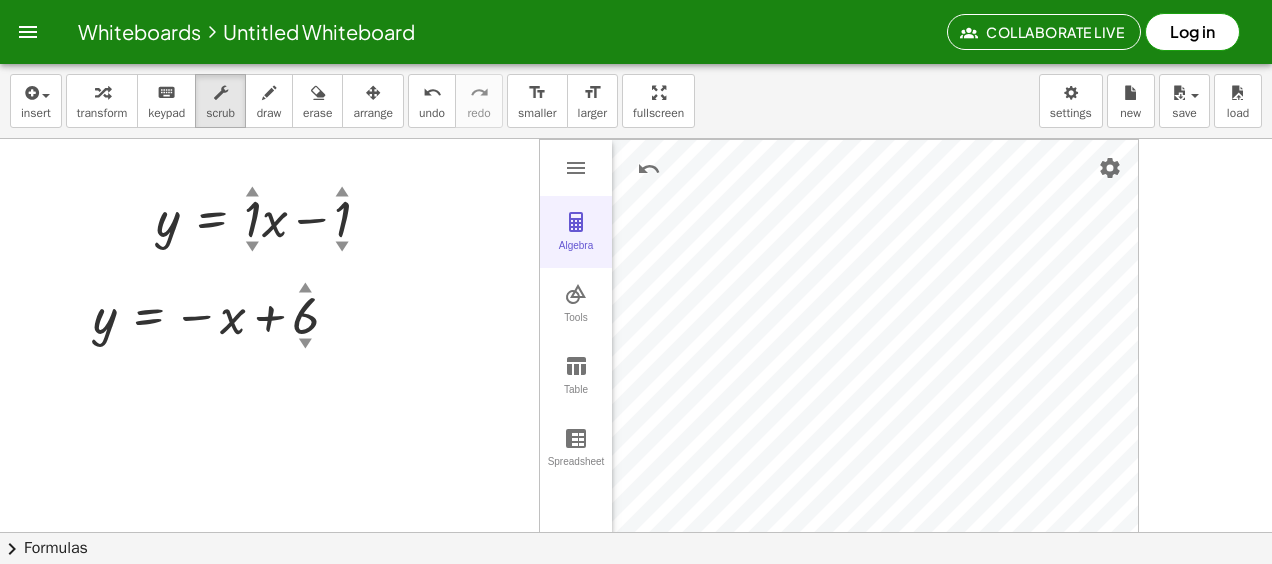 click at bounding box center [576, 222] 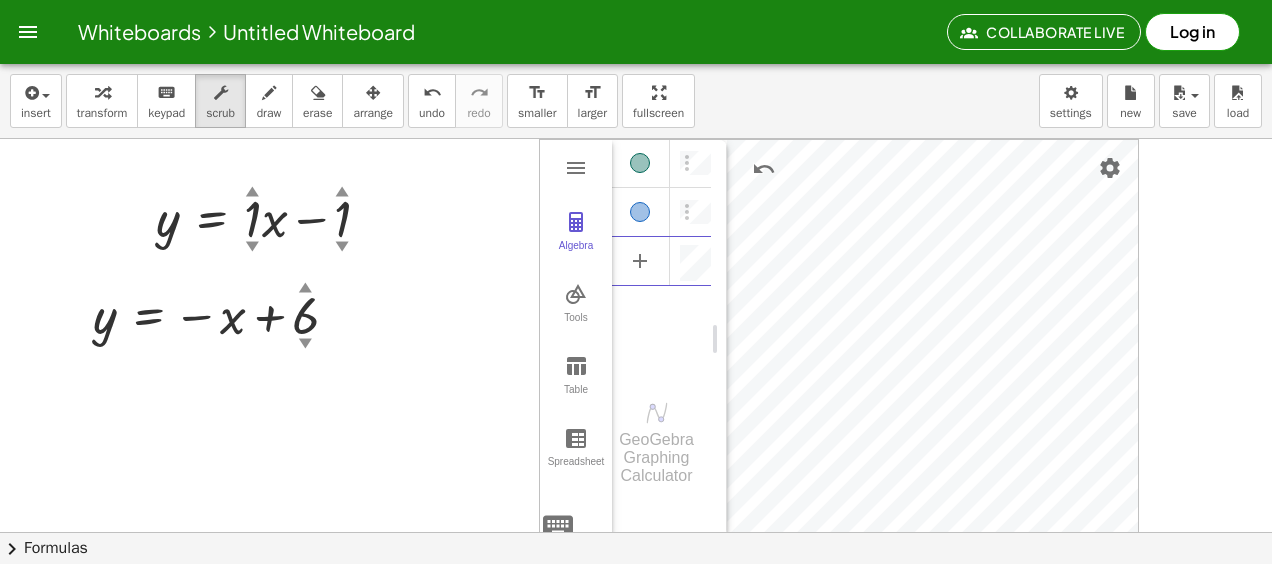 scroll, scrollTop: 11, scrollLeft: 0, axis: vertical 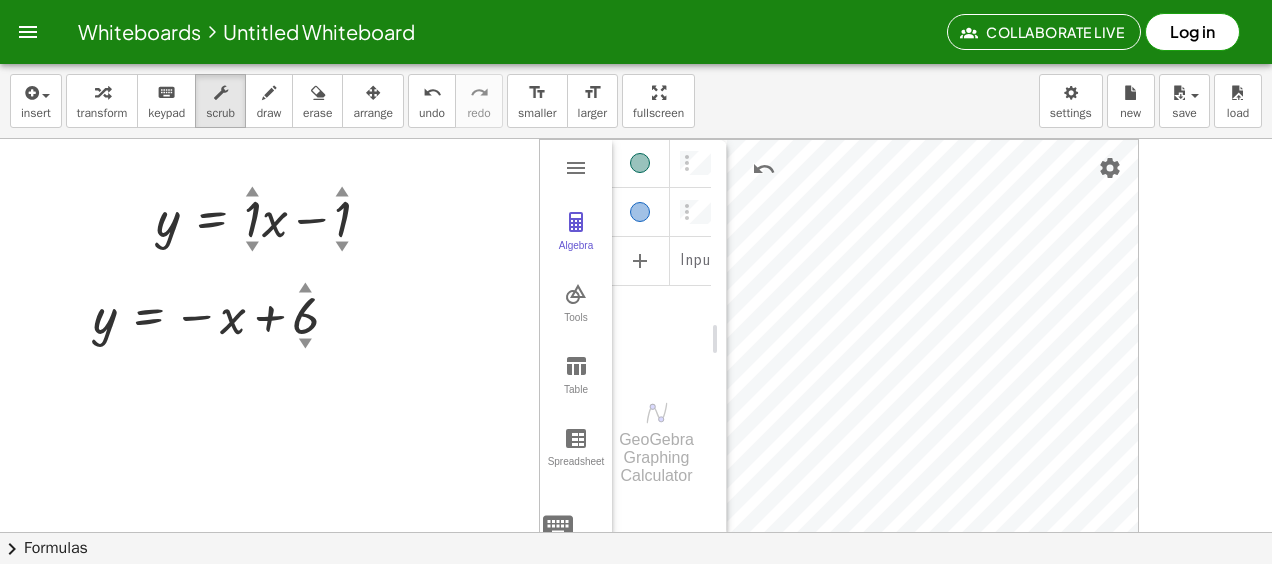 drag, startPoint x: 540, startPoint y: 301, endPoint x: 485, endPoint y: 302, distance: 55.00909 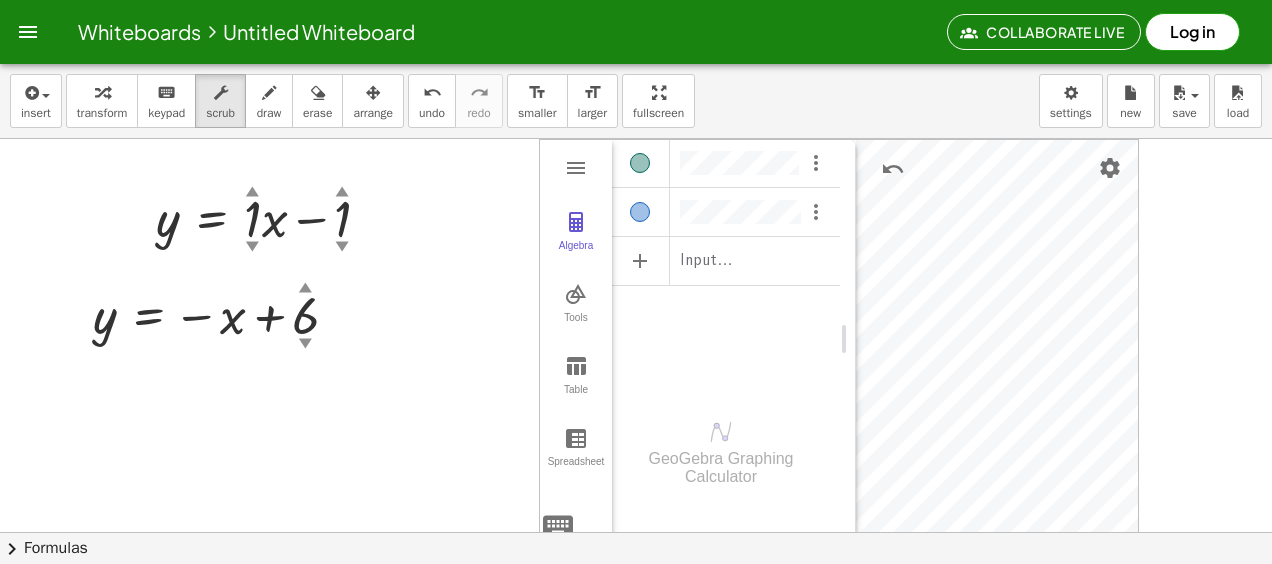 drag, startPoint x: 725, startPoint y: 306, endPoint x: 854, endPoint y: 298, distance: 129.24782 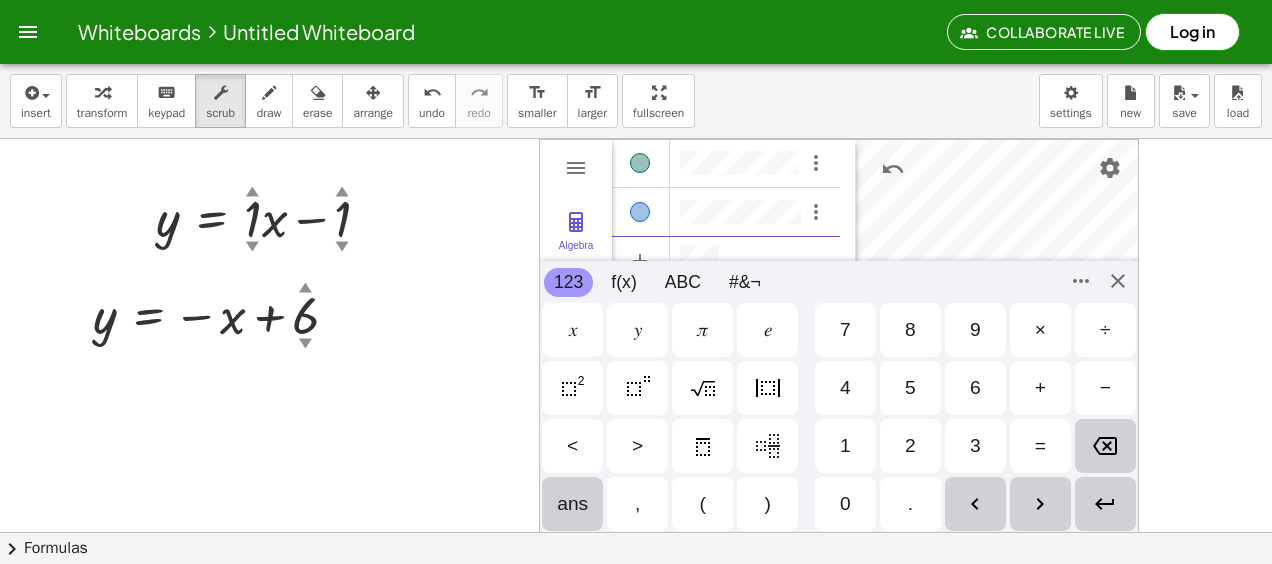 scroll, scrollTop: 11, scrollLeft: 0, axis: vertical 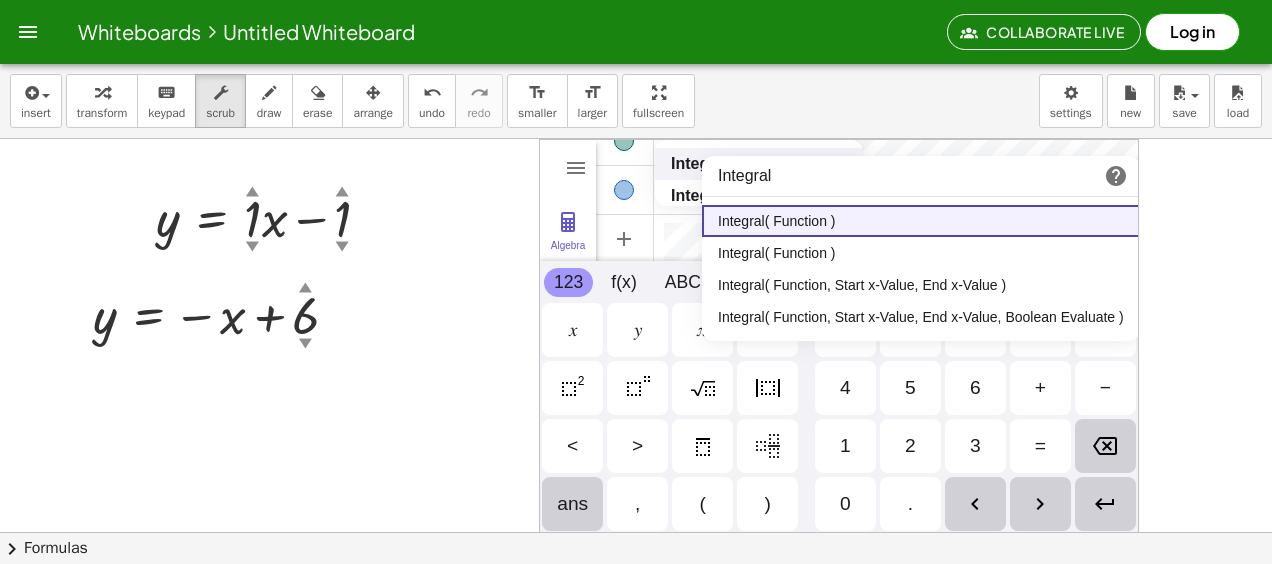 click on "Integral( Function )" at bounding box center (921, 221) 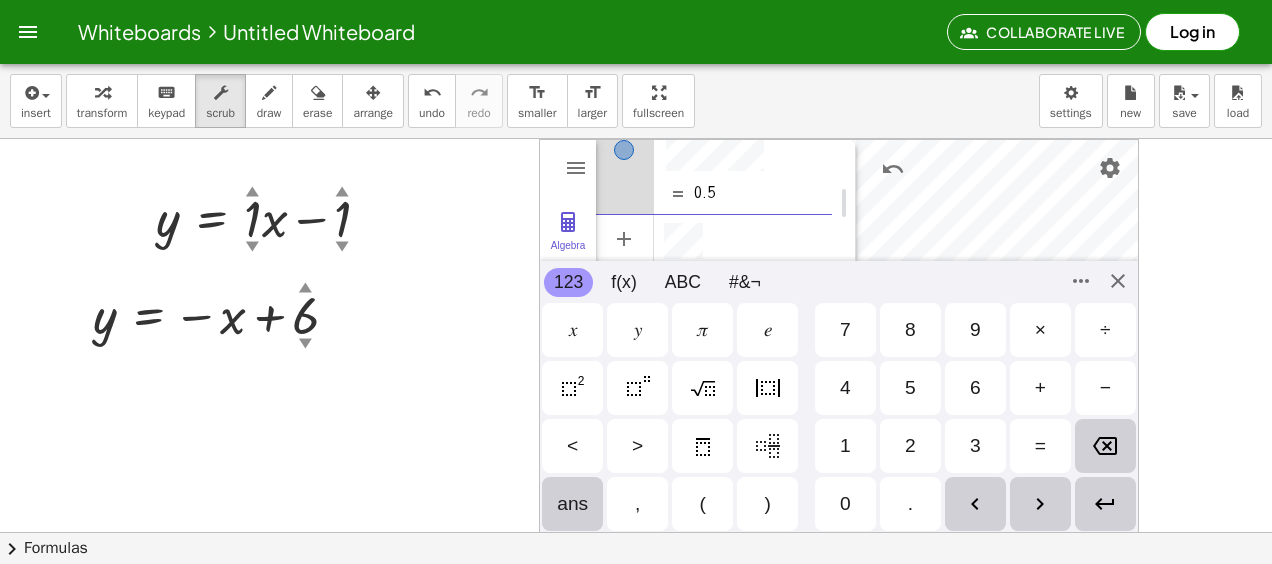 scroll, scrollTop: 60, scrollLeft: 0, axis: vertical 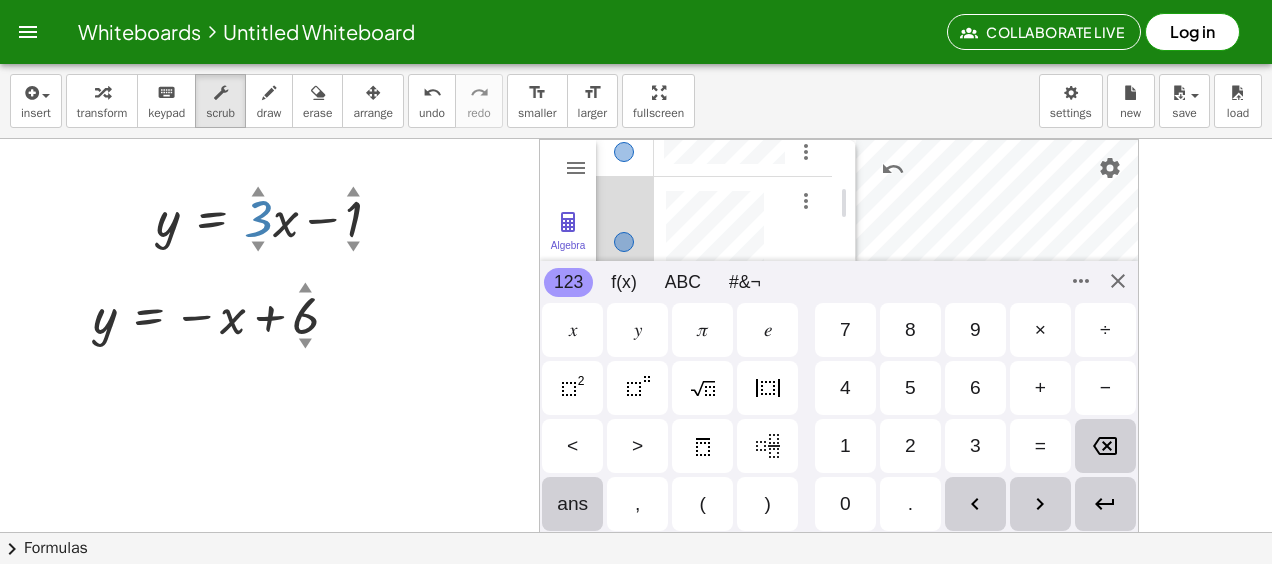drag, startPoint x: 251, startPoint y: 243, endPoint x: 293, endPoint y: 214, distance: 51.0392 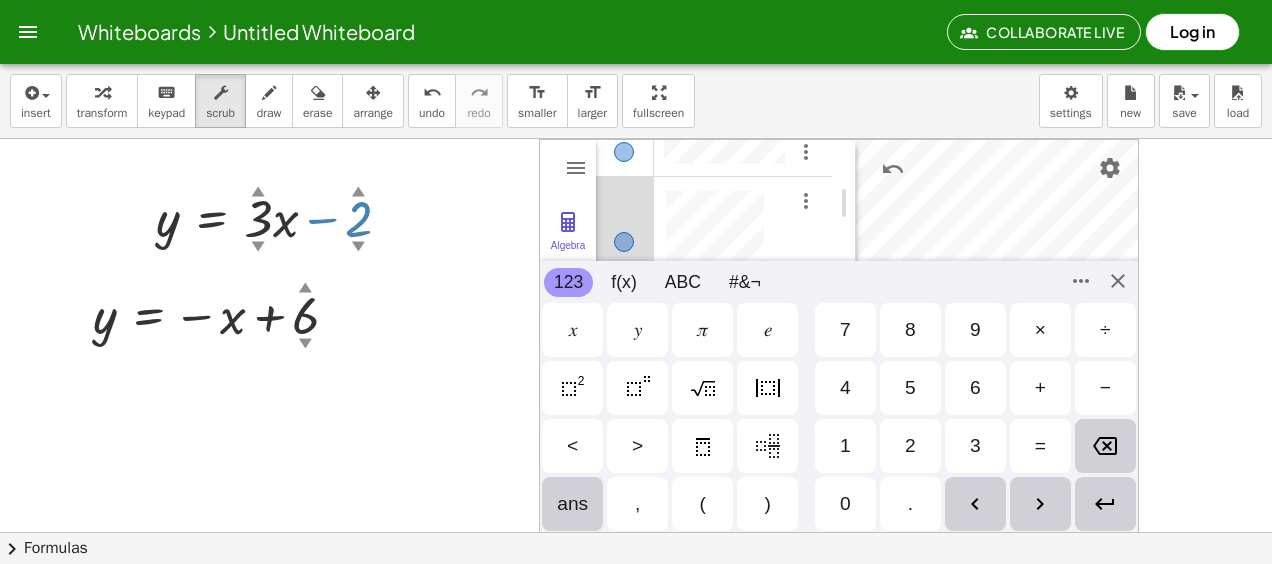 drag, startPoint x: 352, startPoint y: 194, endPoint x: 377, endPoint y: 213, distance: 31.400637 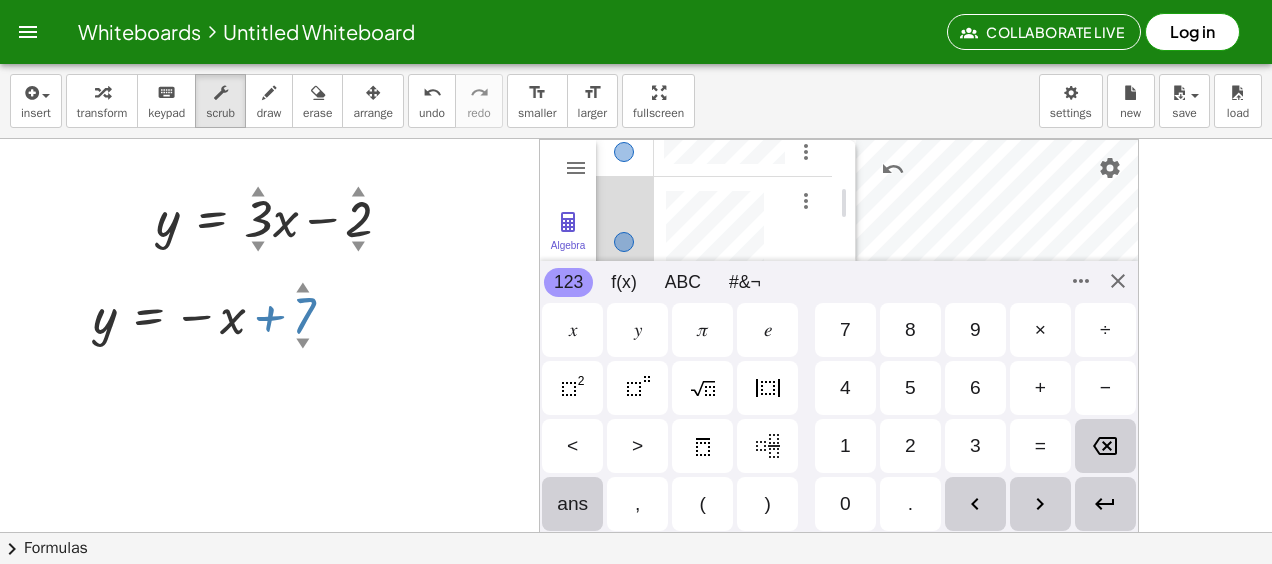 drag, startPoint x: 303, startPoint y: 291, endPoint x: 316, endPoint y: 267, distance: 27.294687 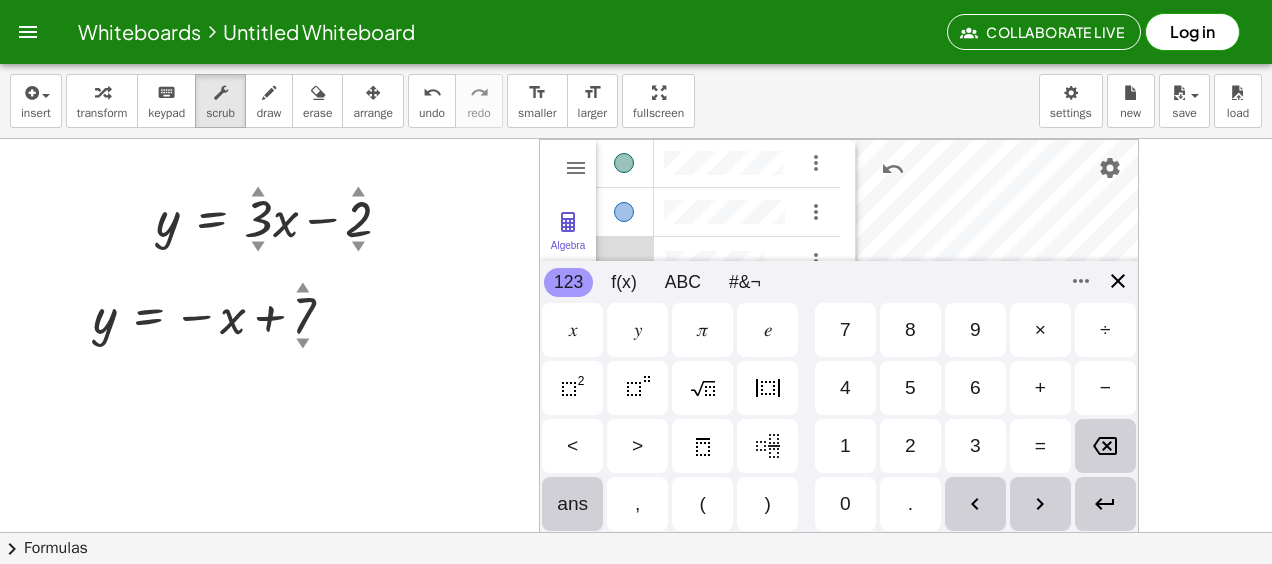 scroll, scrollTop: 0, scrollLeft: 0, axis: both 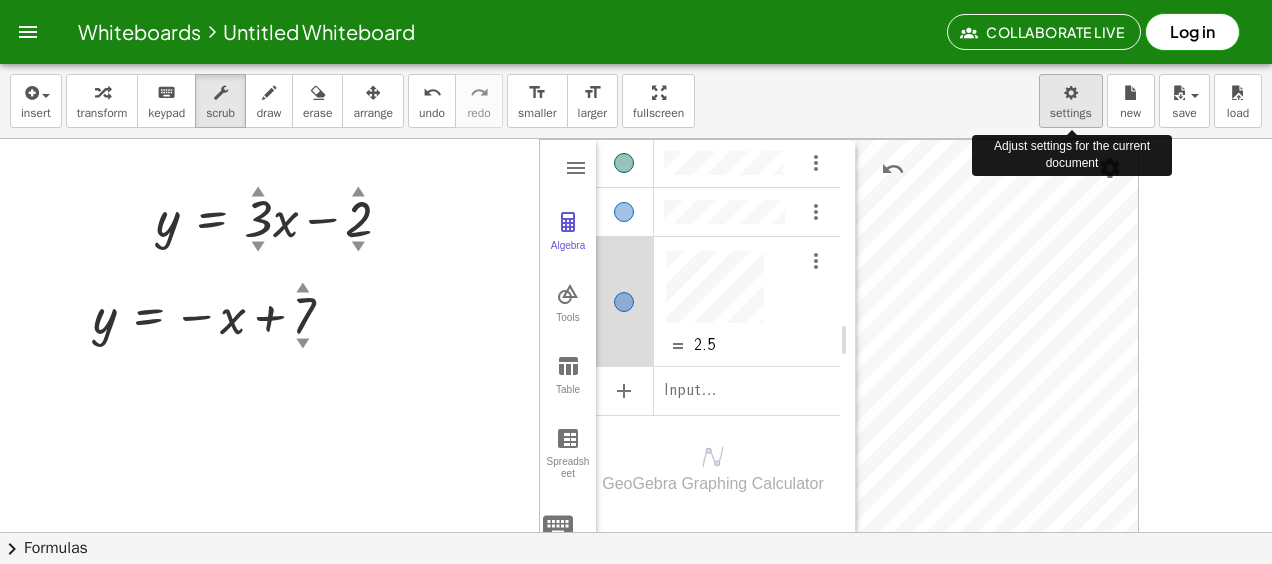click on "Whiteboards     Untitled Whiteboard Collaborate Live  Log in  Graspable Math Activities Get Started Activity Bank Assigned Work Classes Whiteboards Reference   insert select one: Math Expression Function Text Youtube Video Graphing Geometry Geometry 3D transform keyboard keypad scrub draw erase arrange undo undo redo redo format_size smaller format_size larger fullscreen load   save new settings Adjust settings for the current document y = + · 3 ▲ ▼ · x − 2 ▲ ▼     Algebra Tools Table Spreadsheet 2.5 Input… GeoGebra Graphing Calculator Basic Tools Move Point Slider Intersect Extremum Roots Best Fit Line Edit Select Objects Move Graphics View Delete Show / Hide Label Show / Hide Object Copy Visual Style Media Text Points Point Intersect Point on Object Attach / Detach Point Extremum Roots Complex Number List Lines Line Ray Vector Others Pen Freehand Function Button Check Box Input Box   123 123 f(x) ABC #&¬ 𝑥 𝑦 𝜋 𝑒 7 8 9 × ÷ 4 5 6 + − < > 1 2 3 = ans ,(" at bounding box center [636, 282] 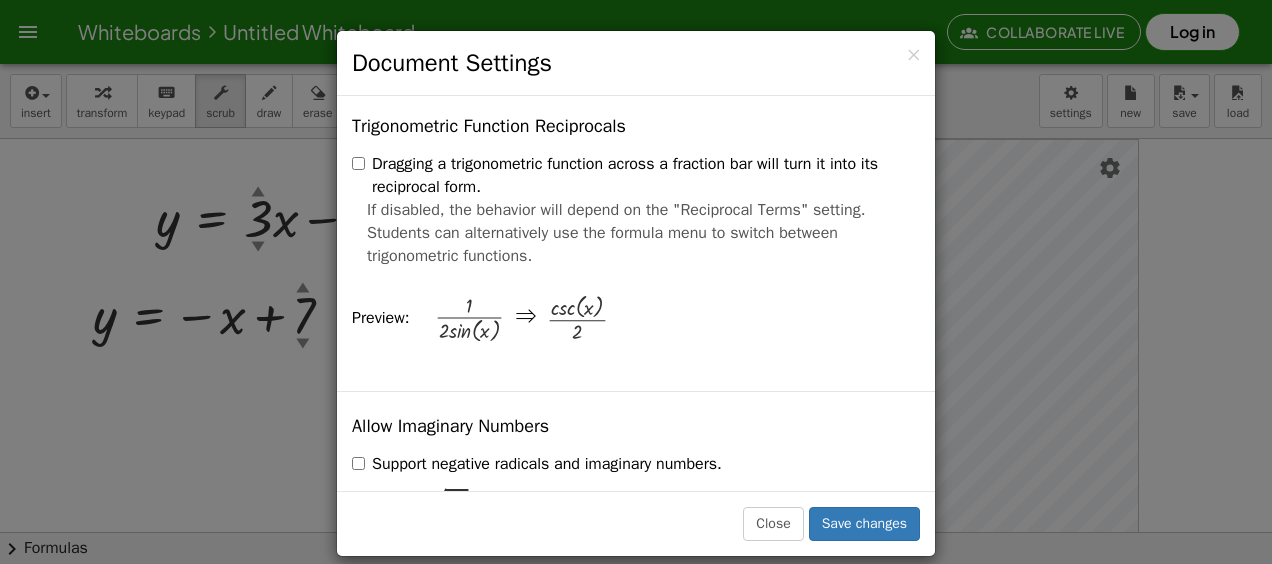 scroll, scrollTop: 3300, scrollLeft: 0, axis: vertical 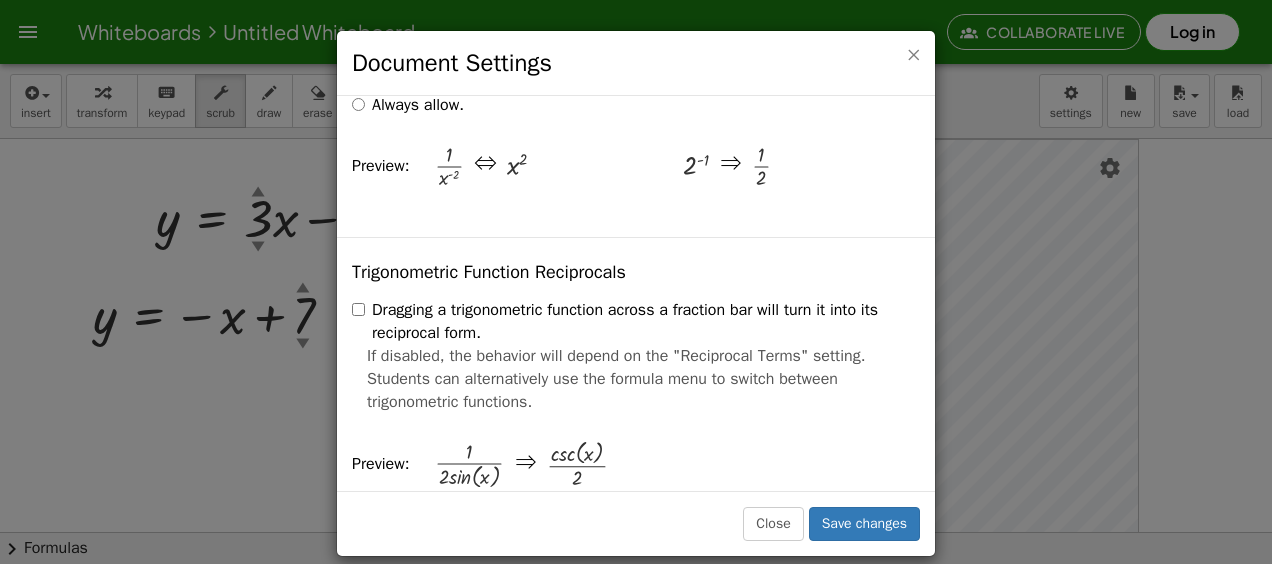 click on "×" at bounding box center [913, 54] 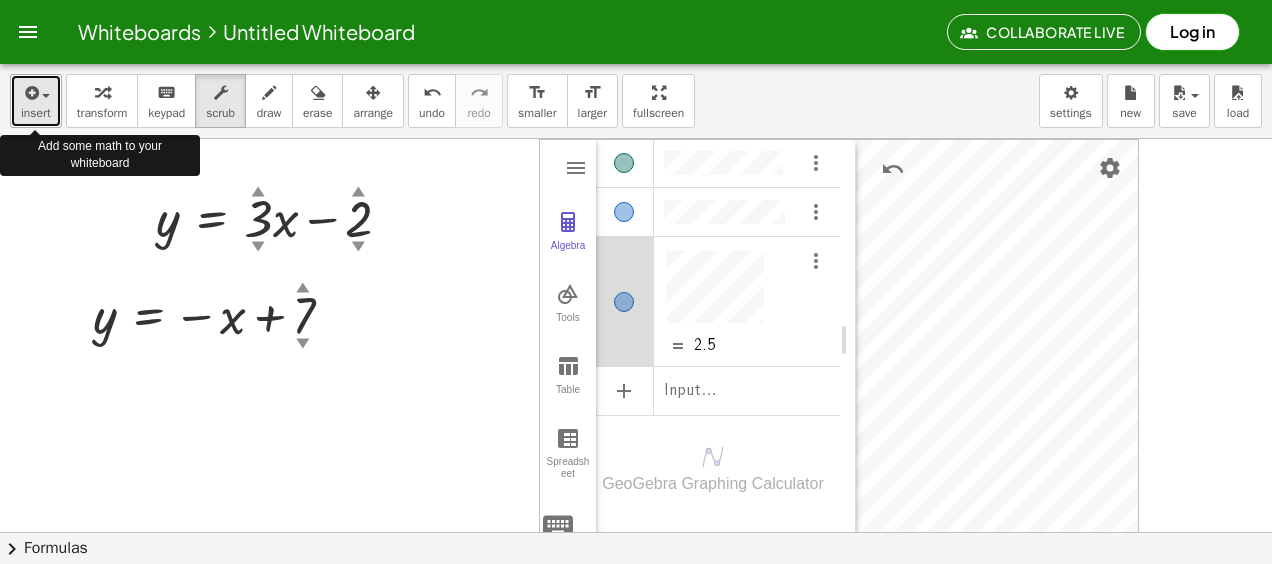 click at bounding box center [36, 92] 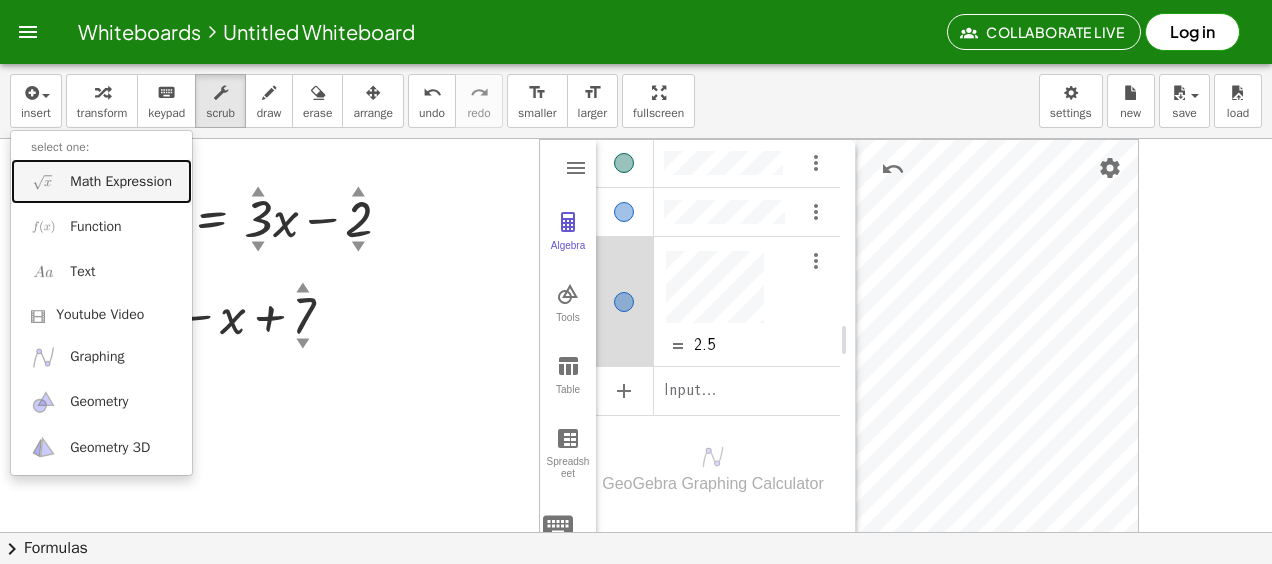 click on "Math Expression" at bounding box center [121, 182] 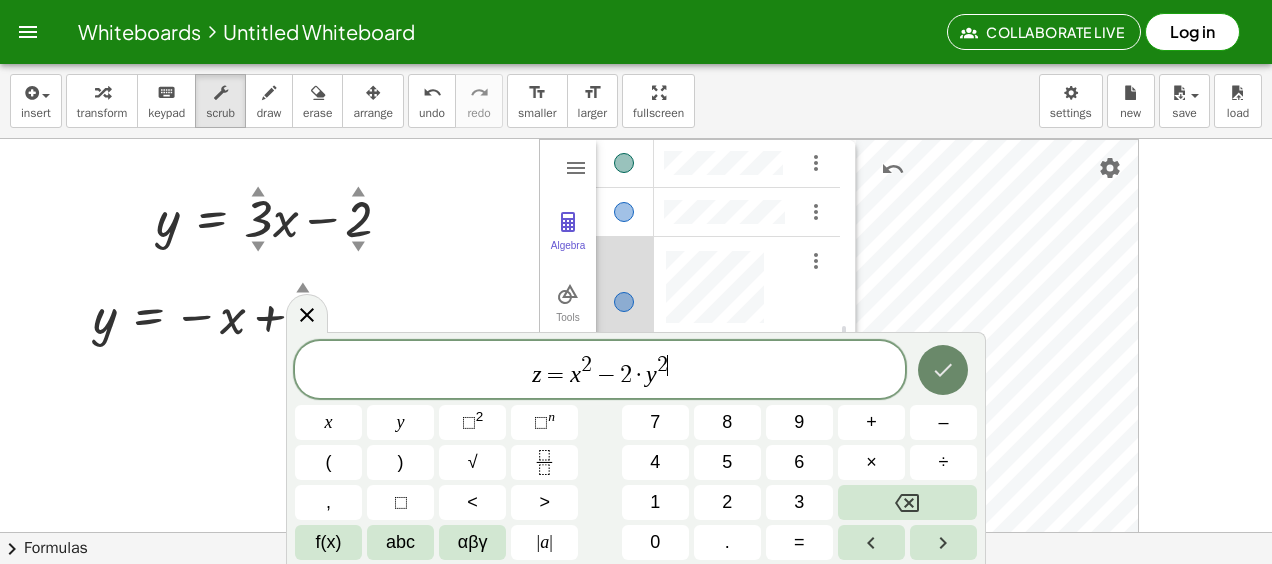 click 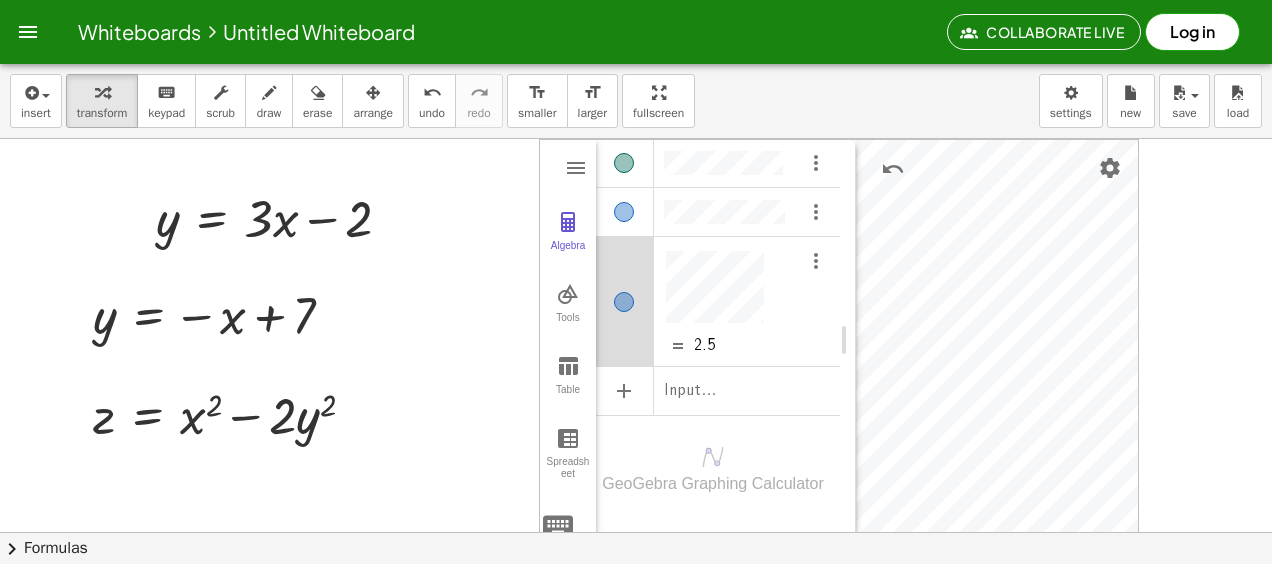 click on "Algebra Tools Table Spreadsheet" at bounding box center (568, 340) 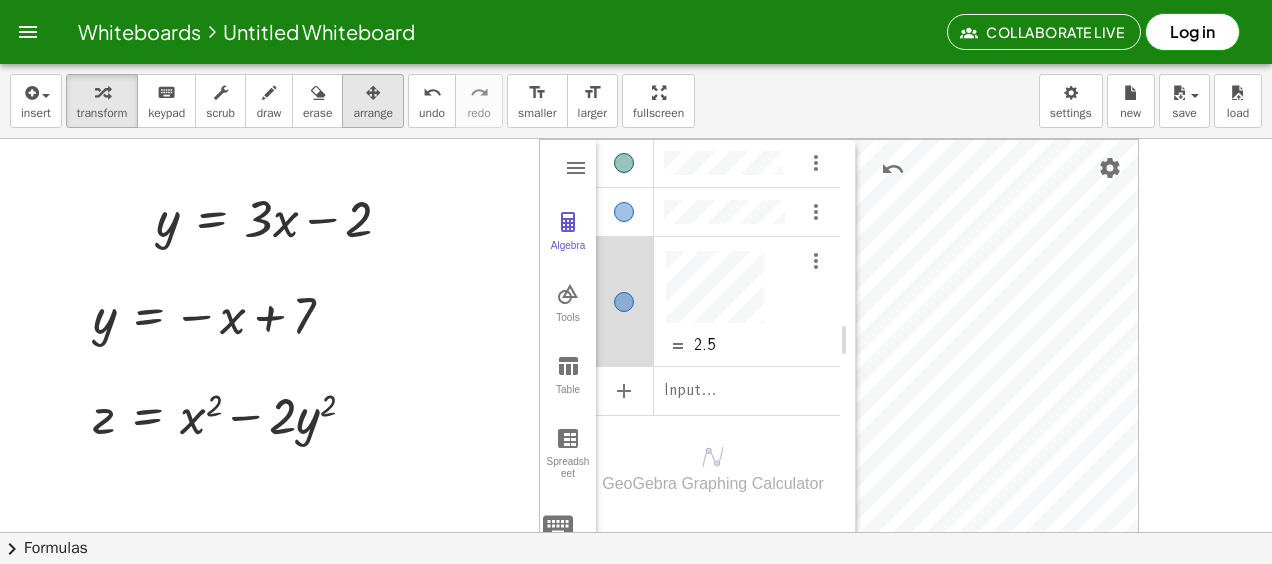 drag, startPoint x: 358, startPoint y: 96, endPoint x: 379, endPoint y: 119, distance: 31.144823 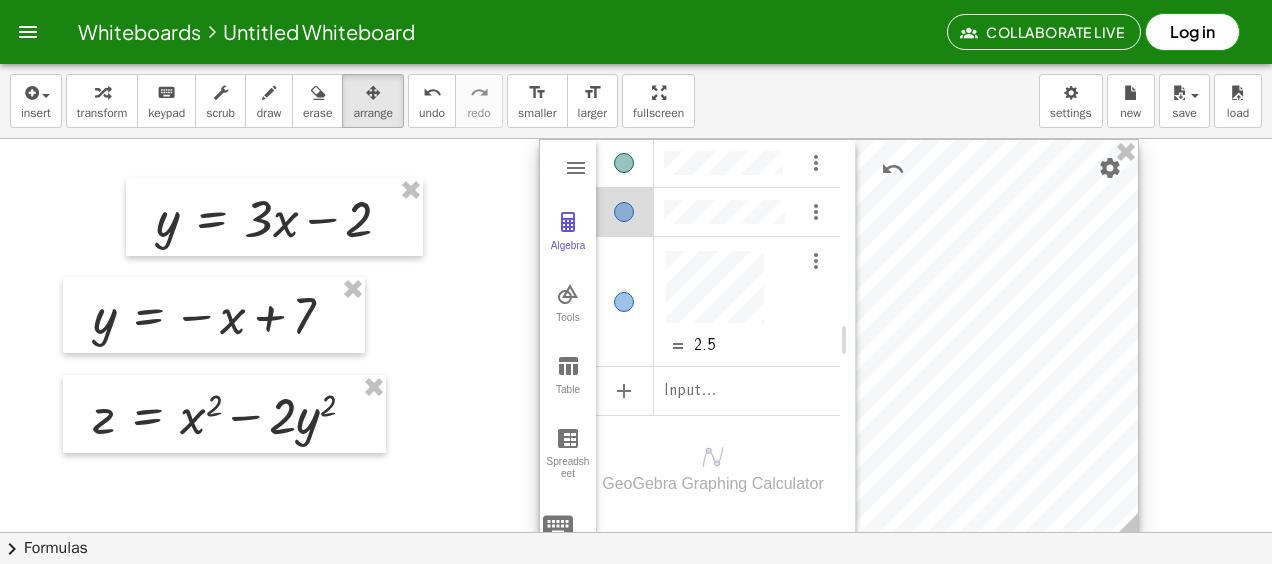 click at bounding box center [718, 208] 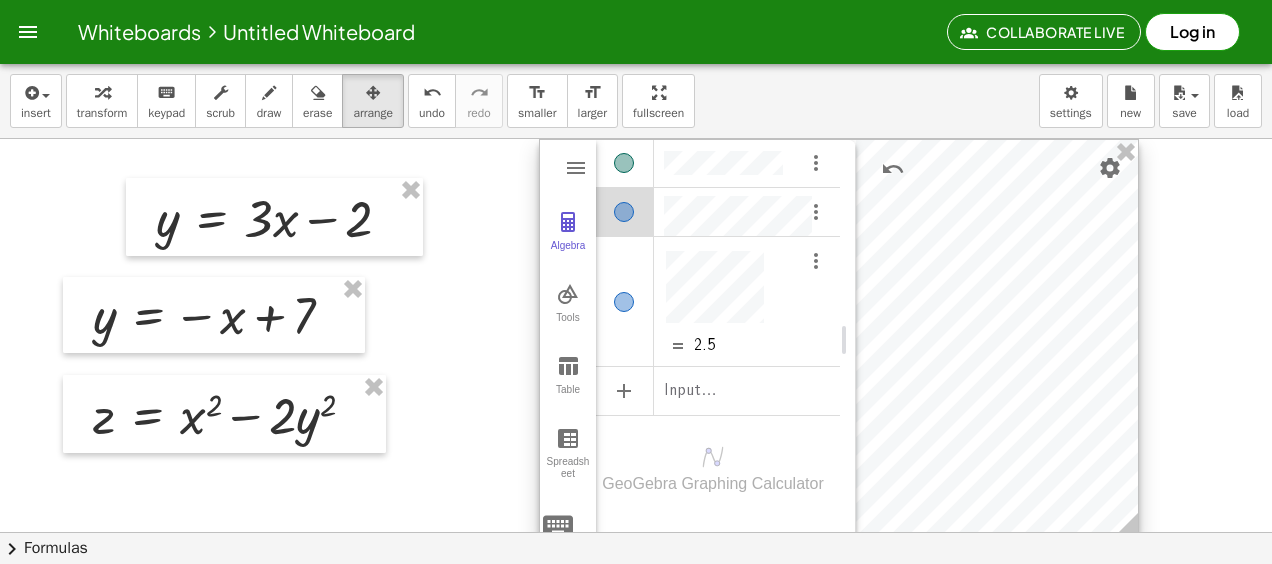 scroll, scrollTop: 11, scrollLeft: 0, axis: vertical 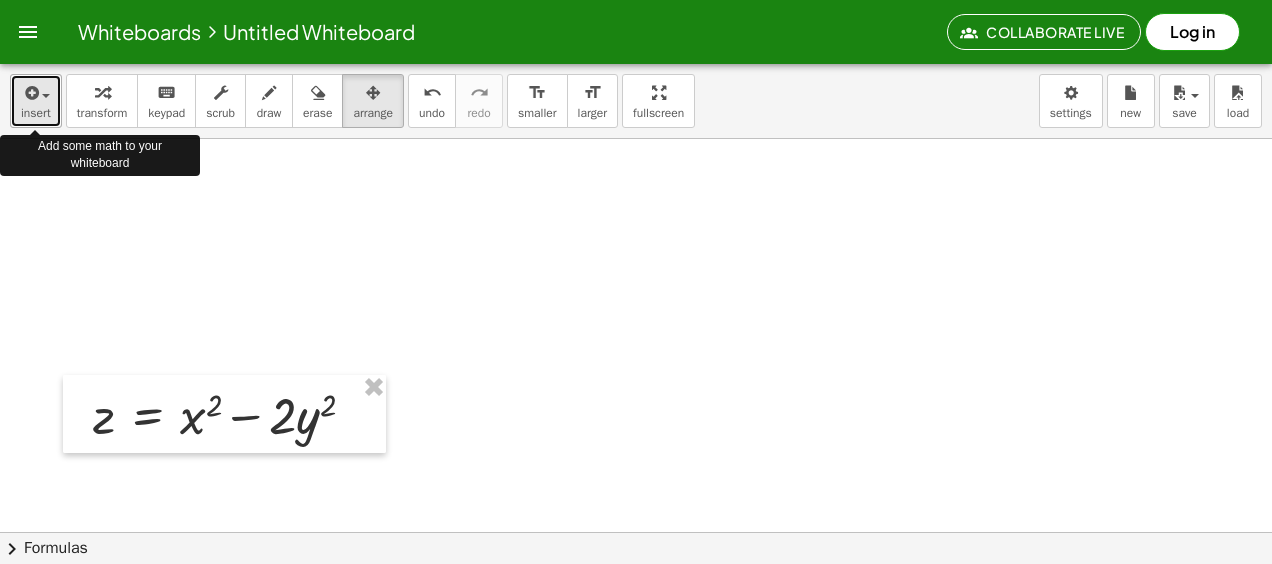 click on "insert" at bounding box center [36, 101] 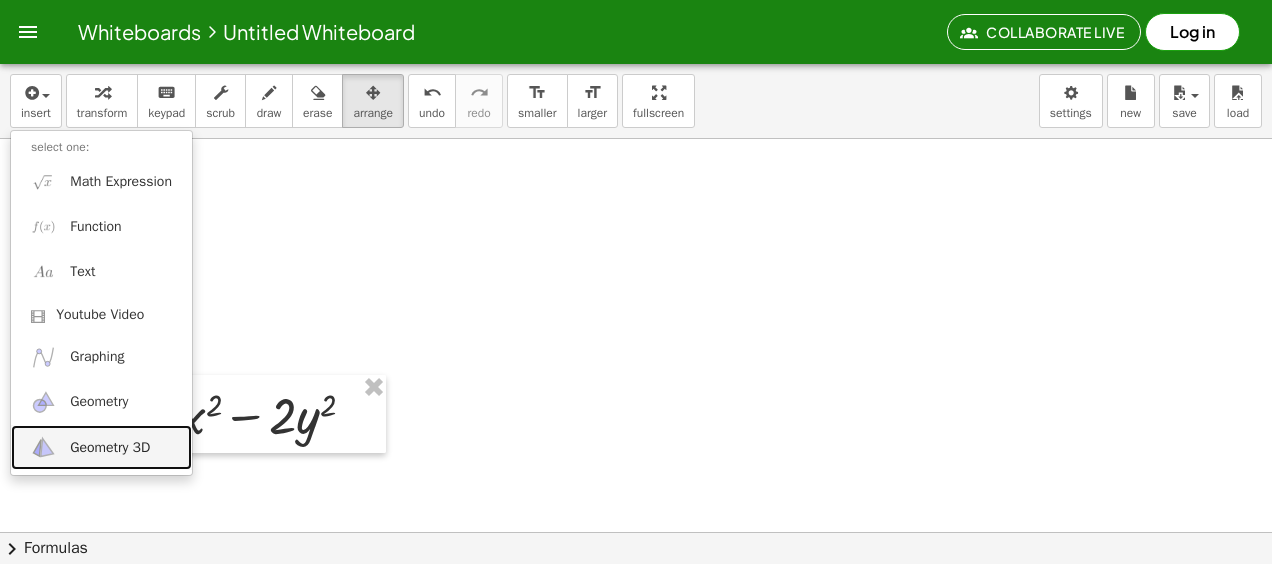 click on "Geometry 3D" at bounding box center [110, 448] 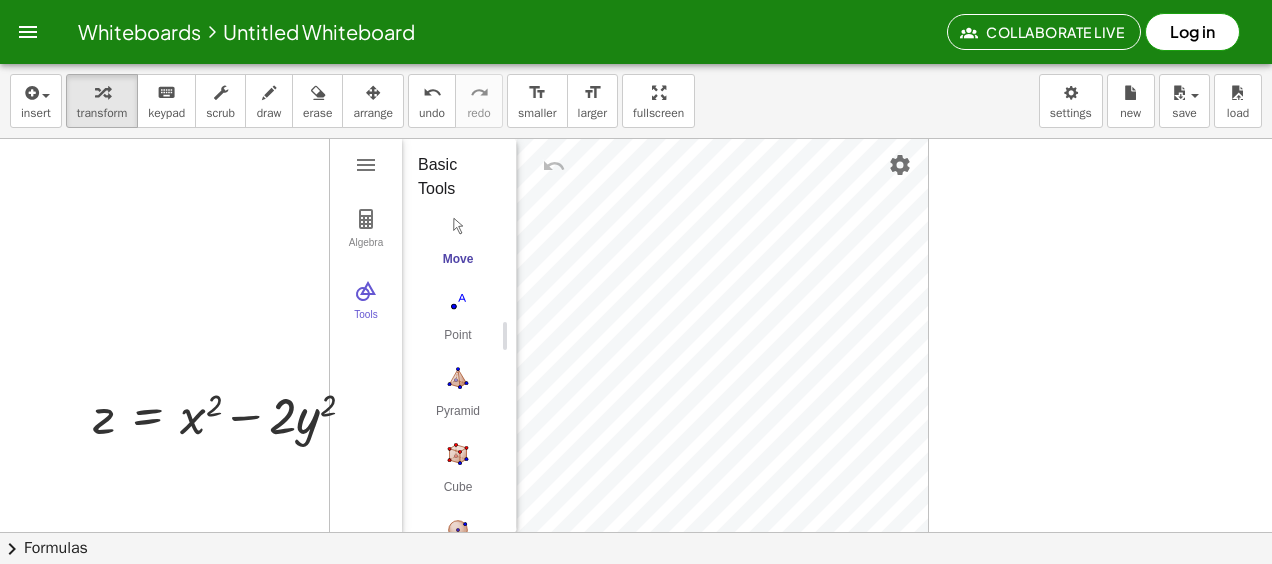 drag, startPoint x: 360, startPoint y: 98, endPoint x: 382, endPoint y: 186, distance: 90.70832 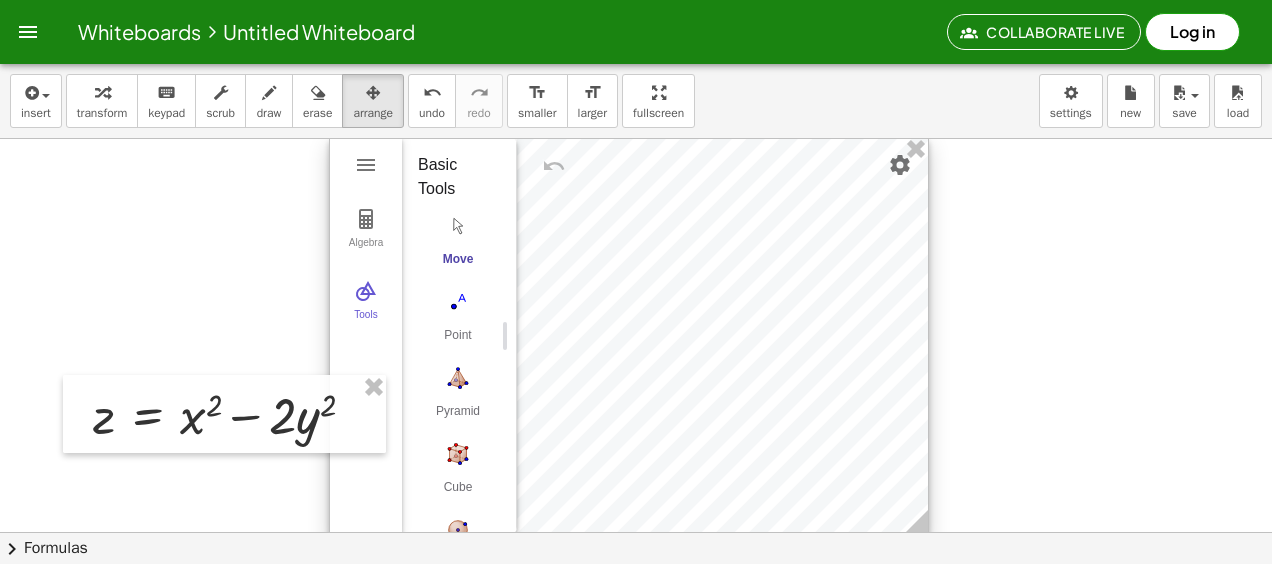 drag, startPoint x: 380, startPoint y: 195, endPoint x: 446, endPoint y: 198, distance: 66.068146 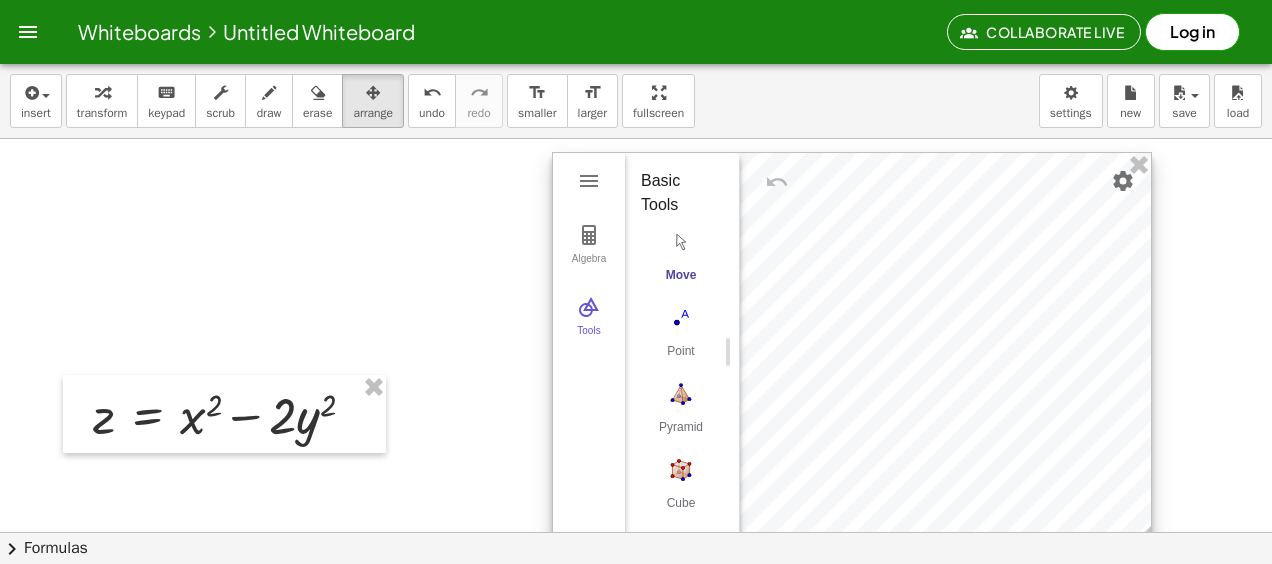 drag, startPoint x: 683, startPoint y: 182, endPoint x: 906, endPoint y: 198, distance: 223.57326 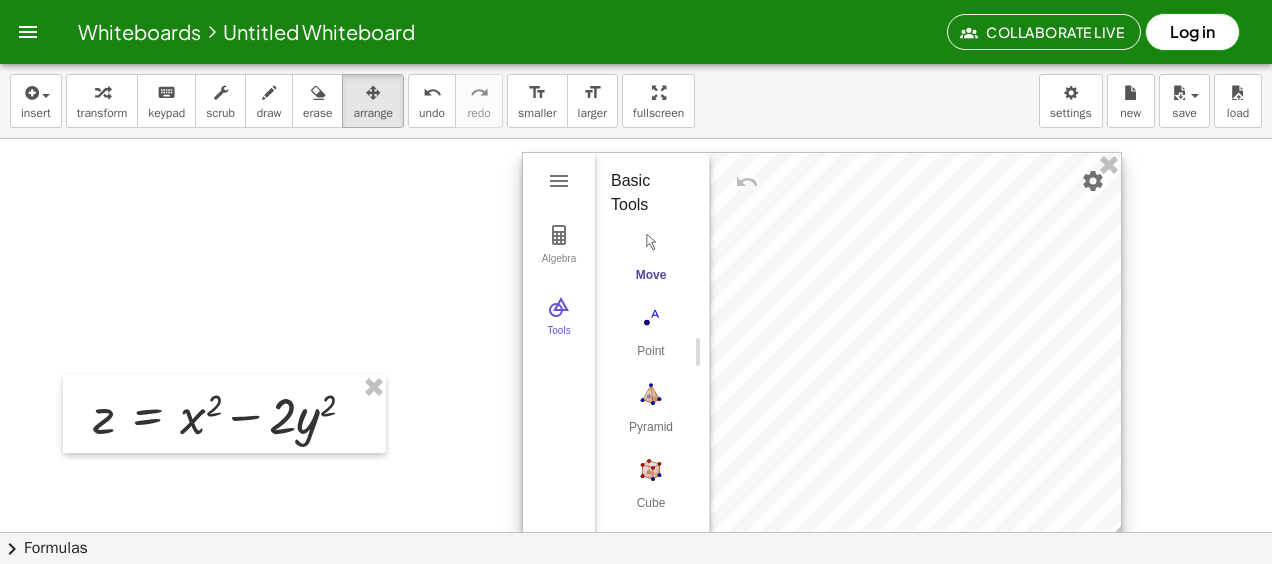 drag, startPoint x: 1086, startPoint y: 290, endPoint x: 1056, endPoint y: 290, distance: 30 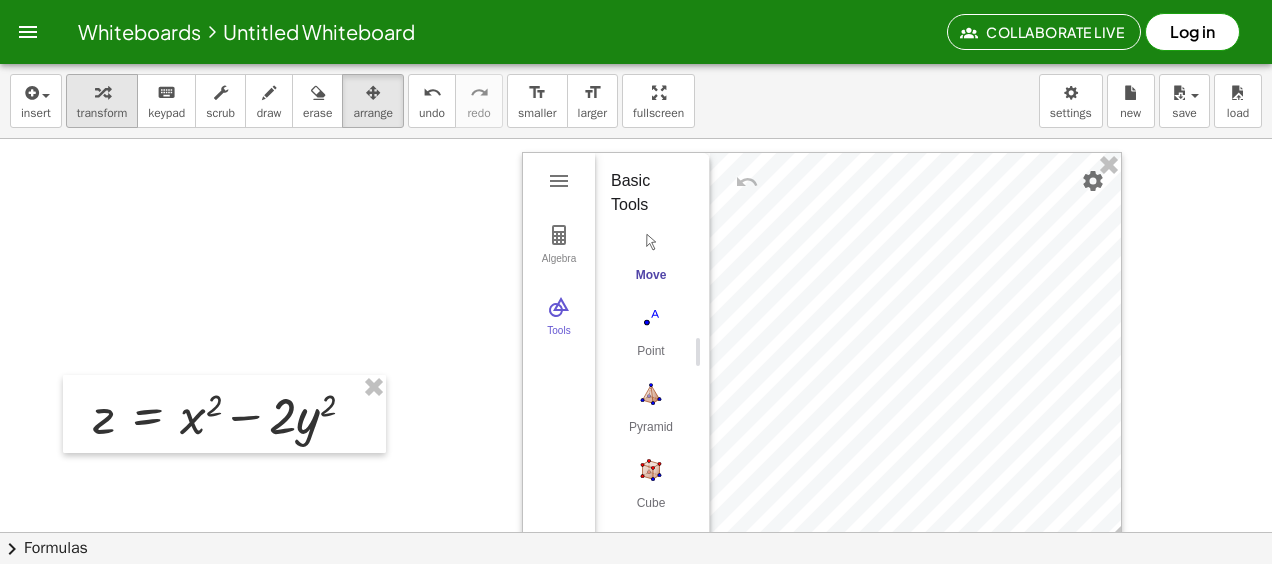 click at bounding box center (102, 92) 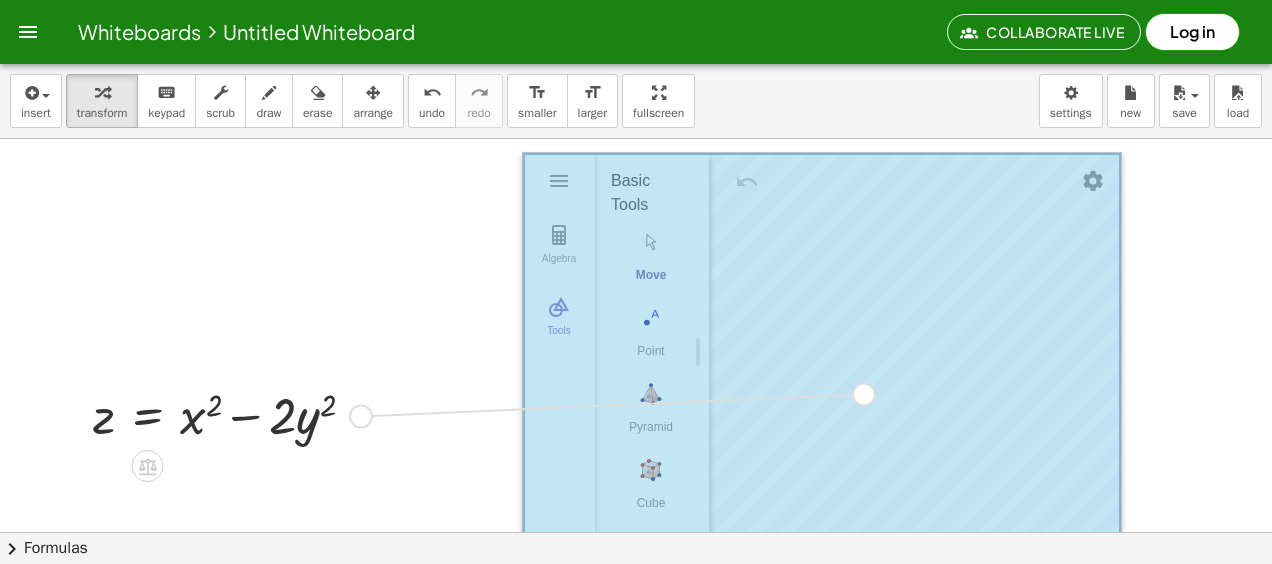 drag, startPoint x: 354, startPoint y: 414, endPoint x: 865, endPoint y: 391, distance: 511.51736 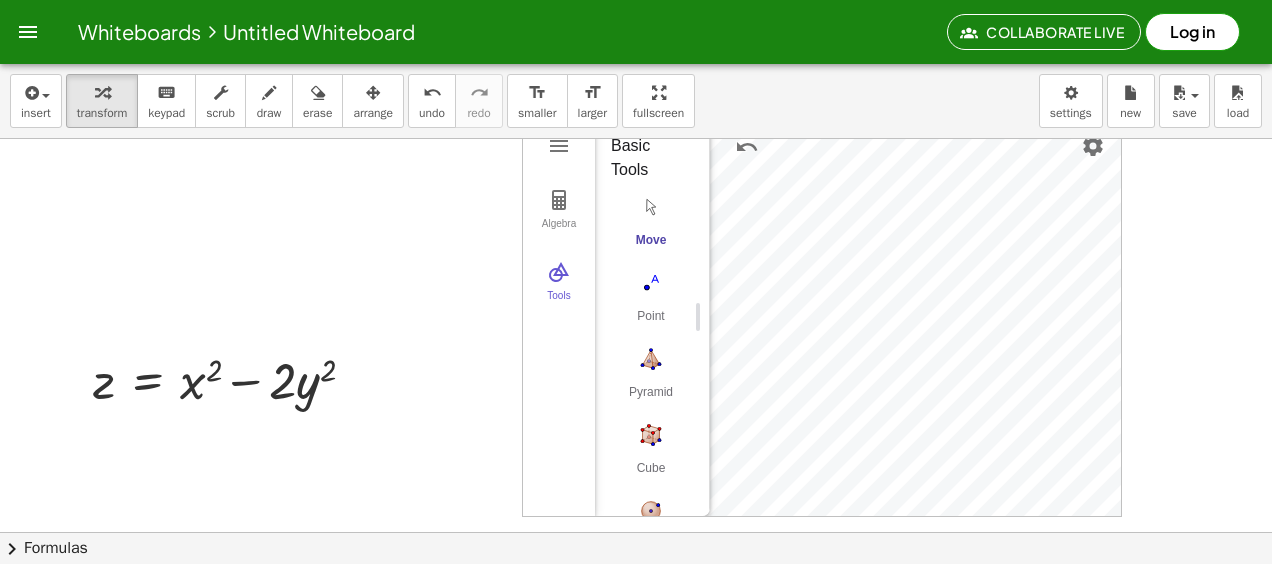scroll, scrollTop: 40, scrollLeft: 0, axis: vertical 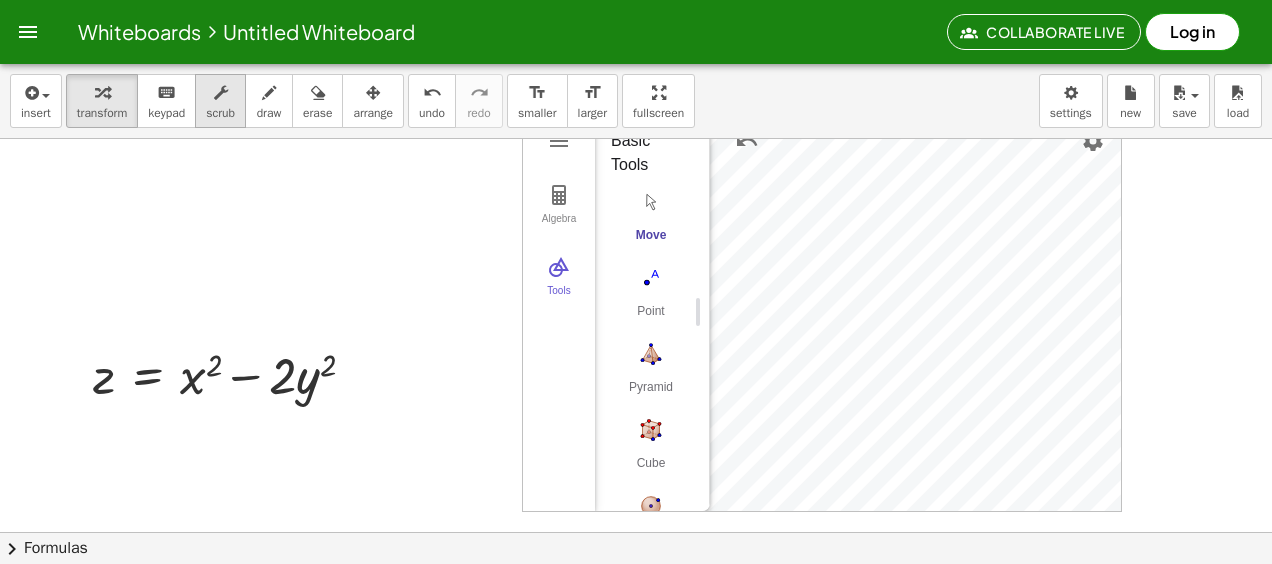 click on "scrub" at bounding box center (220, 113) 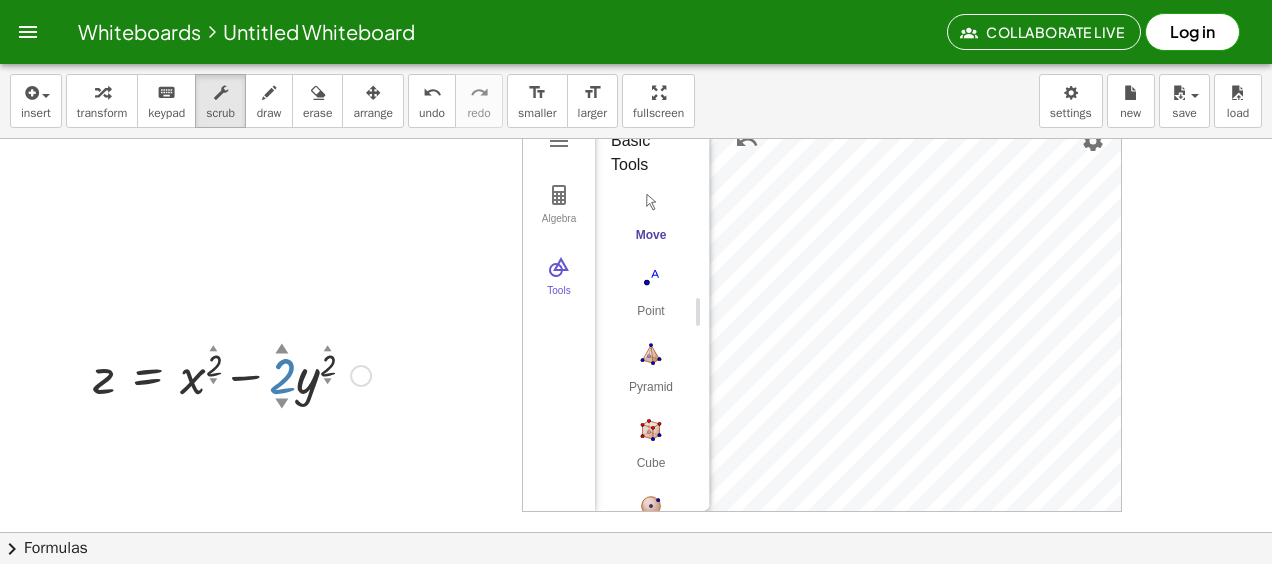 click on "▲" at bounding box center [282, 350] 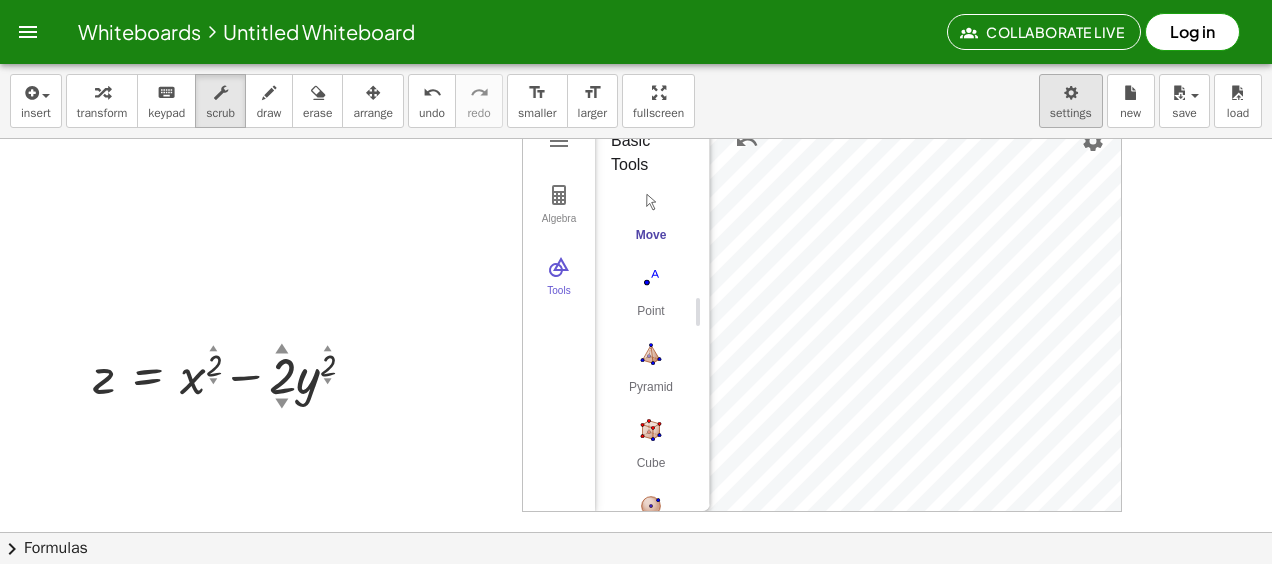 click on "Whiteboards     Untitled Whiteboard Collaborate Live  Log in  Graspable Math Activities Get Started Activity Bank Assigned Work Classes Whiteboards Reference   insert select one: Math Expression Function Text Youtube Video Graphing Geometry Geometry 3D transform keyboard keypad scrub draw erase arrange undo undo redo redo format_size smaller format_size larger fullscreen load   save new settings z = + x 2 ▲ ▼ − · 2 ▲ ▼ · y 2 ▲ ▼     Algebra Tools GeoGebra 3D Calculator Basic Tools Move Point Pyramid Cube Sphere: Center & Point Plane through 3 Points Intersect Two Surfaces Net More   × chevron_right  Formulas
Drag one side of a formula onto a highlighted expression on the canvas to apply it.
Quadratic Formula
+ · a · x 2 + · b · x + c = 0
⇔
x = · ( − b ± 2 √ ( + b 2 − · 4 · a · c ) ) · 2 · a
+ x" at bounding box center (636, 282) 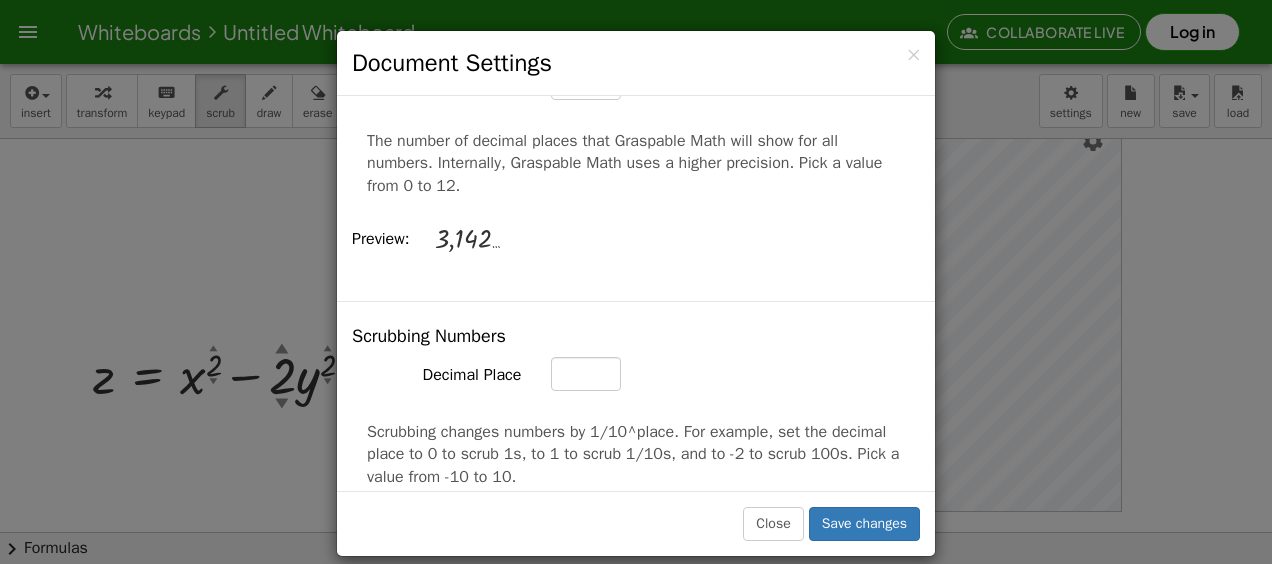 scroll, scrollTop: 1000, scrollLeft: 0, axis: vertical 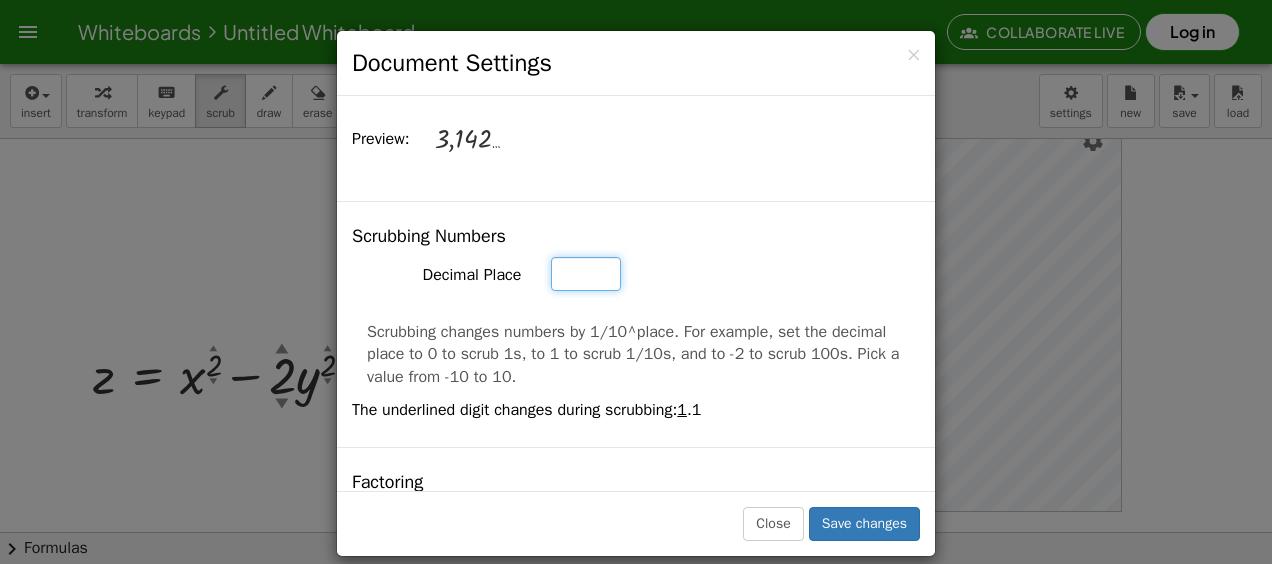 click on "*" at bounding box center [586, -17] 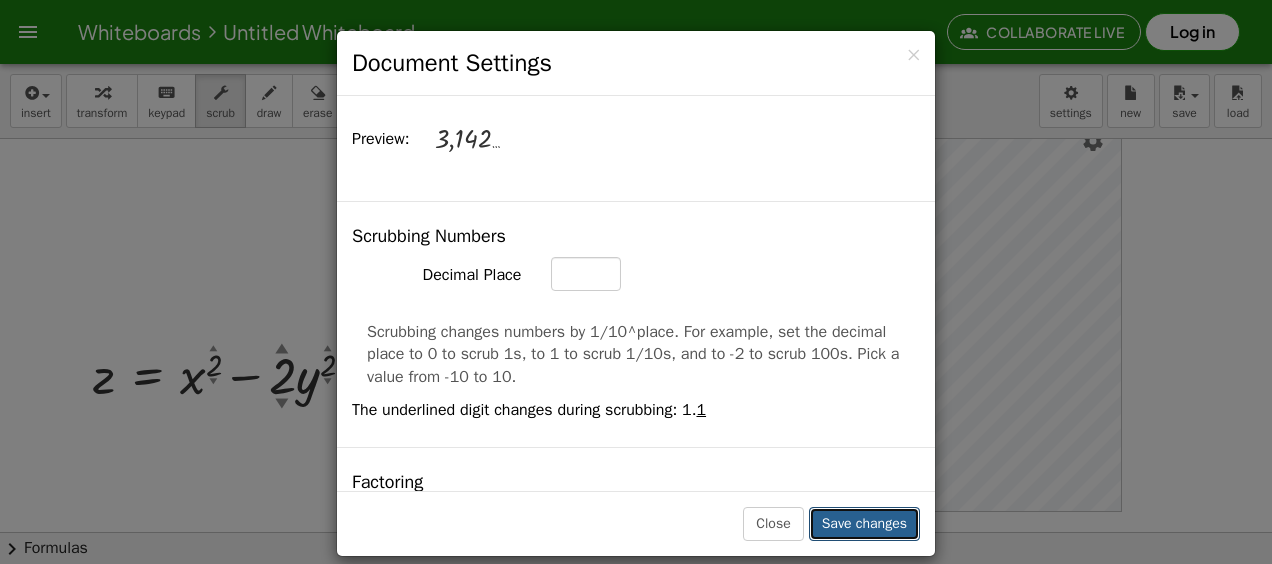 click on "Save changes" at bounding box center (864, 524) 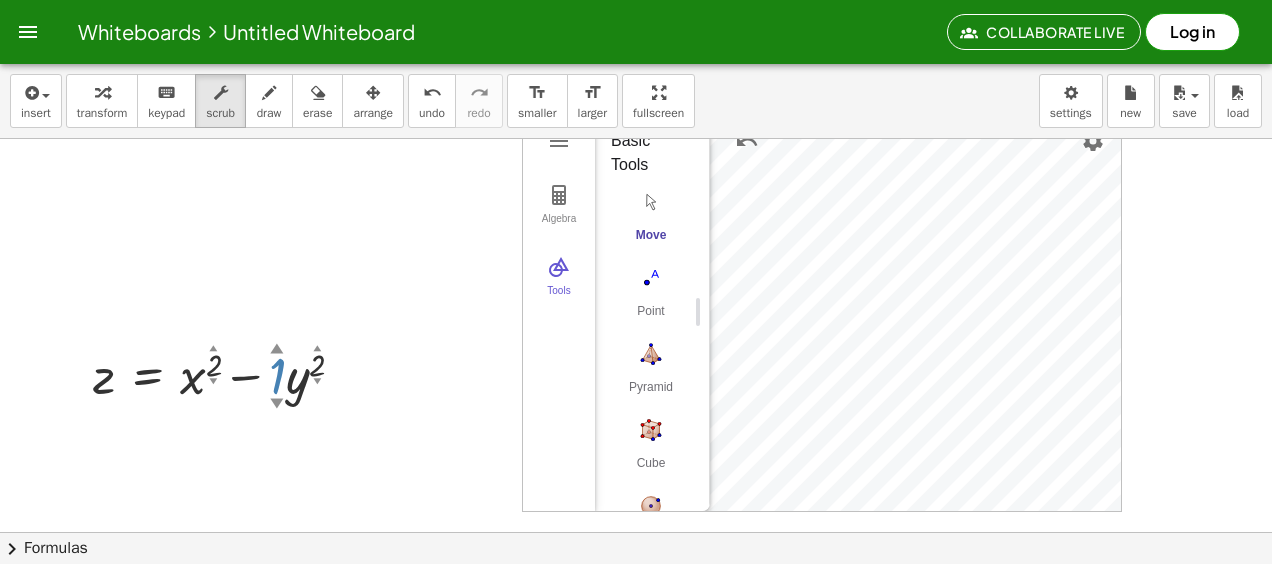 drag, startPoint x: 285, startPoint y: 374, endPoint x: 290, endPoint y: 301, distance: 73.171036 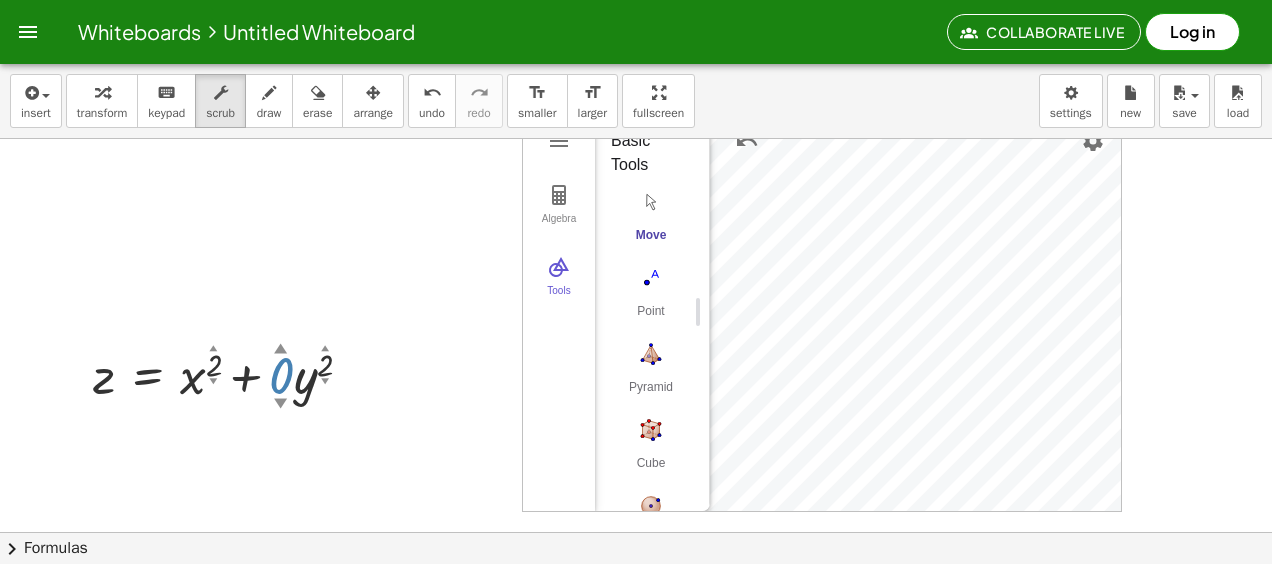 drag, startPoint x: 280, startPoint y: 372, endPoint x: 304, endPoint y: 294, distance: 81.608826 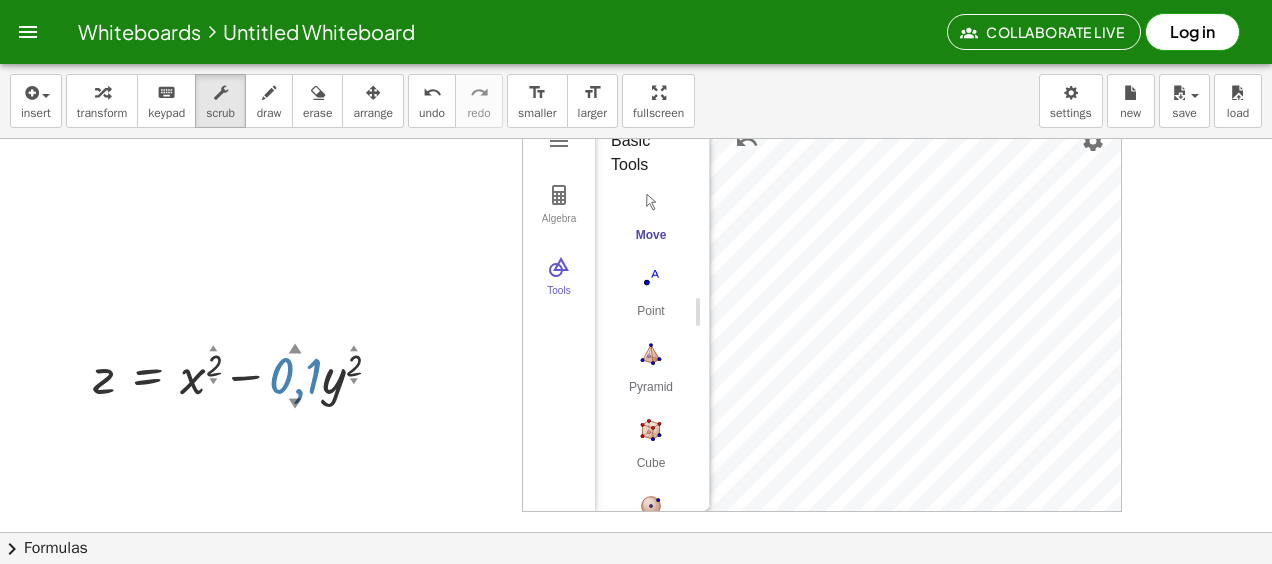 drag, startPoint x: 280, startPoint y: 382, endPoint x: 313, endPoint y: 401, distance: 38.078865 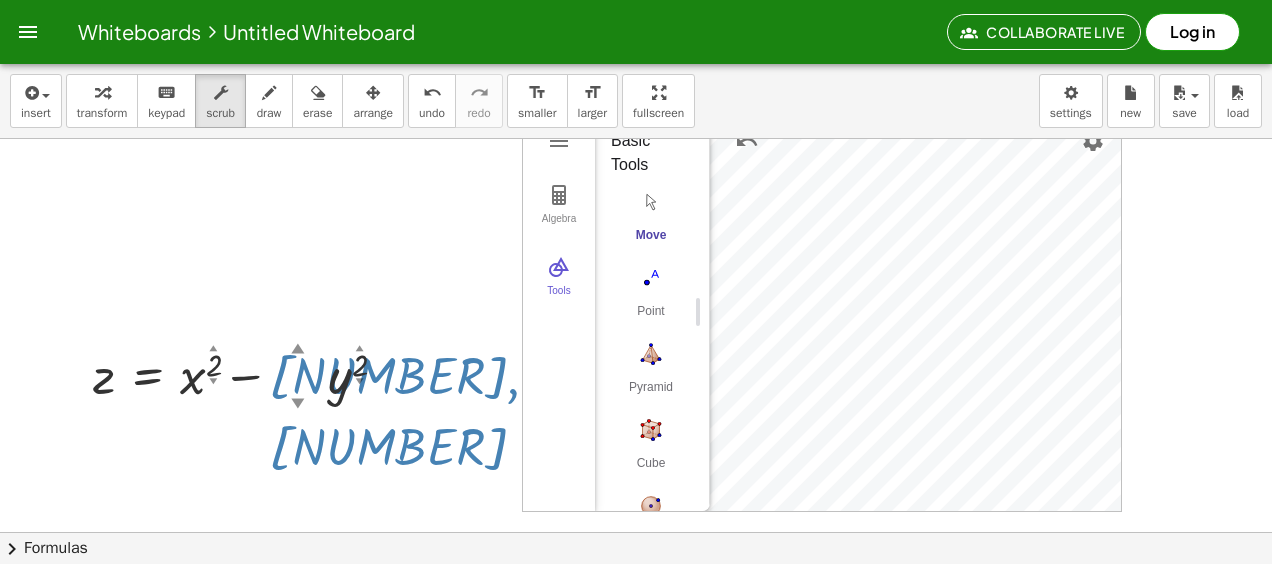 drag, startPoint x: 290, startPoint y: 350, endPoint x: 347, endPoint y: 407, distance: 80.610176 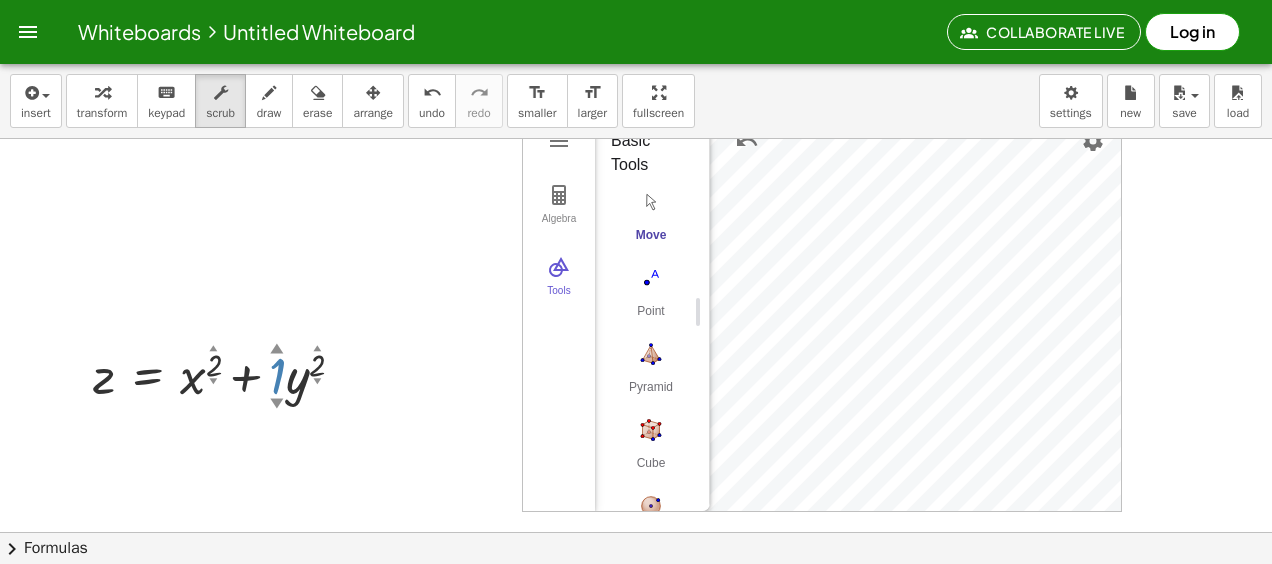 drag, startPoint x: 299, startPoint y: 368, endPoint x: 326, endPoint y: 269, distance: 102.61579 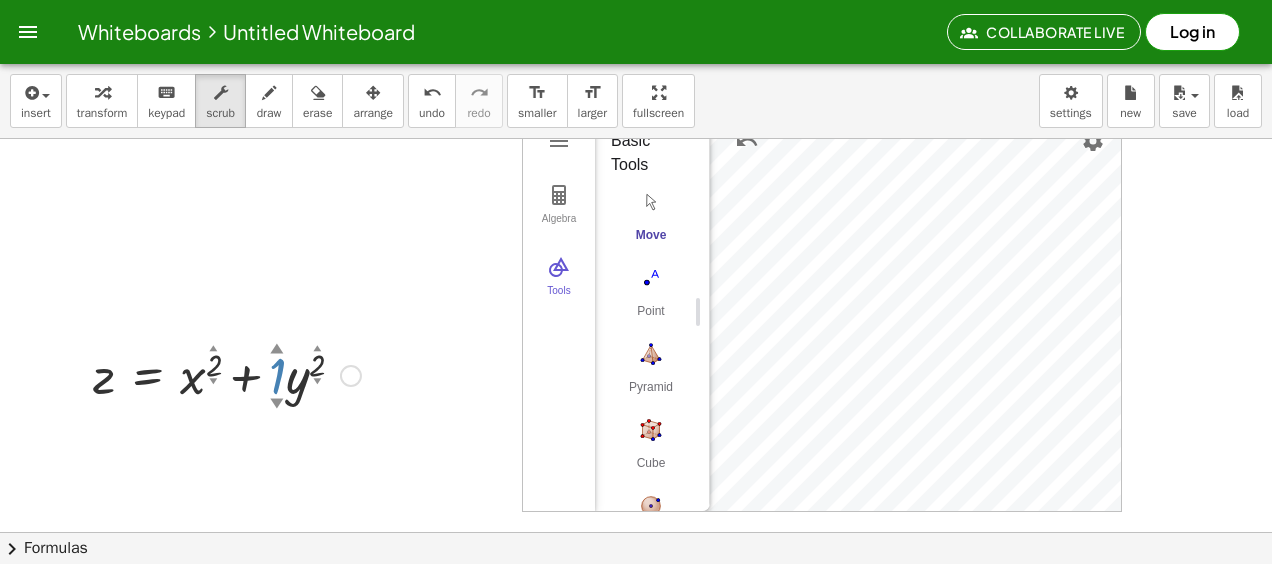 click on "▲" at bounding box center (277, 350) 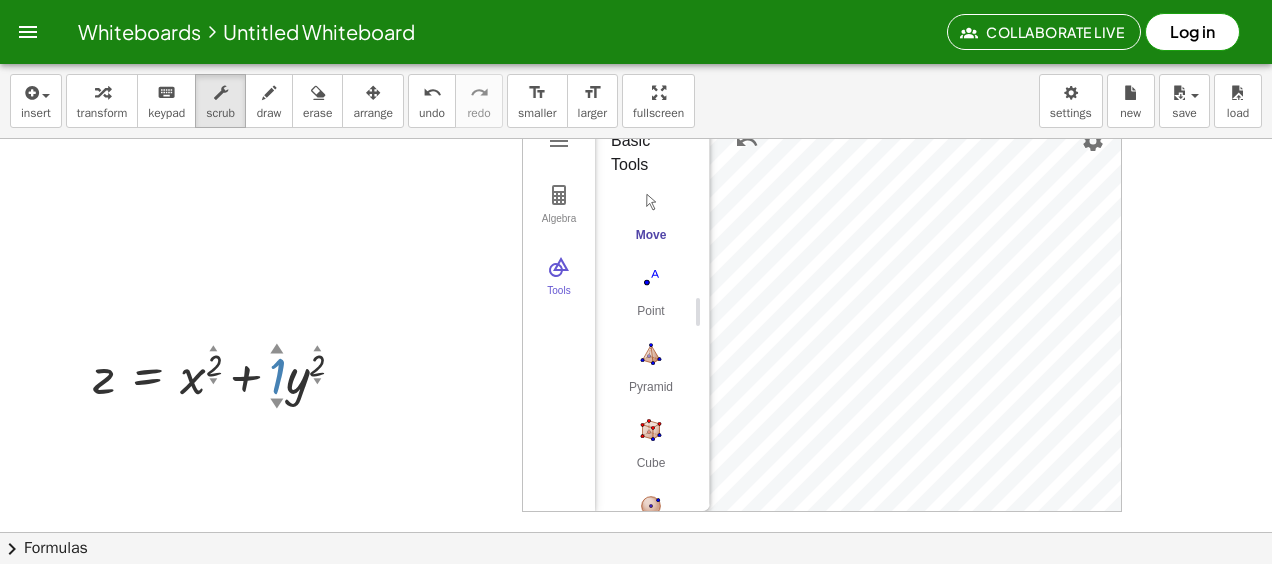 drag, startPoint x: 278, startPoint y: 348, endPoint x: 449, endPoint y: 342, distance: 171.10522 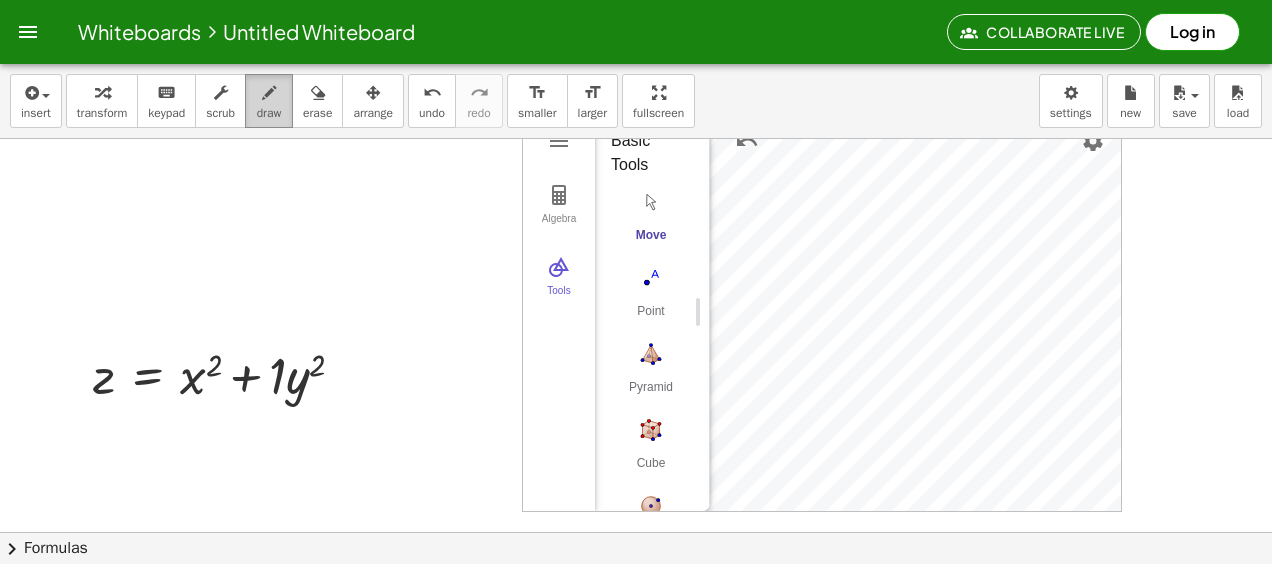 click on "draw" at bounding box center [269, 113] 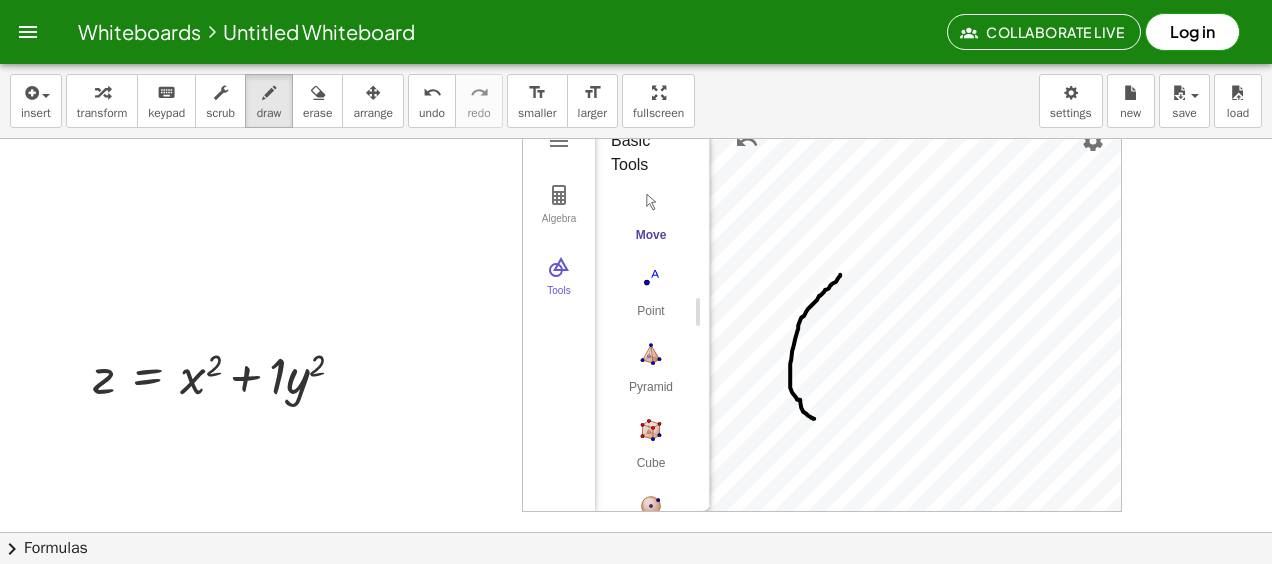 drag, startPoint x: 840, startPoint y: 273, endPoint x: 822, endPoint y: 417, distance: 145.12064 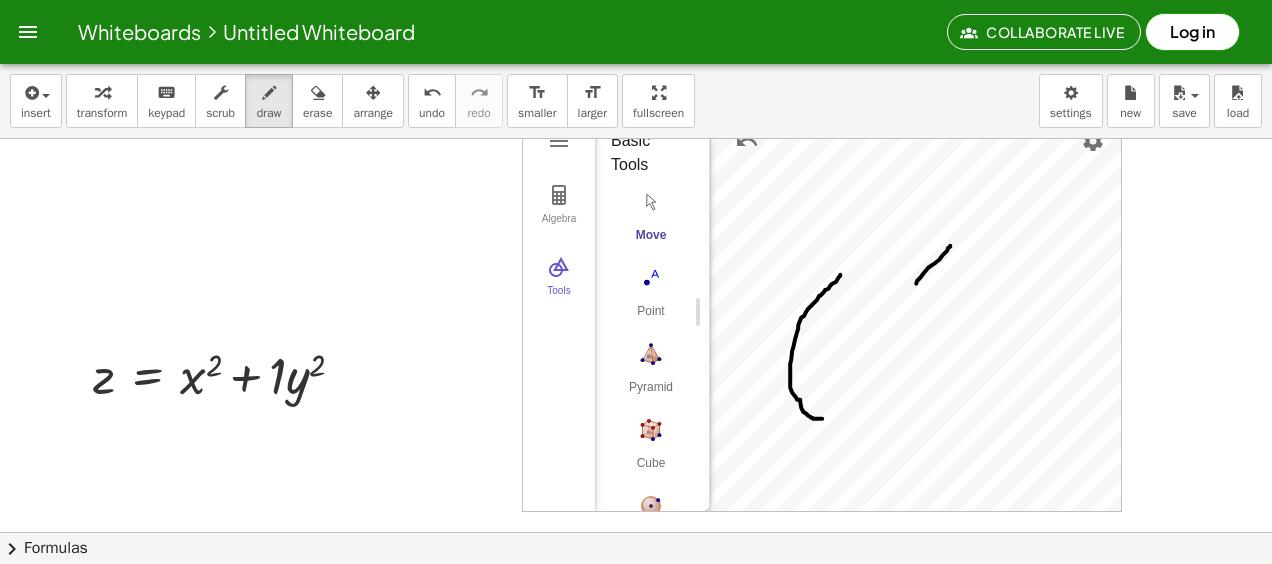 drag, startPoint x: 916, startPoint y: 282, endPoint x: 950, endPoint y: 245, distance: 50.24938 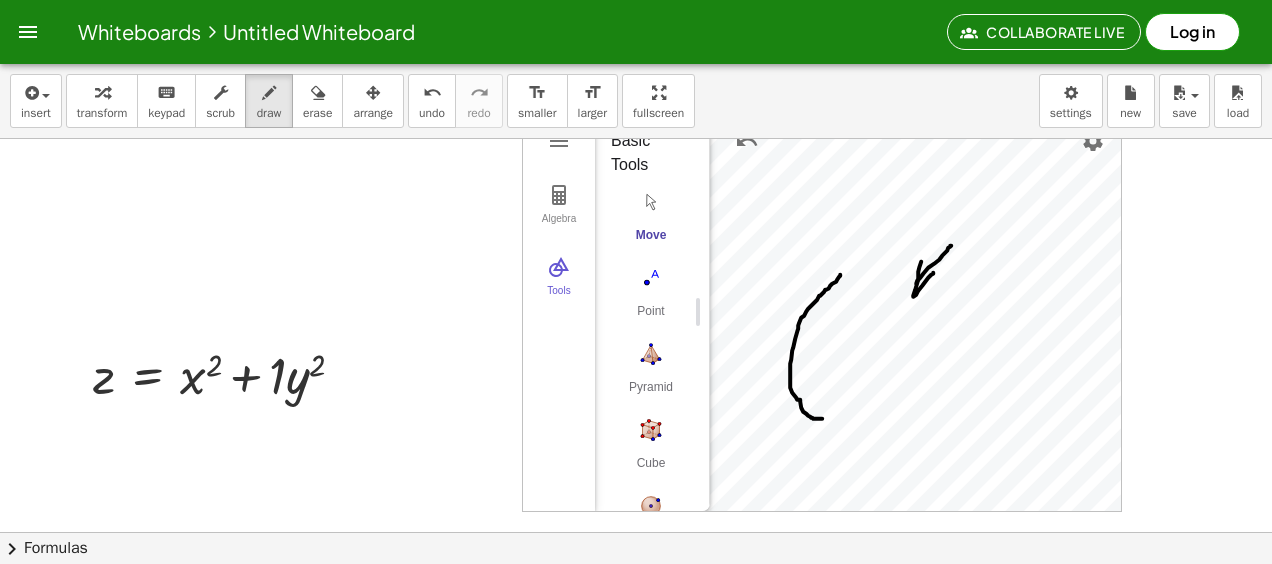 drag, startPoint x: 921, startPoint y: 260, endPoint x: 933, endPoint y: 271, distance: 16.27882 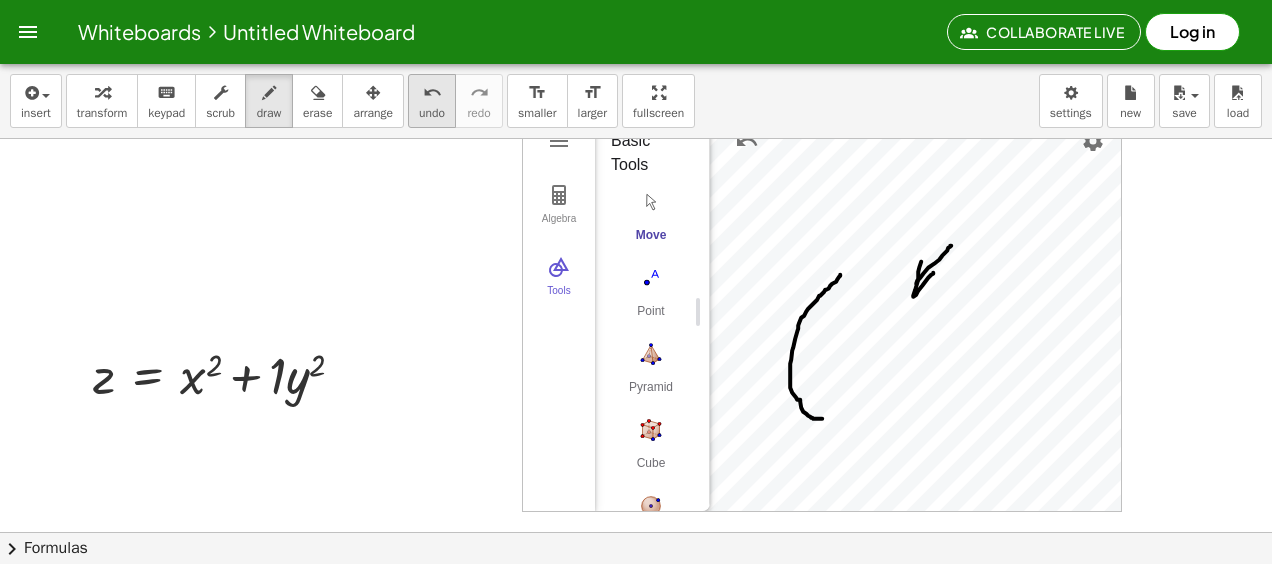 click on "undo" at bounding box center (432, 93) 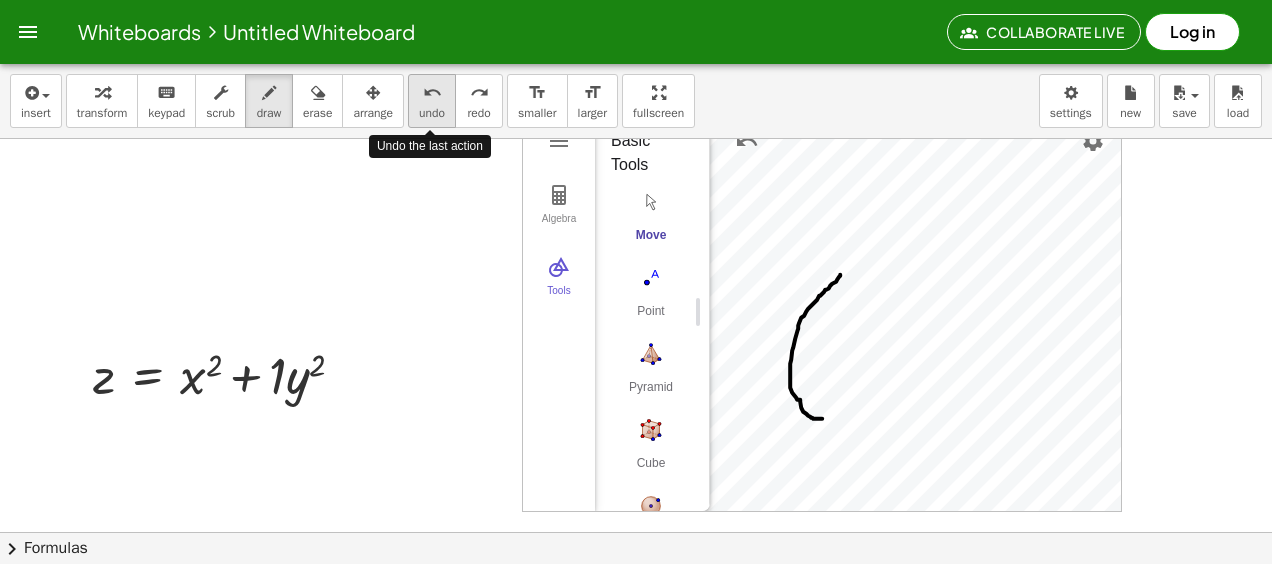 click on "undo" at bounding box center [432, 93] 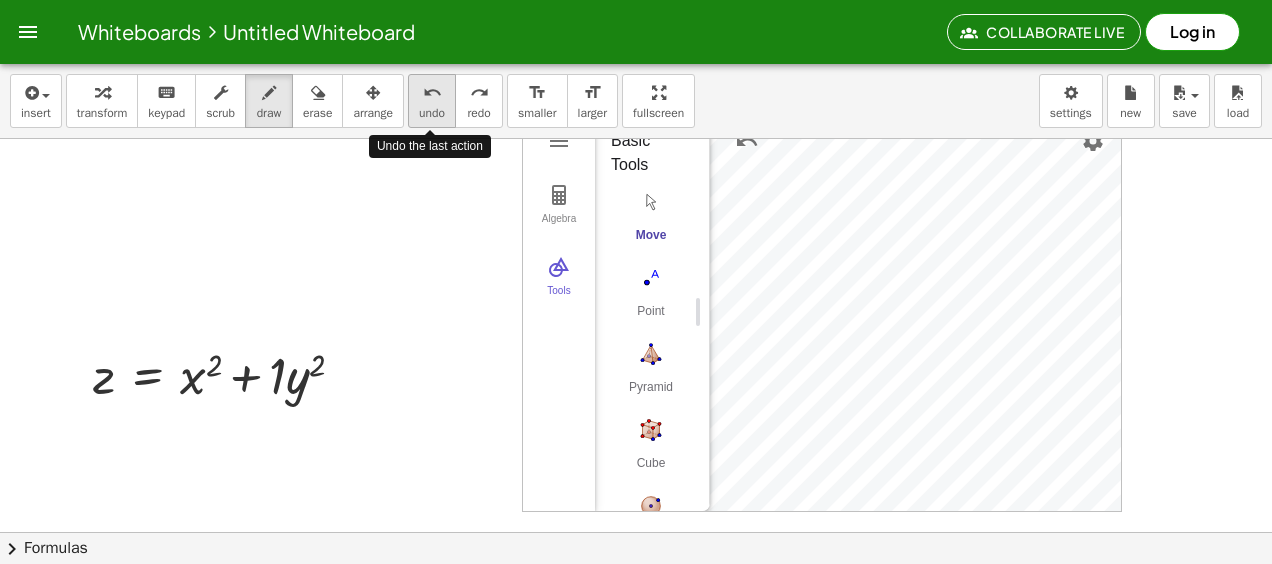 click on "undo" at bounding box center (432, 93) 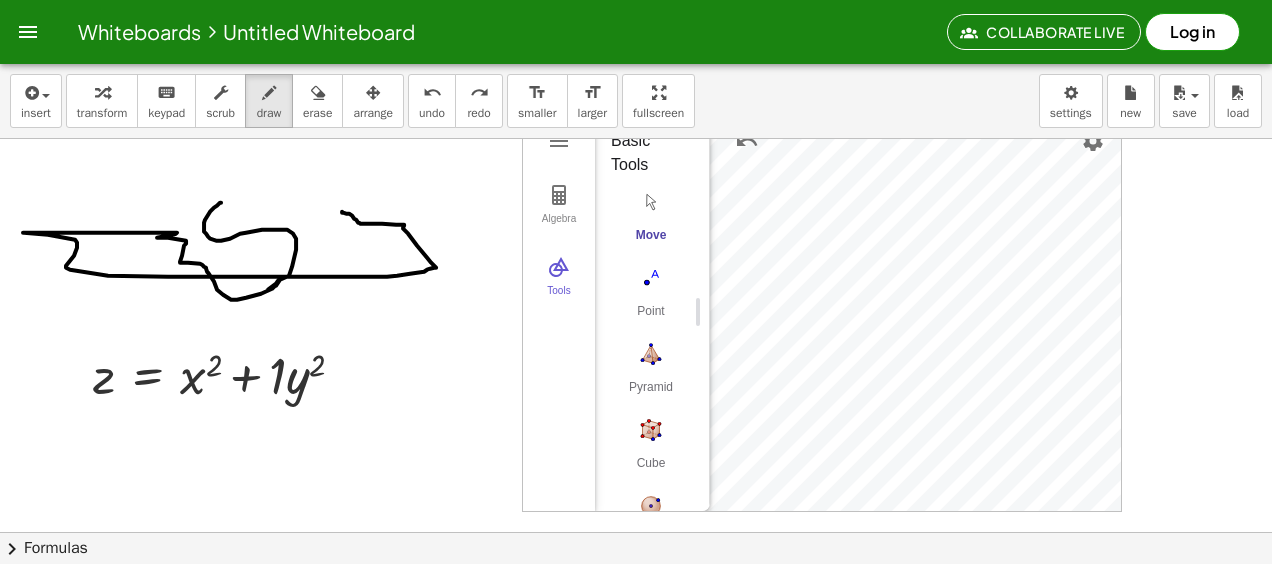 drag, startPoint x: 221, startPoint y: 201, endPoint x: 342, endPoint y: 210, distance: 121.33425 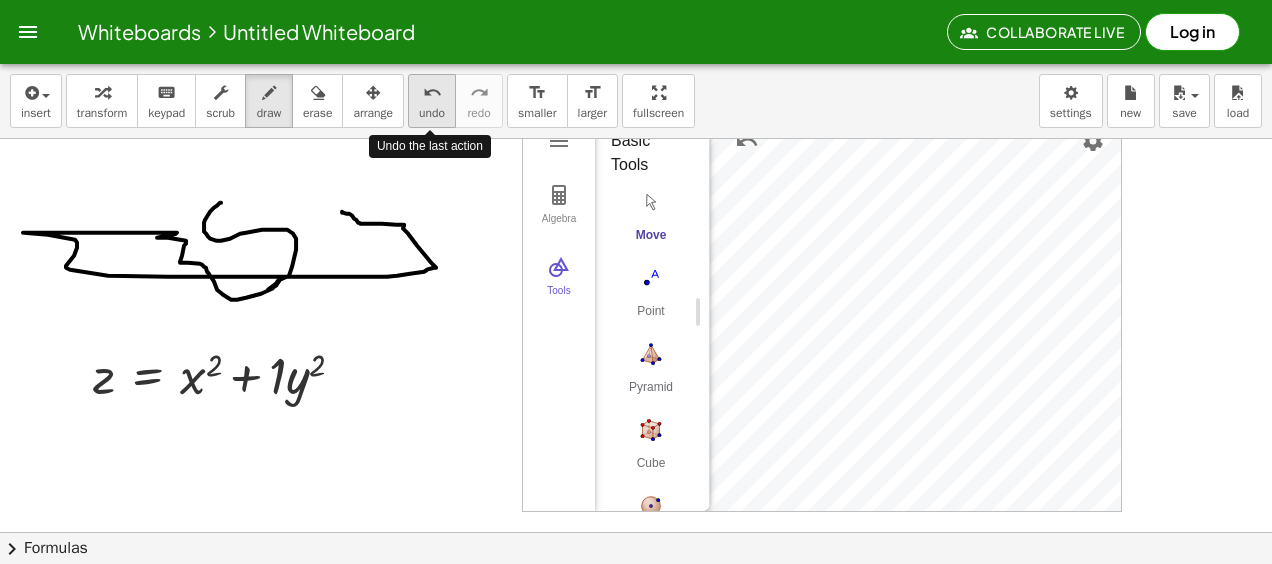 click on "undo" at bounding box center [432, 113] 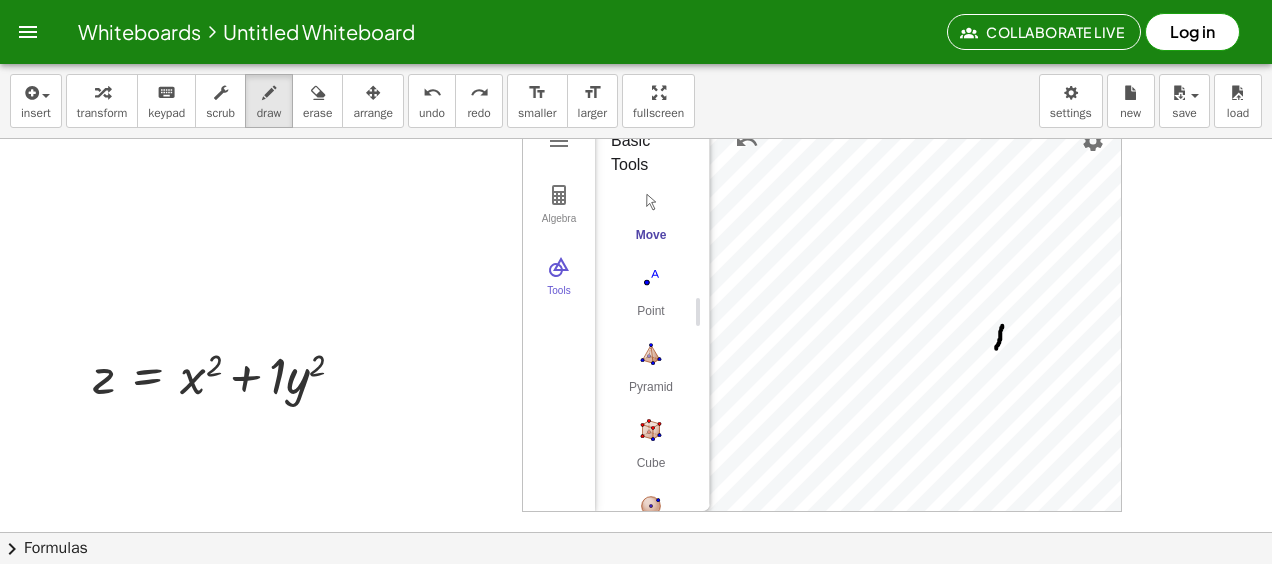 drag, startPoint x: 997, startPoint y: 344, endPoint x: 1002, endPoint y: 324, distance: 20.615528 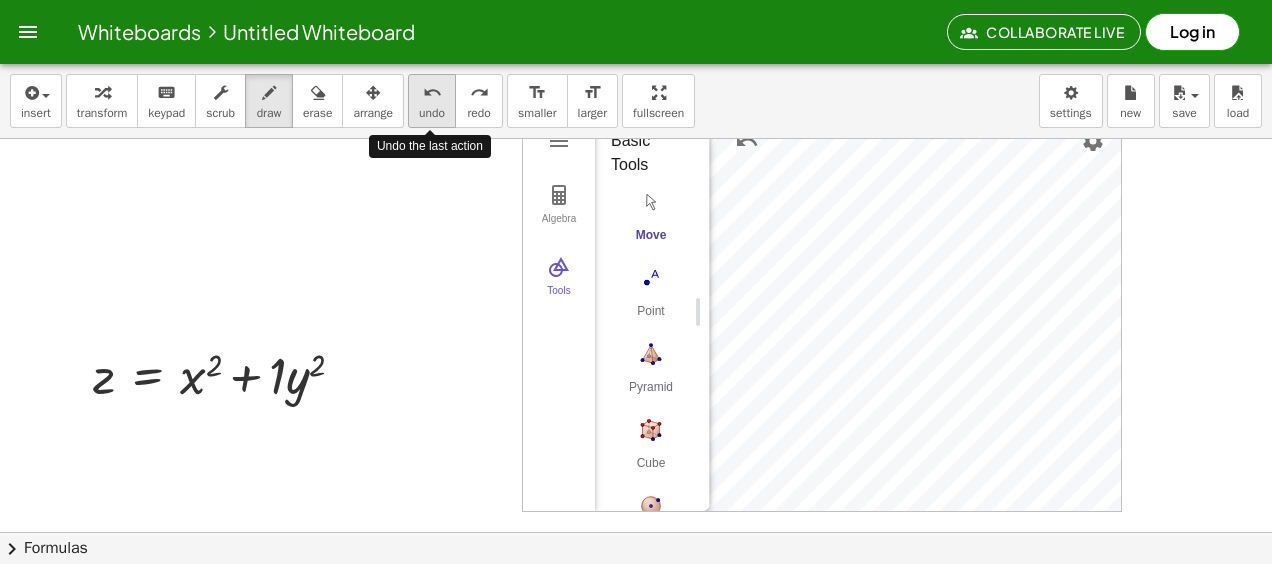 click on "undo" at bounding box center [432, 93] 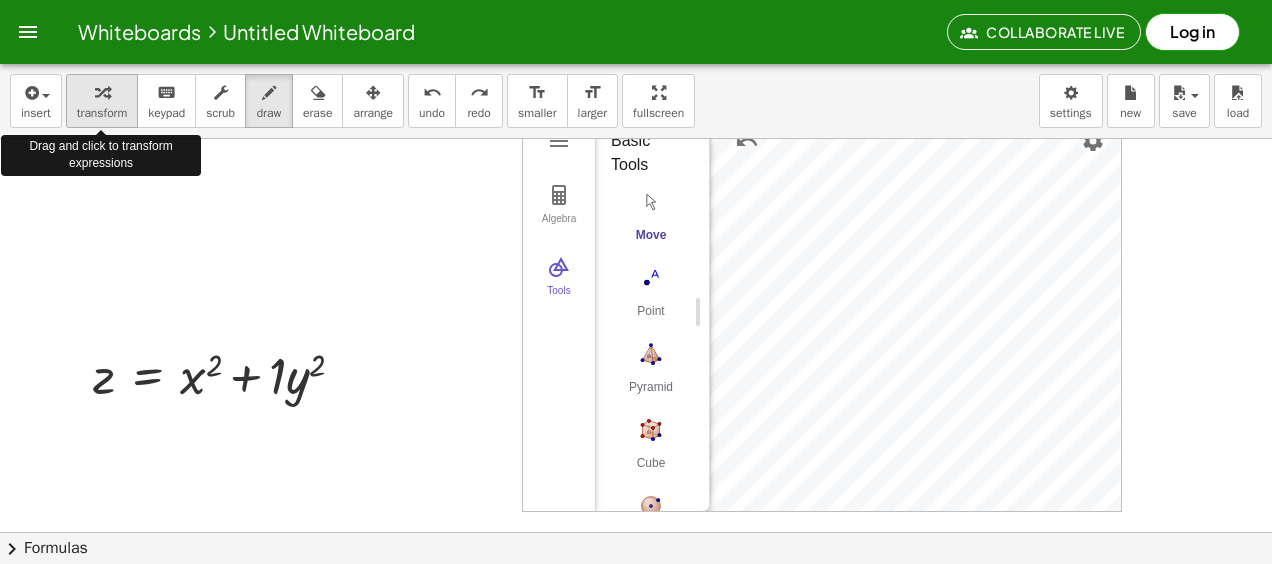 click at bounding box center (102, 92) 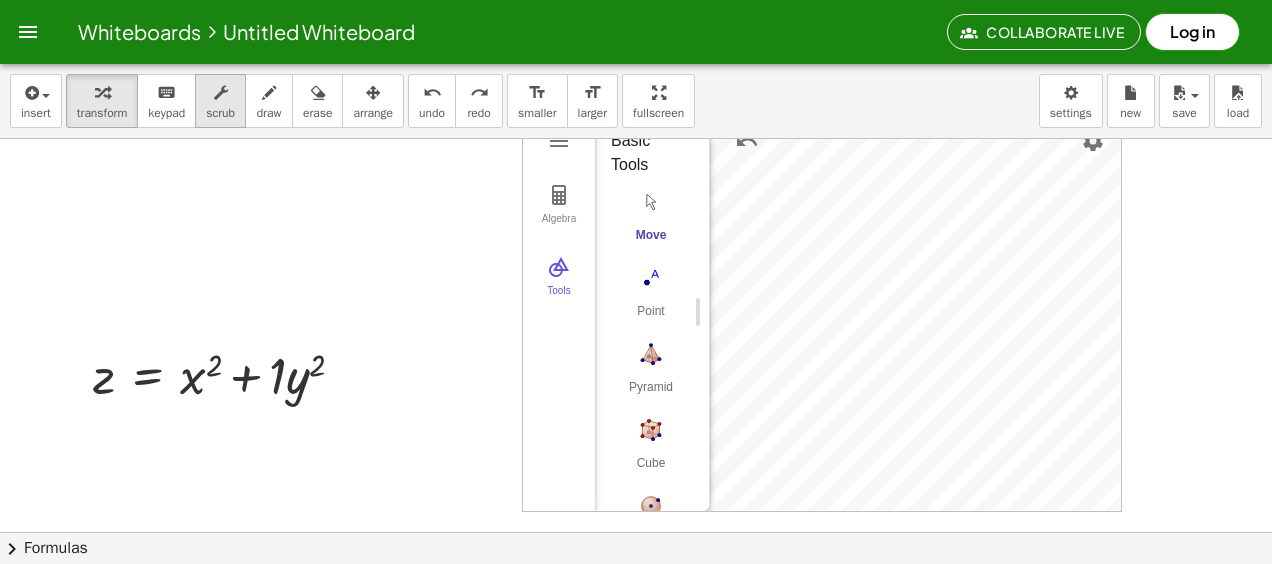 click at bounding box center (221, 93) 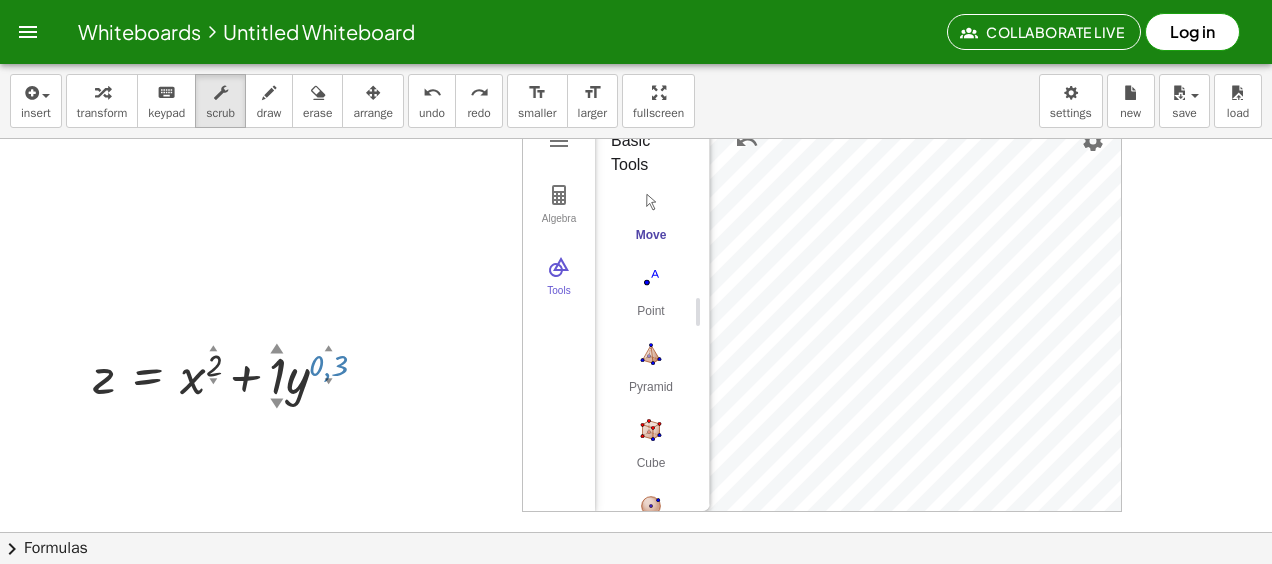 drag, startPoint x: 317, startPoint y: 350, endPoint x: 386, endPoint y: 452, distance: 123.146255 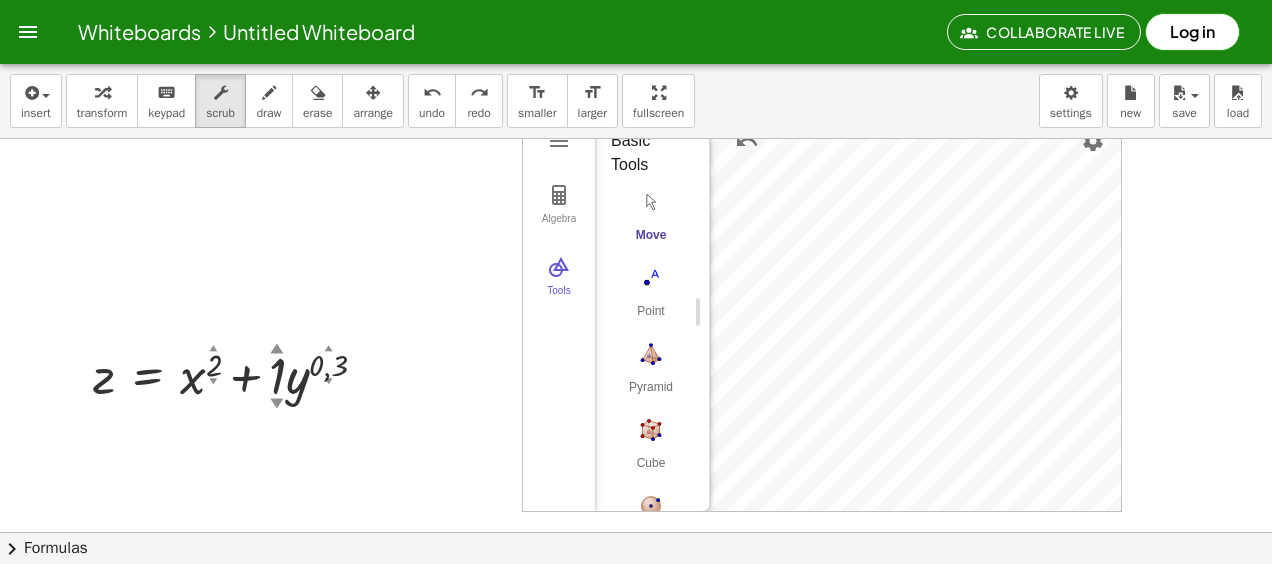 click on "z = + x 2 ▲ ▼ + · 1 ▲ ▼ · y [NUMBER],[NUMBER] ▲ ▼     Algebra Tools Input… GeoGebra 3D Calculator Basic Tools Move Point Pyramid Cube Sphere: Center & Point Plane through 3 Points Intersect Two Surfaces Net More" at bounding box center [636, 557] 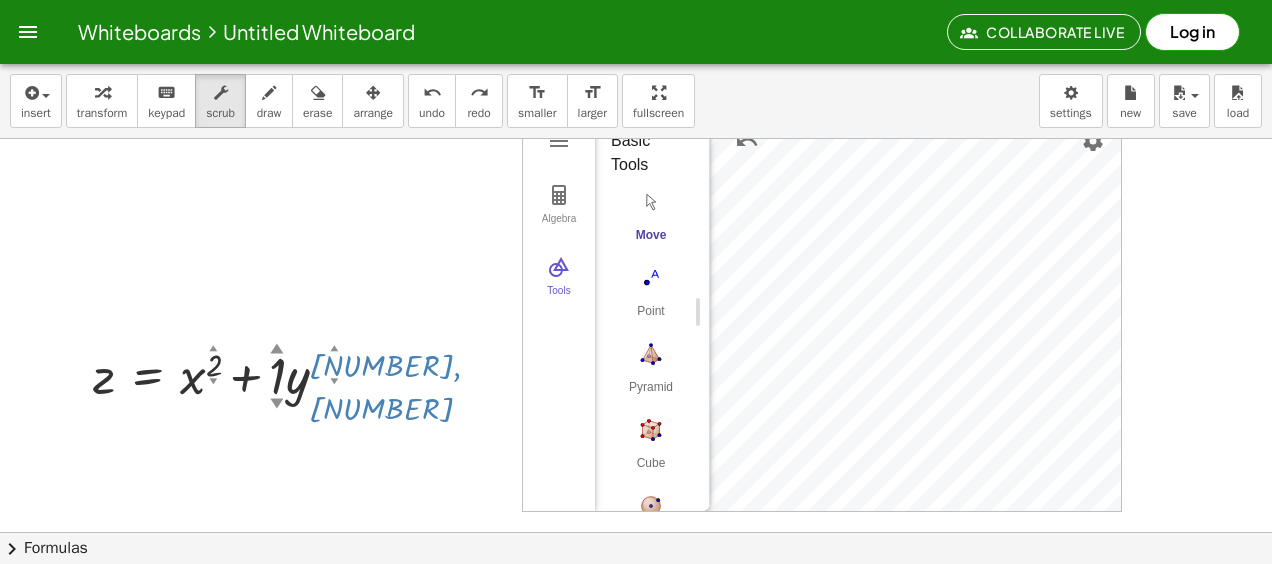 drag, startPoint x: 328, startPoint y: 348, endPoint x: 346, endPoint y: -104, distance: 452.35828 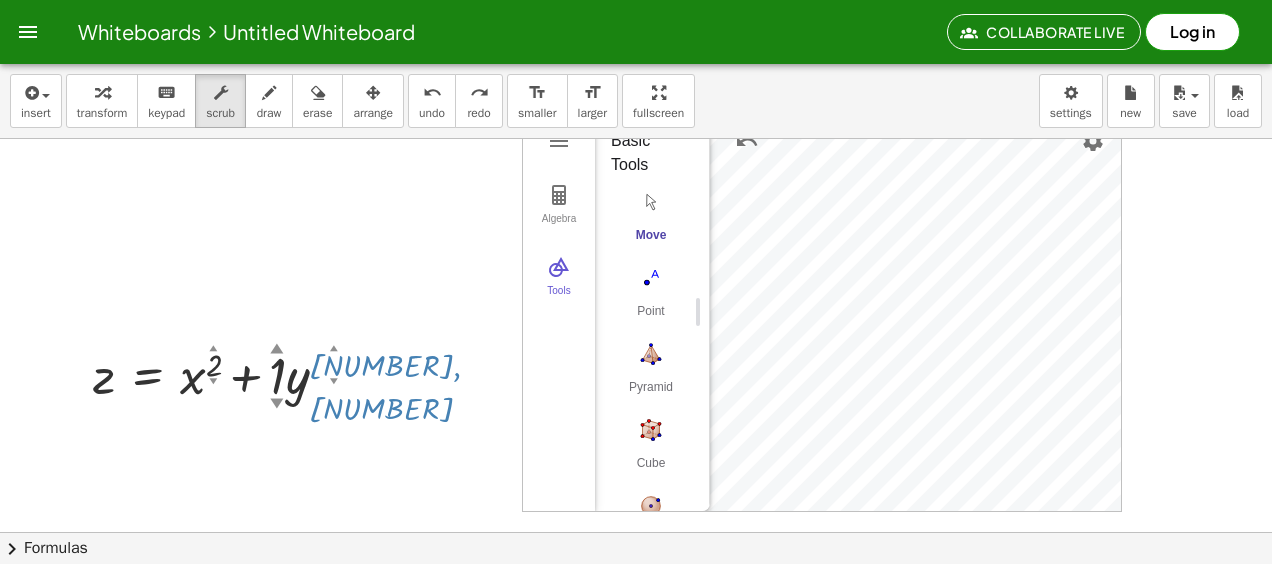 drag, startPoint x: 336, startPoint y: 336, endPoint x: 433, endPoint y: 612, distance: 292.54913 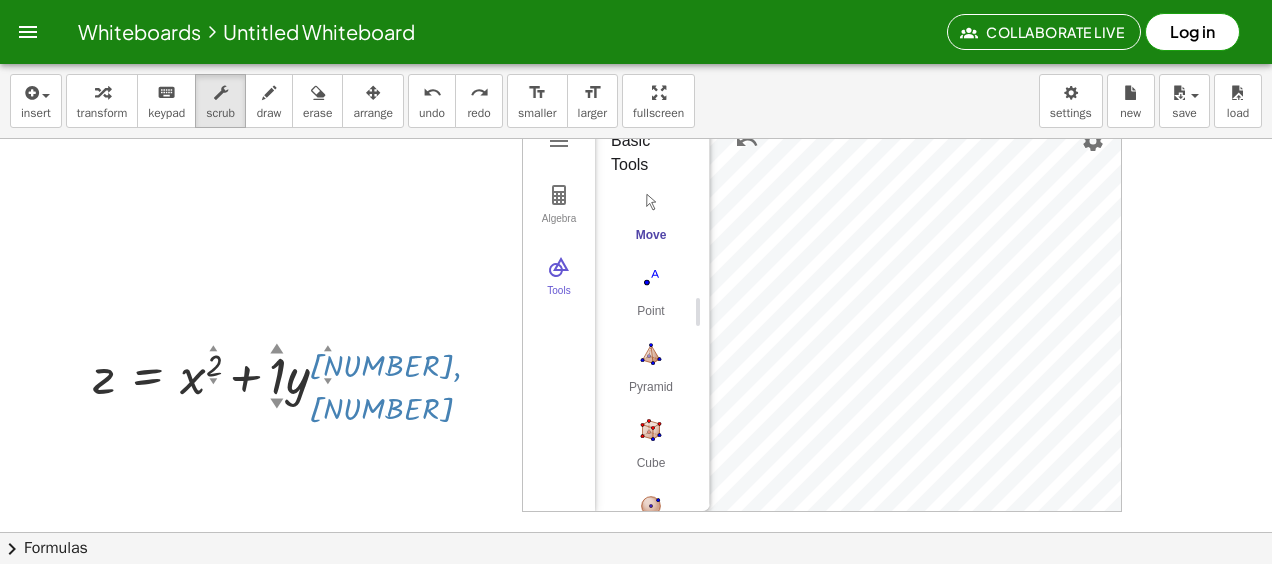 drag, startPoint x: 333, startPoint y: 356, endPoint x: 390, endPoint y: 606, distance: 256.41568 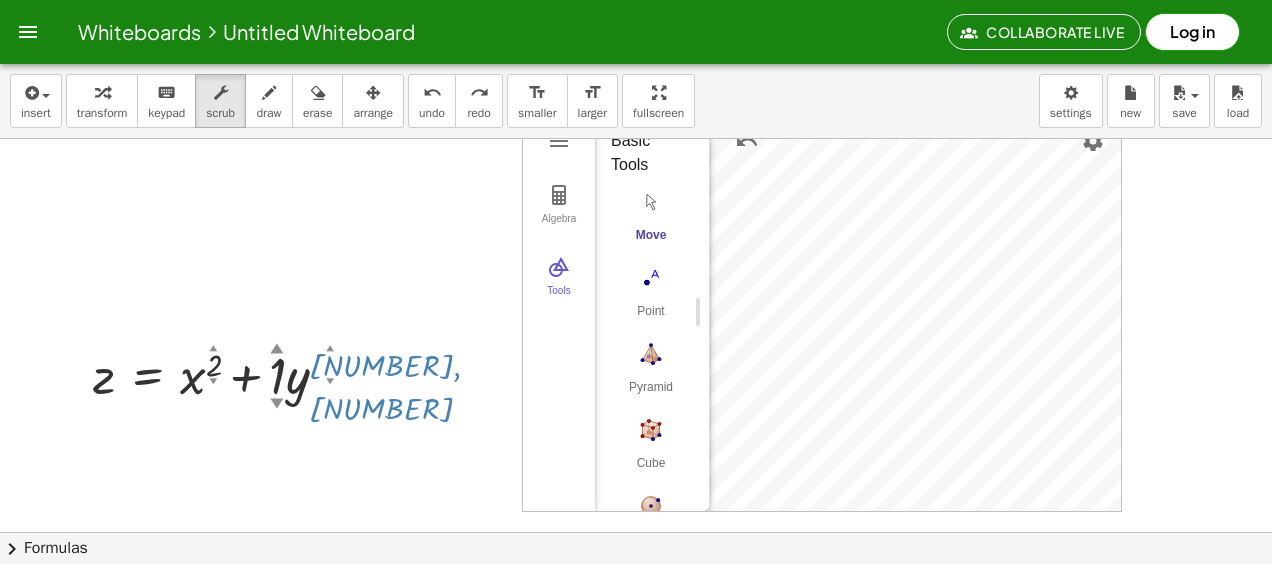 drag, startPoint x: 328, startPoint y: 356, endPoint x: 375, endPoint y: 492, distance: 143.89232 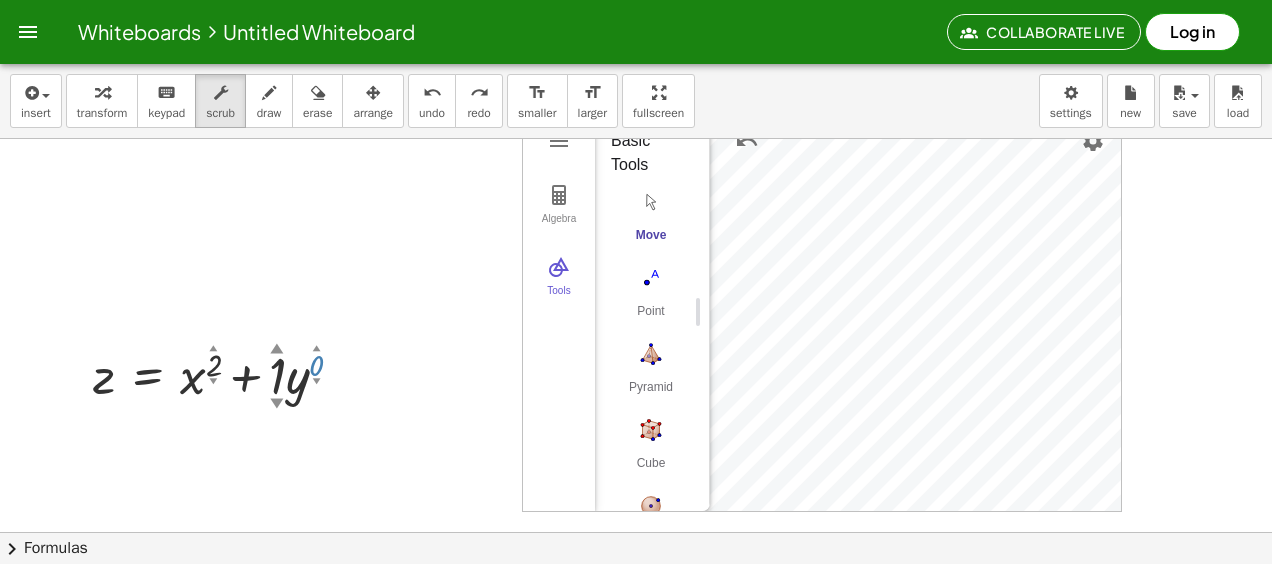 drag, startPoint x: 329, startPoint y: 358, endPoint x: 379, endPoint y: 502, distance: 152.4336 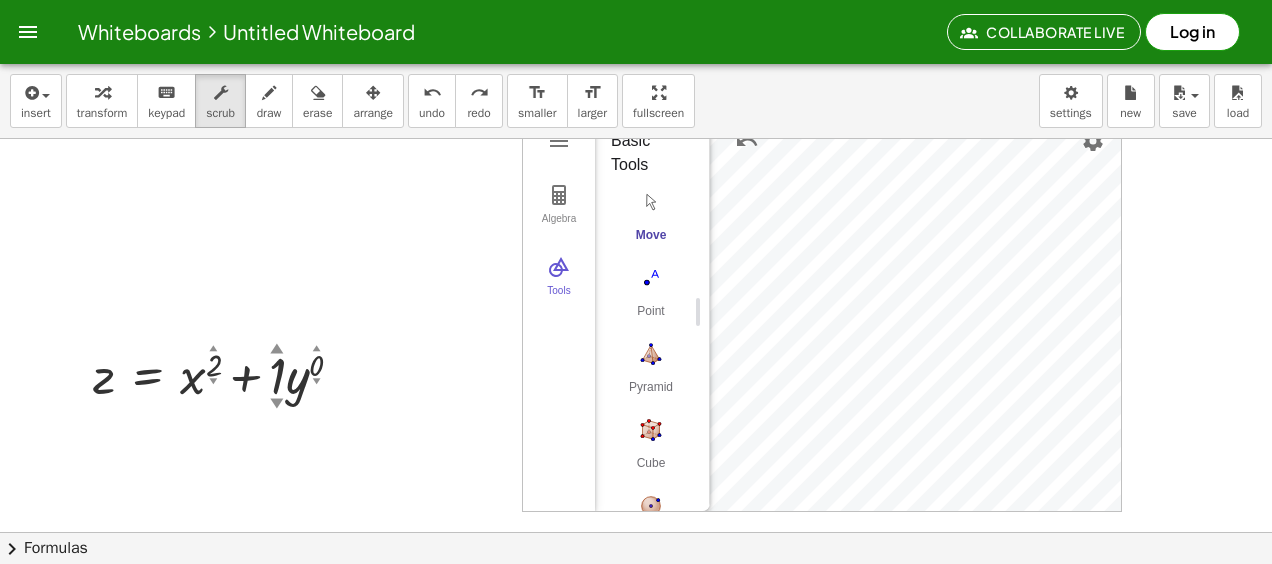 drag, startPoint x: 295, startPoint y: 386, endPoint x: 303, endPoint y: 367, distance: 20.615528 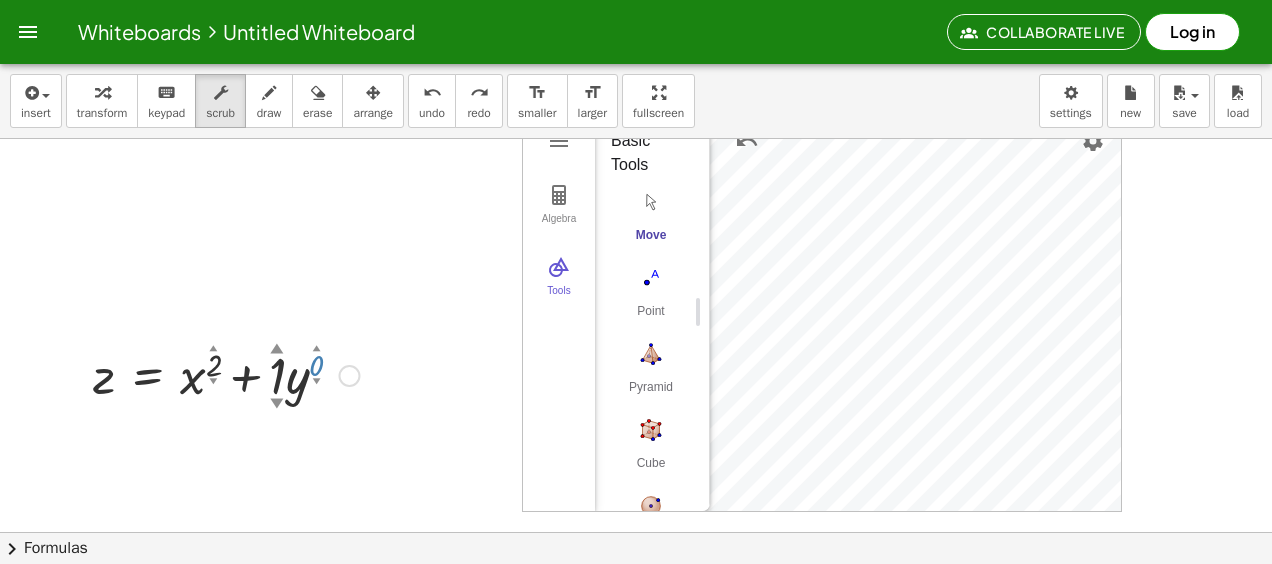 click on "▼" at bounding box center [317, 382] 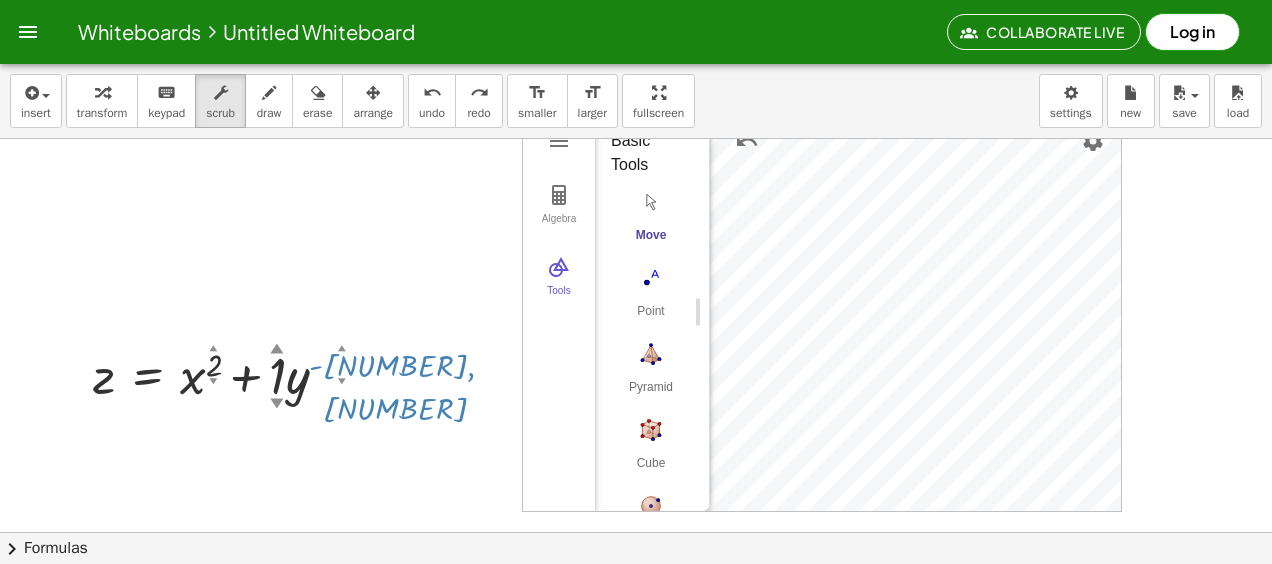 drag, startPoint x: 317, startPoint y: 382, endPoint x: 395, endPoint y: 548, distance: 183.41211 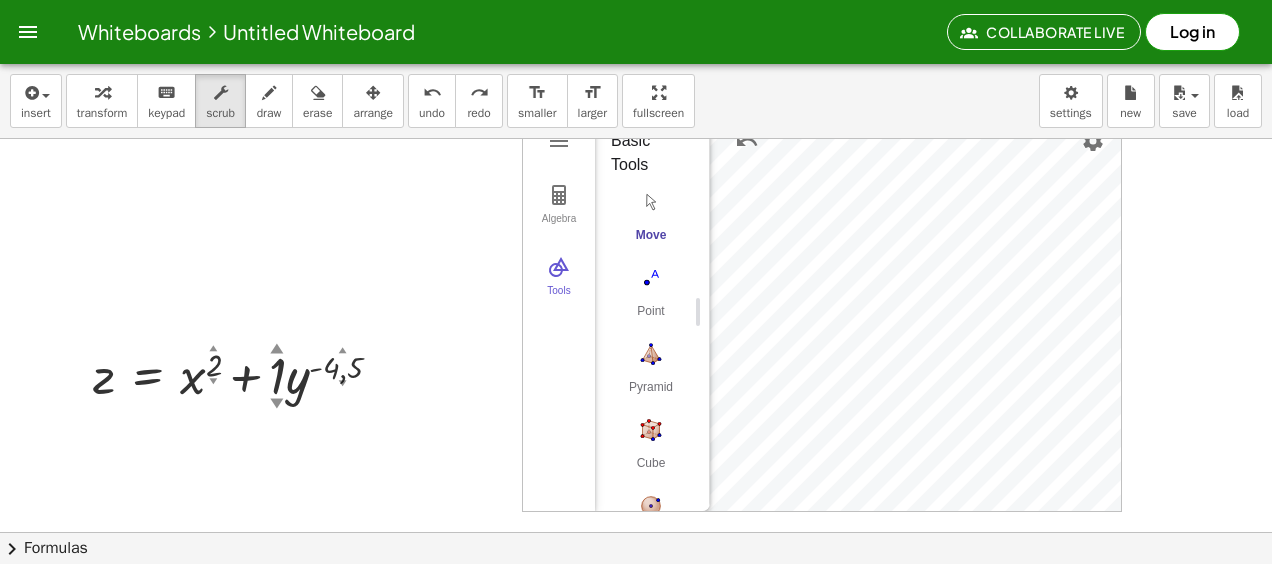 scroll, scrollTop: 0, scrollLeft: 0, axis: both 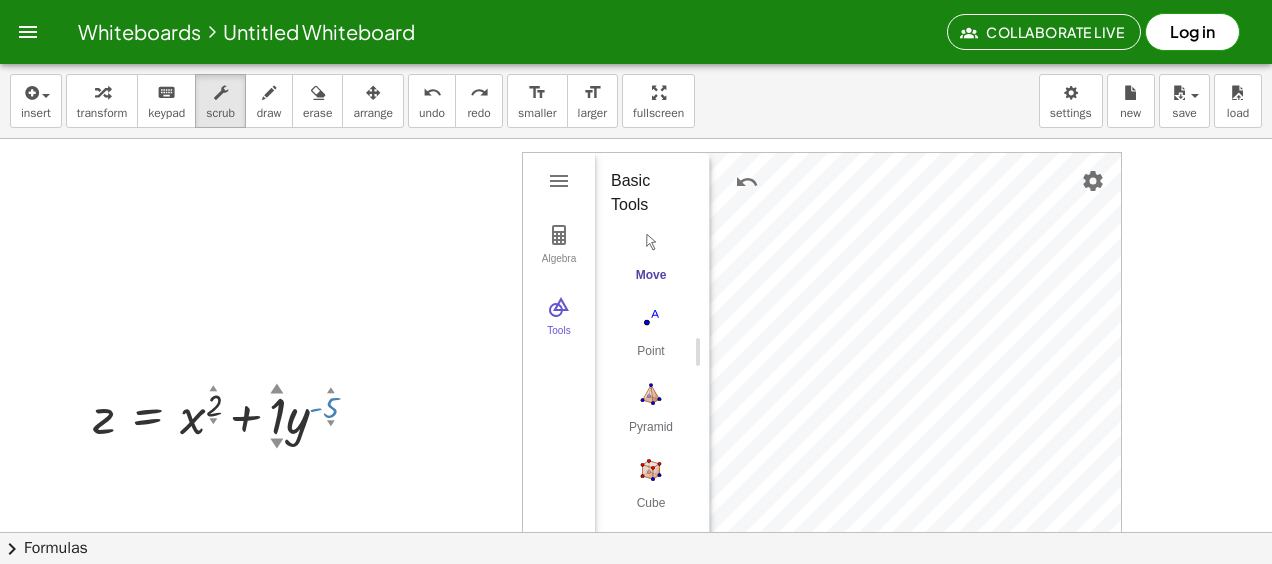 drag, startPoint x: 344, startPoint y: 392, endPoint x: 353, endPoint y: 436, distance: 44.911022 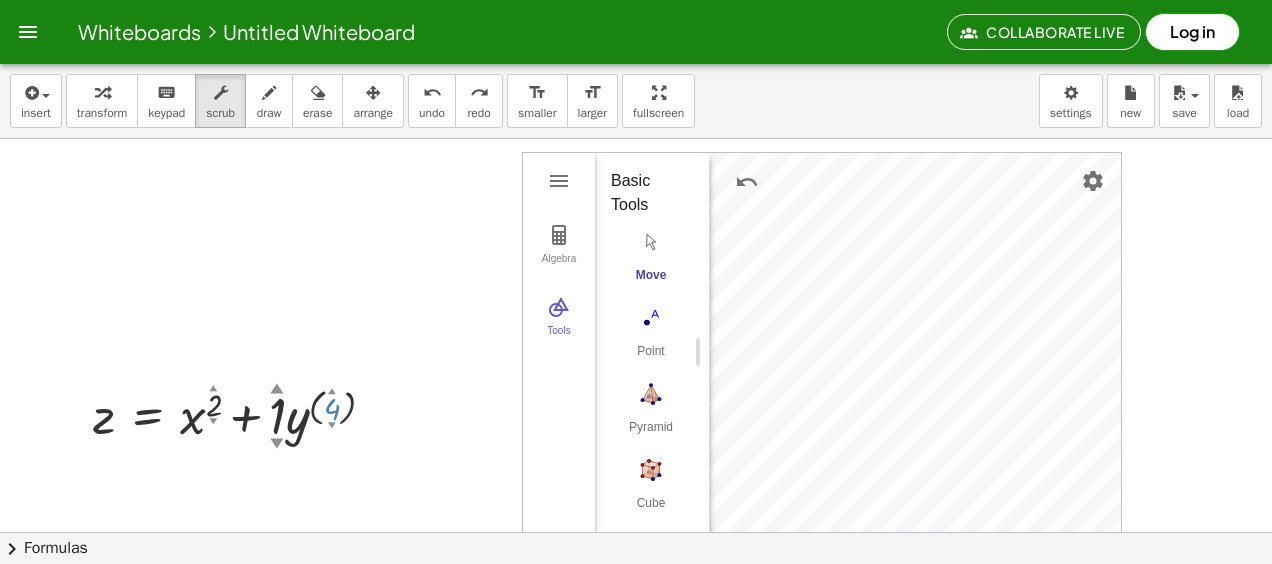 drag, startPoint x: 334, startPoint y: 416, endPoint x: 346, endPoint y: 470, distance: 55.31727 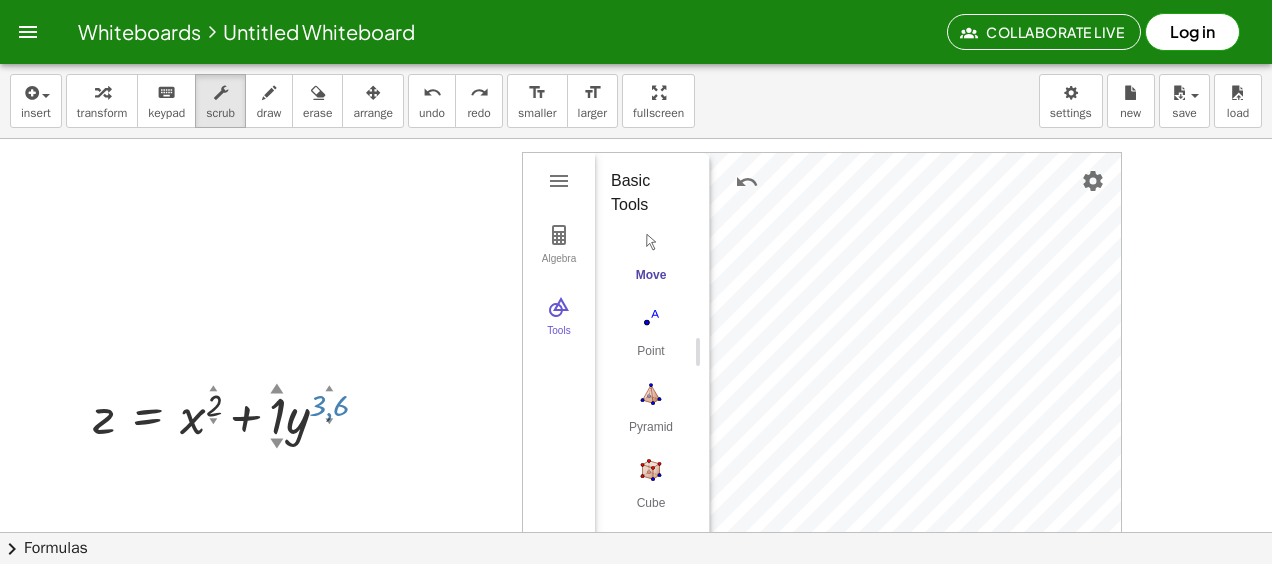 drag, startPoint x: 326, startPoint y: 414, endPoint x: 327, endPoint y: 462, distance: 48.010414 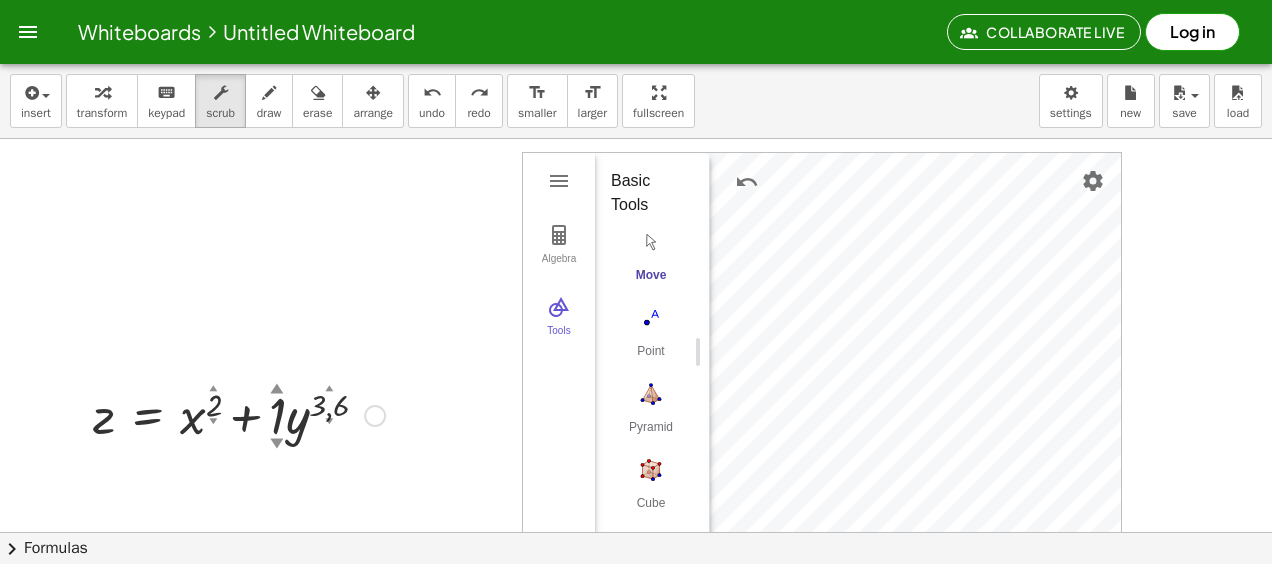 click on "▲" at bounding box center (330, 389) 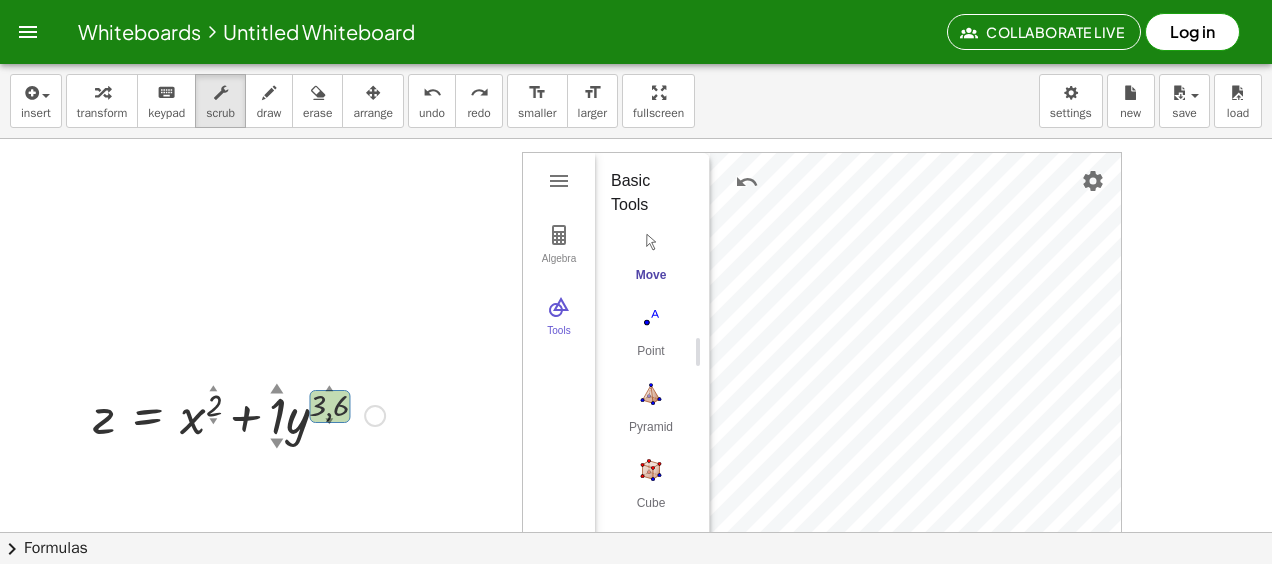 click on "▲" at bounding box center (330, 389) 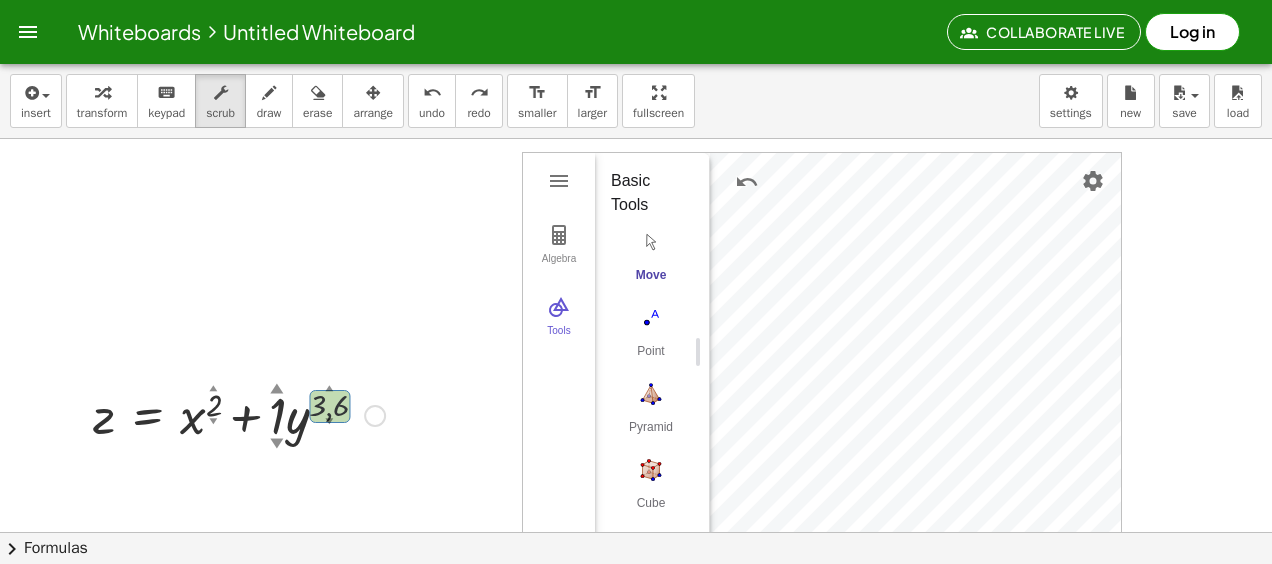 click on "▲" at bounding box center (330, 389) 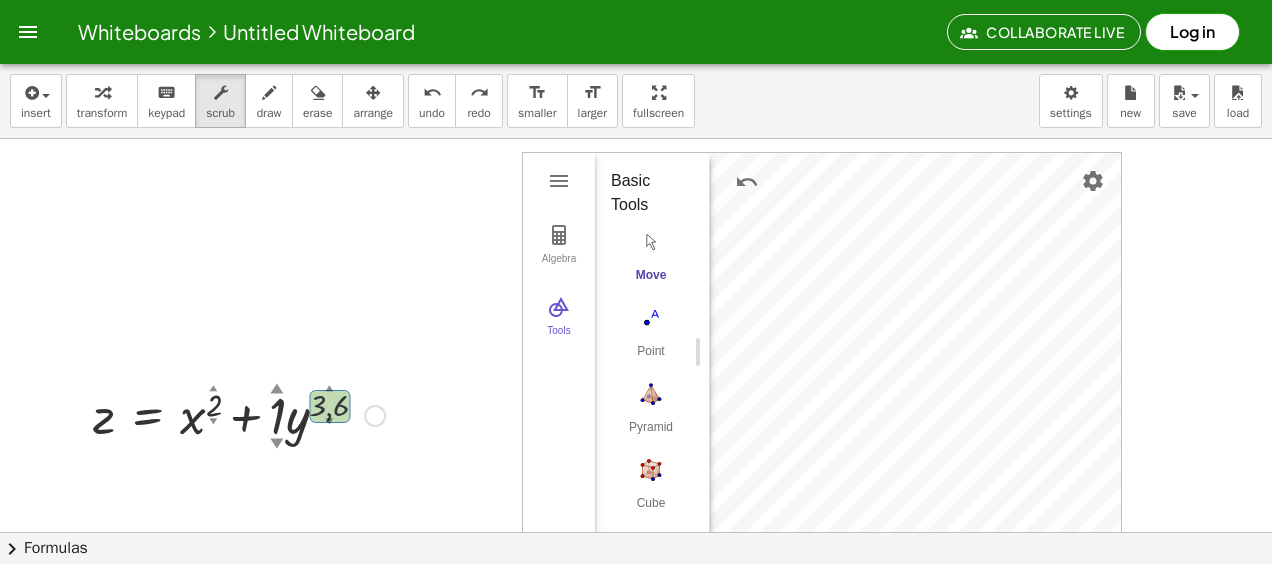 click on "▲" at bounding box center (330, 389) 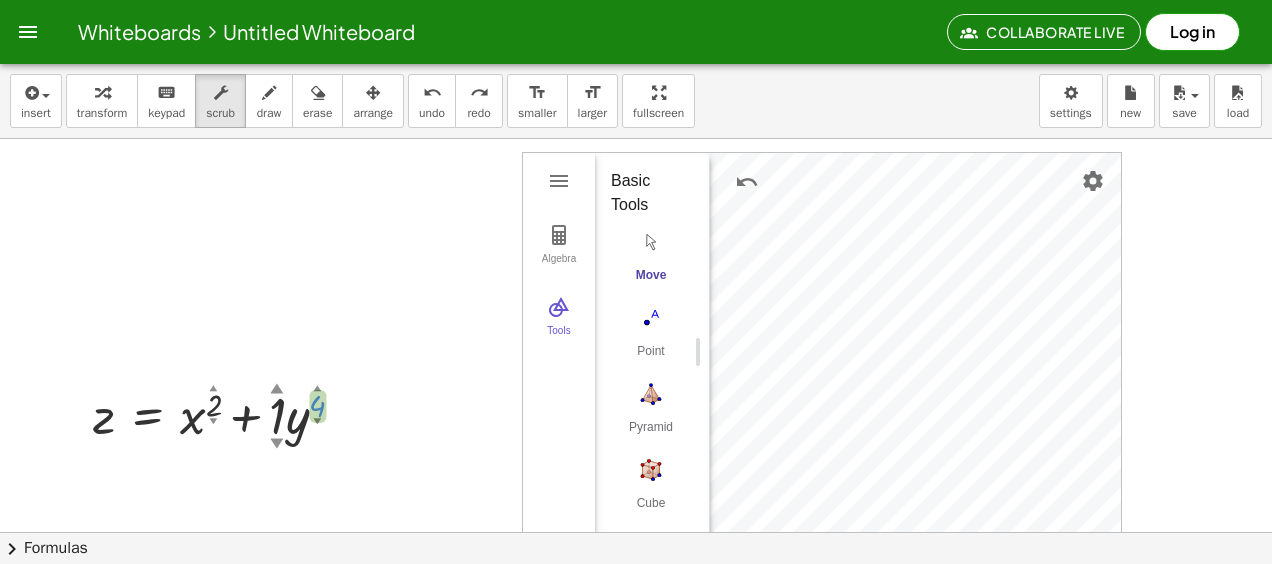 drag, startPoint x: 330, startPoint y: 391, endPoint x: 335, endPoint y: 346, distance: 45.276924 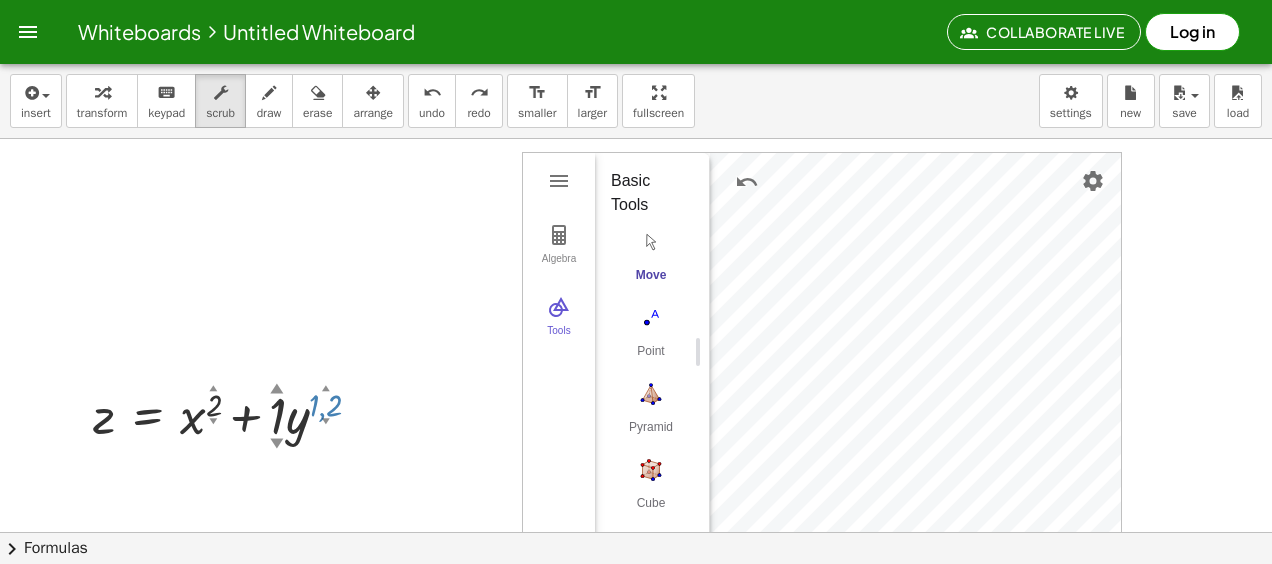 drag, startPoint x: 318, startPoint y: 422, endPoint x: 364, endPoint y: 556, distance: 141.67569 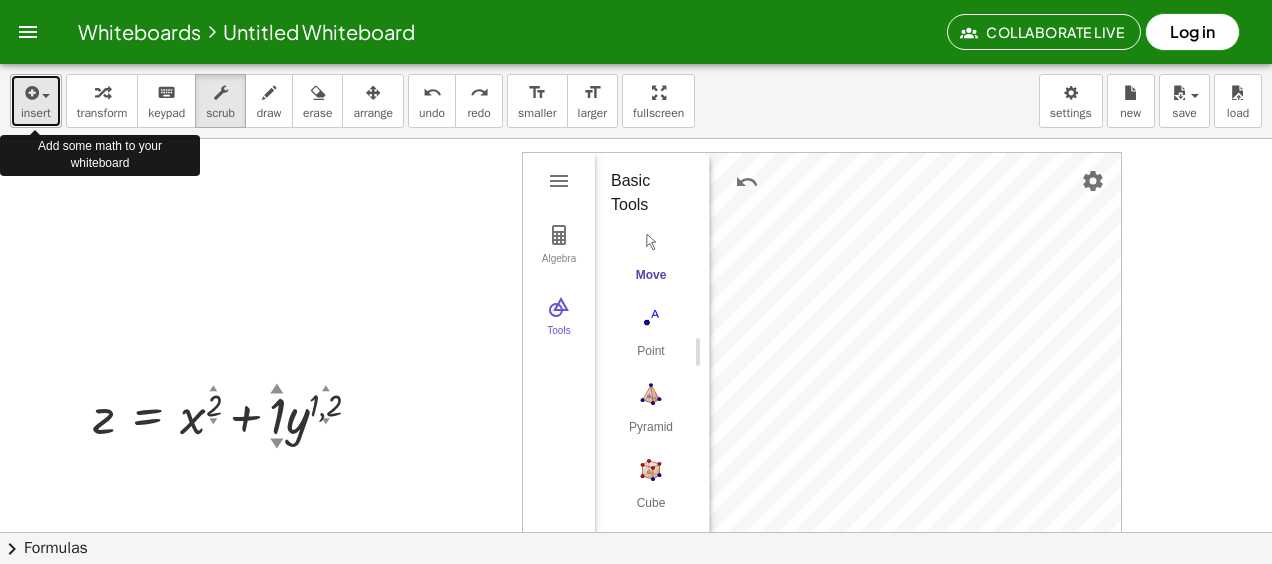 click on "insert" at bounding box center (36, 101) 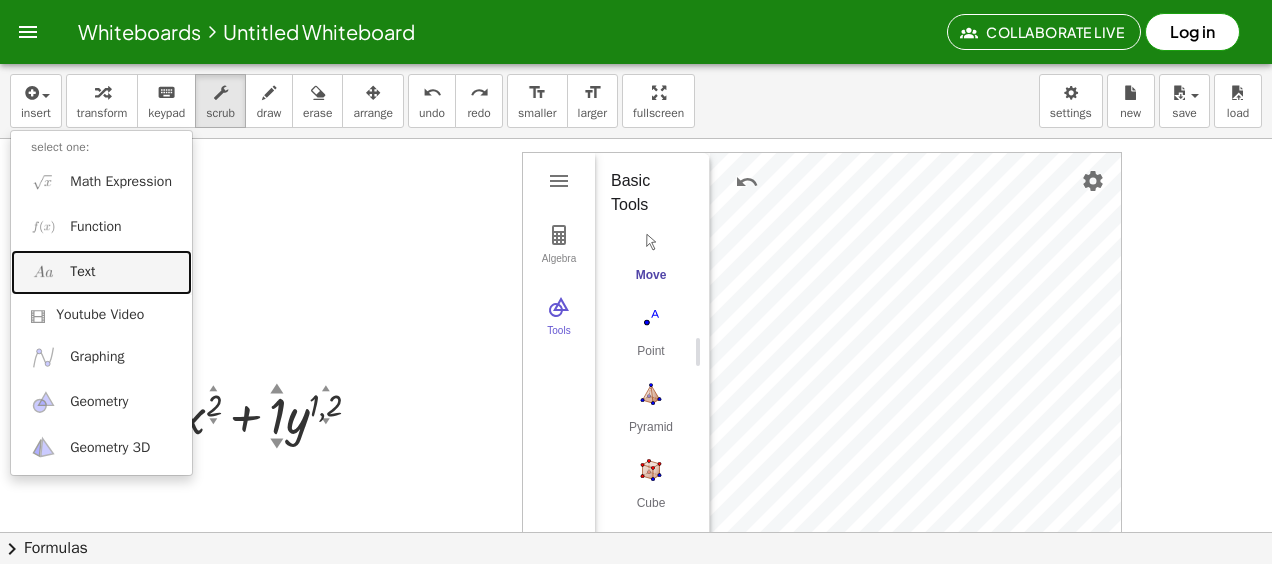 click on "Text" at bounding box center [82, 272] 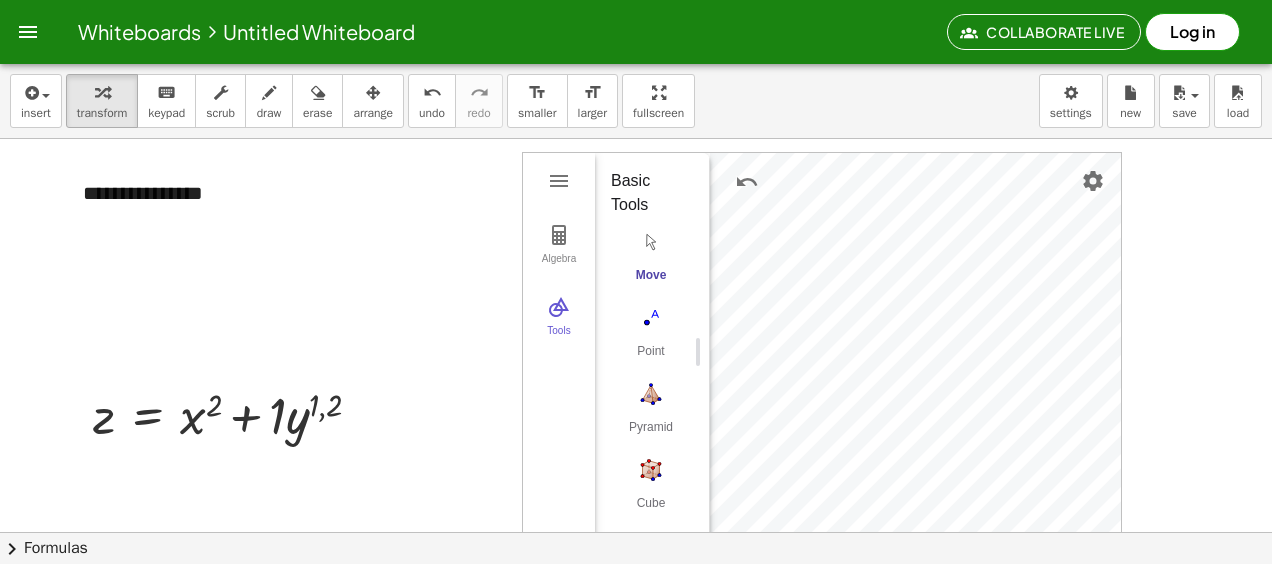 type 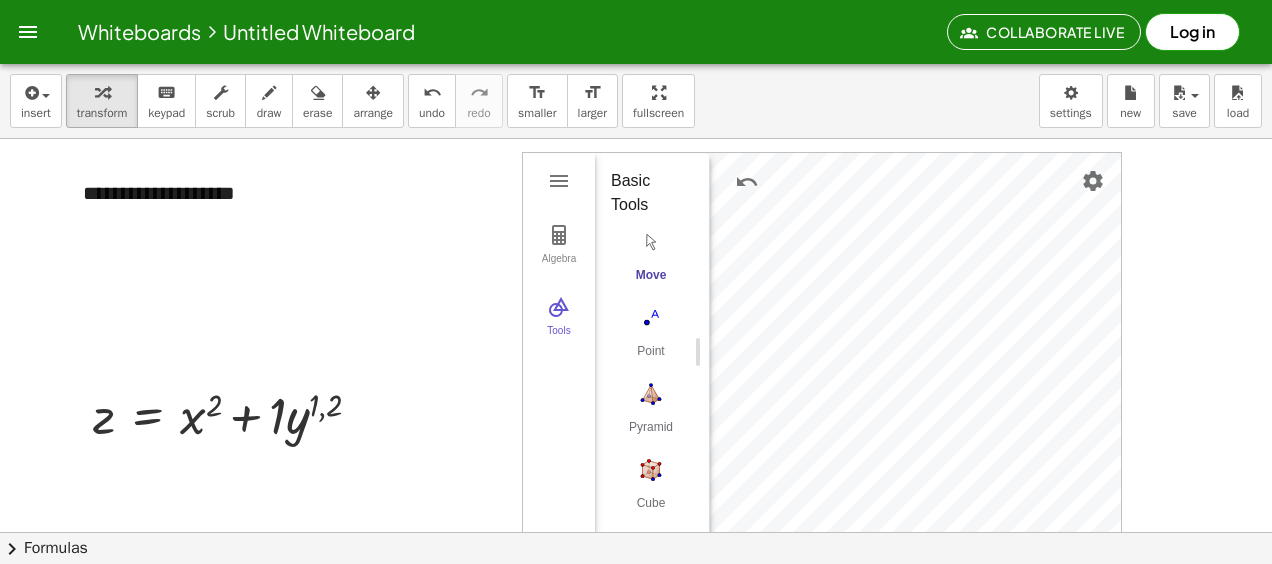 click at bounding box center [636, 597] 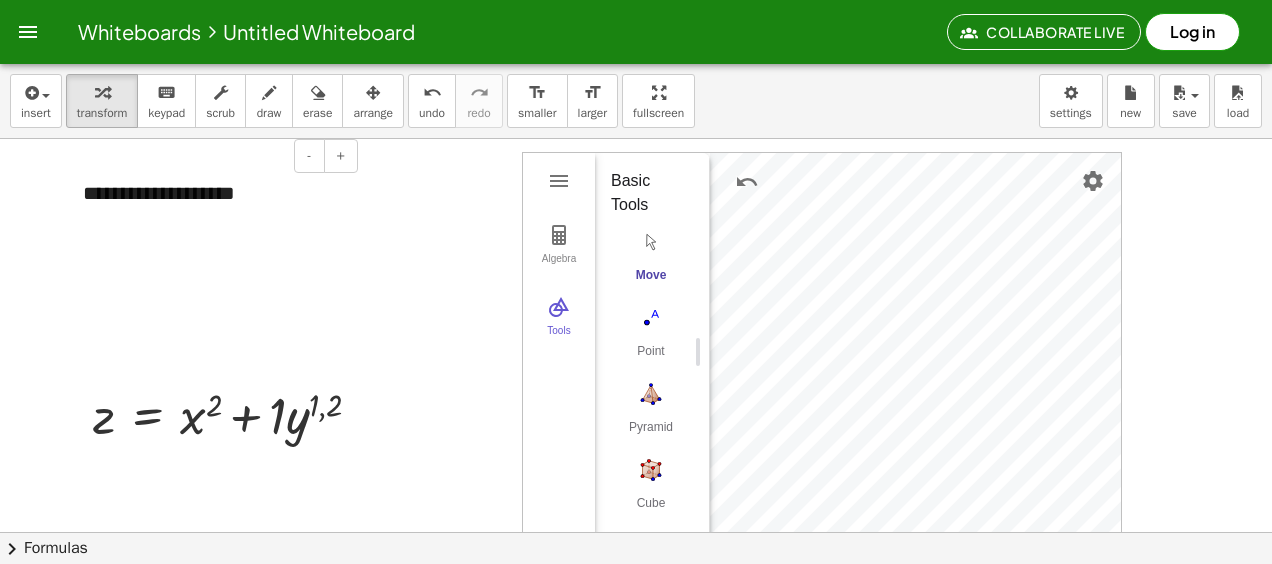 click on "**********" at bounding box center (213, 193) 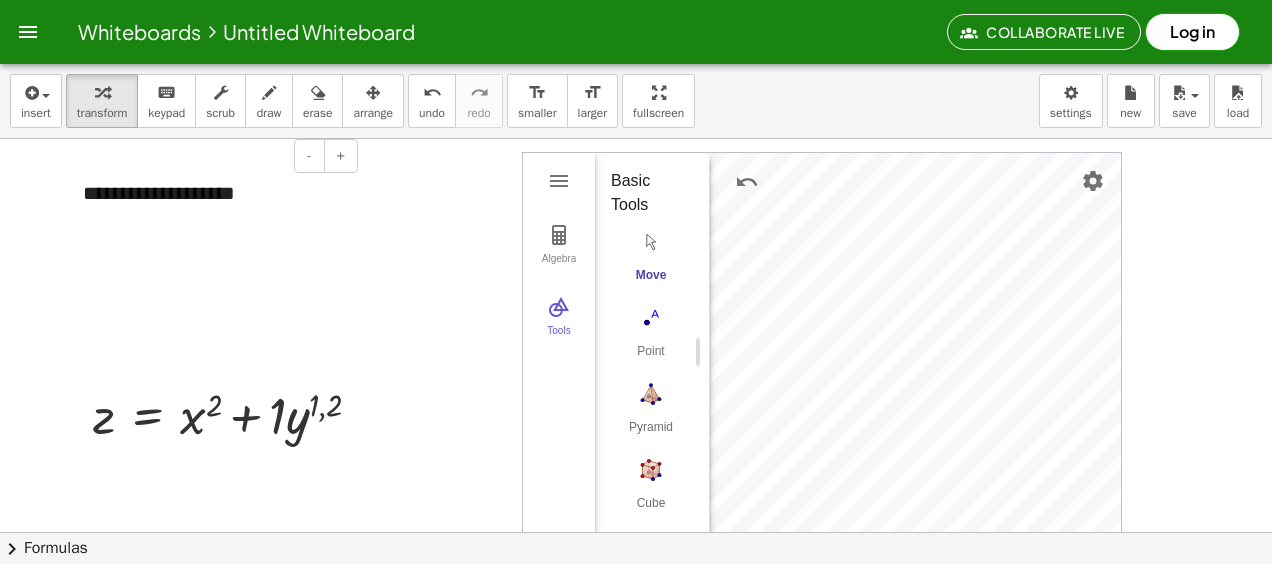 drag, startPoint x: 255, startPoint y: 159, endPoint x: 270, endPoint y: 214, distance: 57.00877 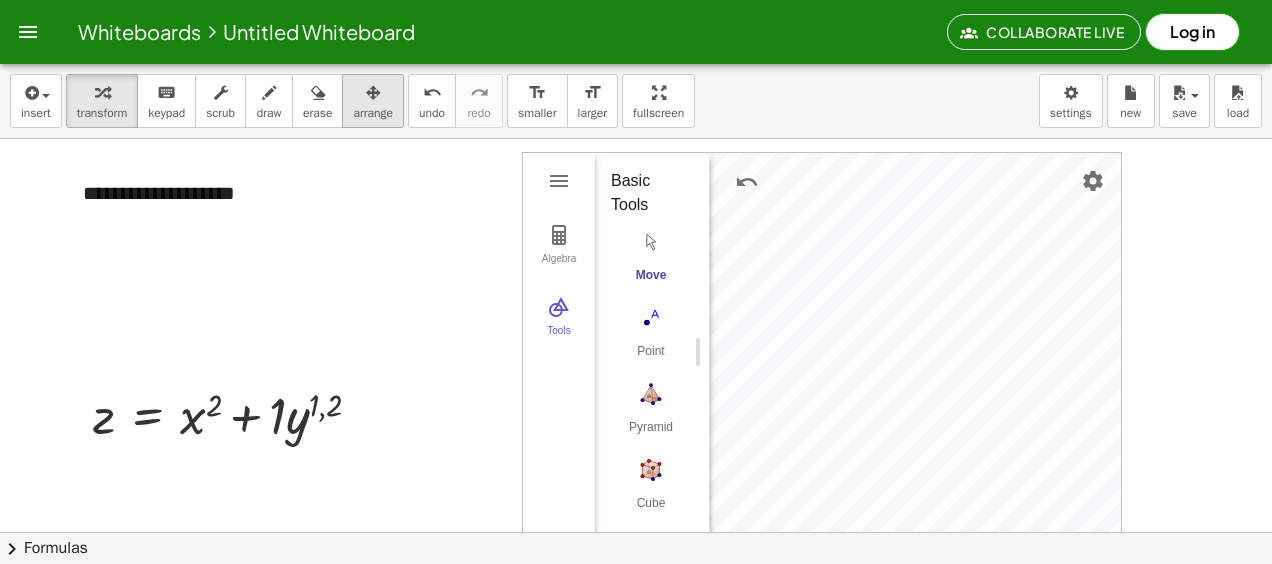 click at bounding box center [373, 93] 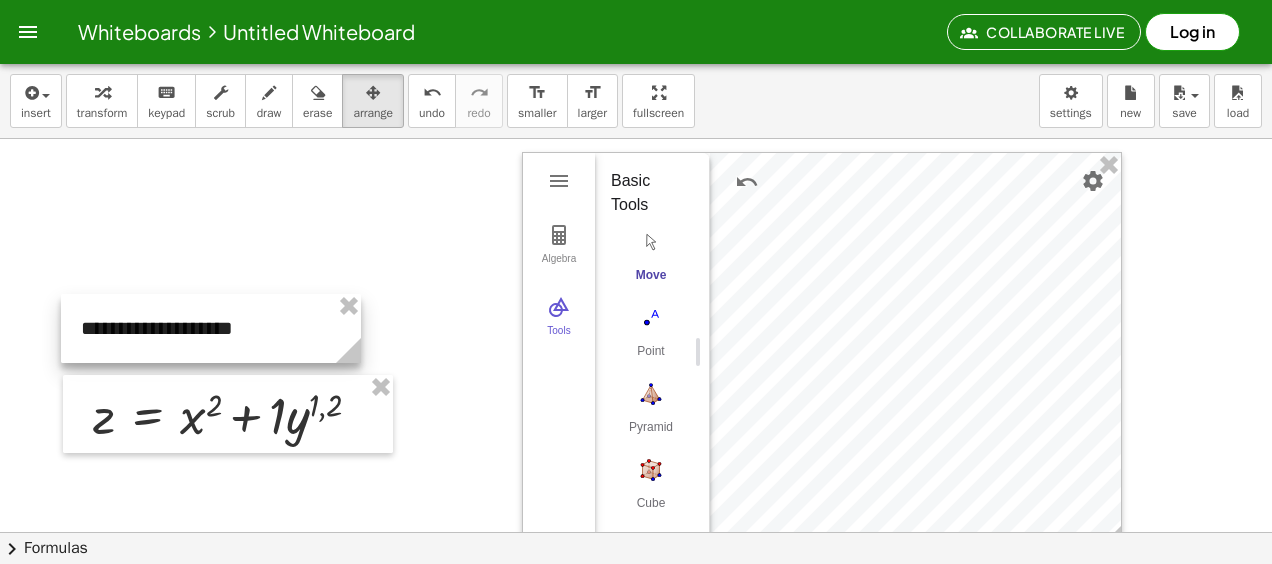 drag, startPoint x: 246, startPoint y: 195, endPoint x: 244, endPoint y: 330, distance: 135.01482 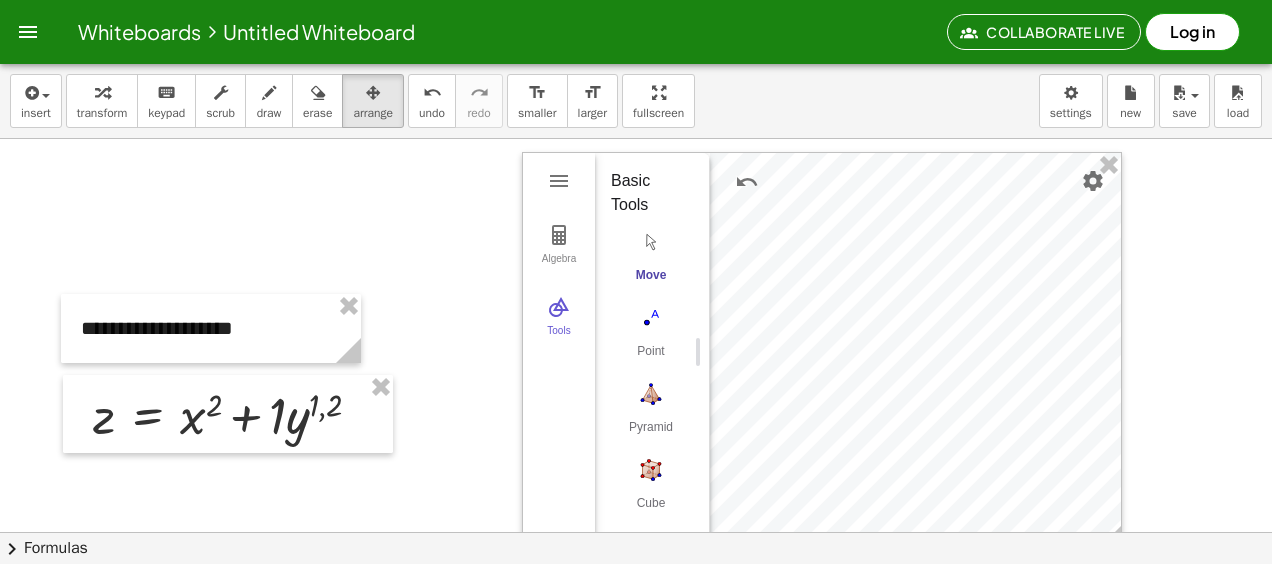 click at bounding box center (636, 597) 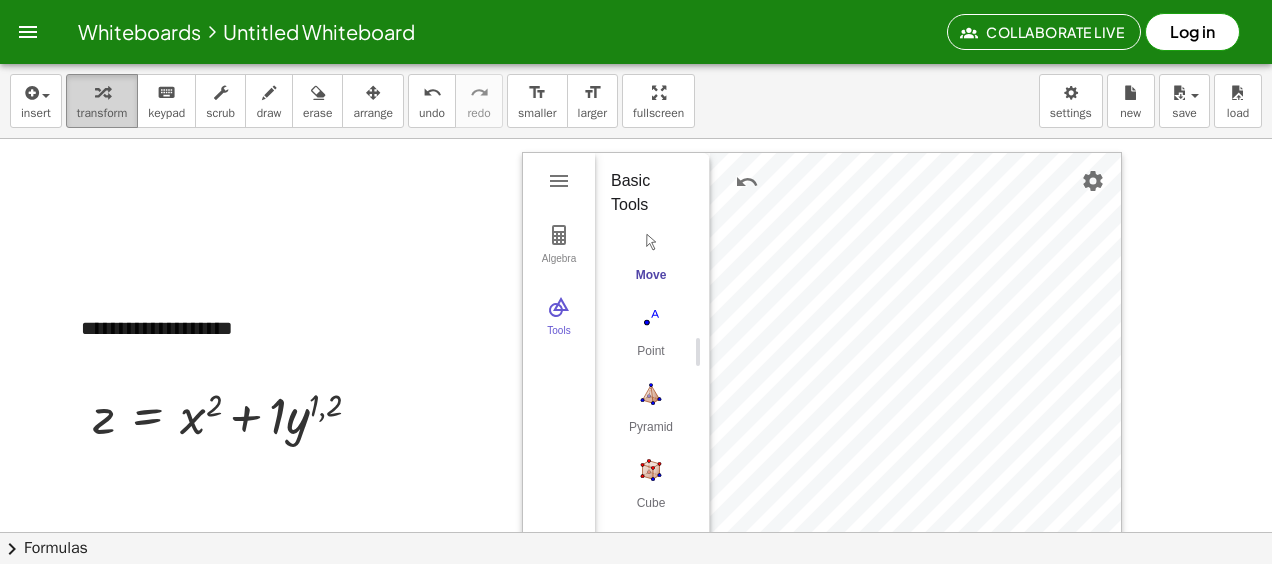 click at bounding box center [102, 92] 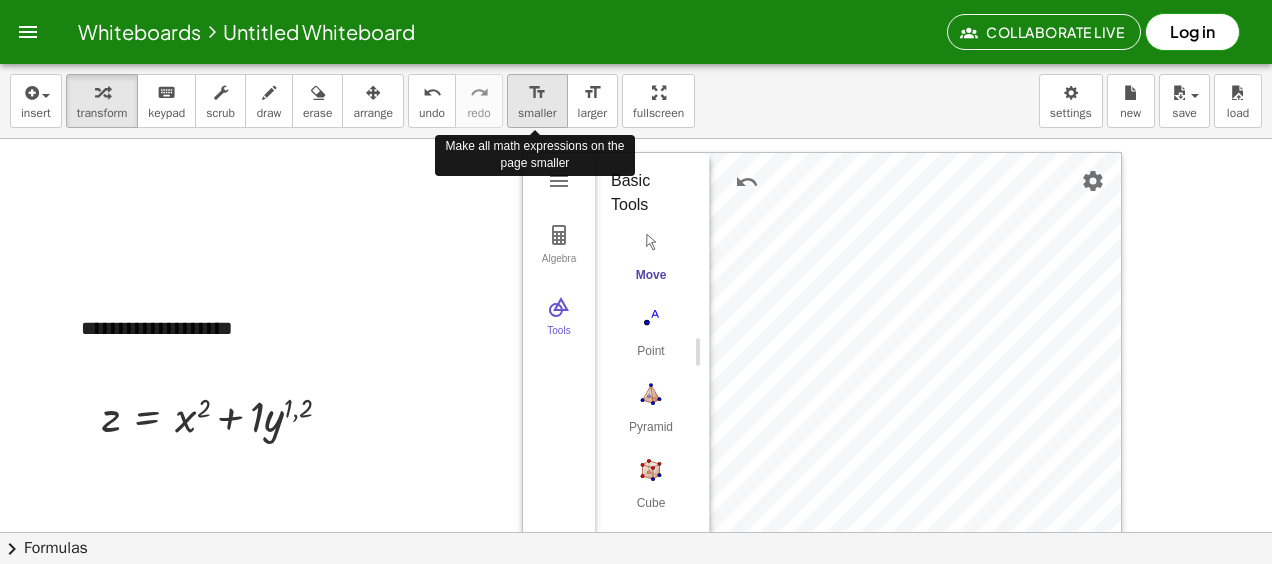 click on "format_size" at bounding box center (537, 93) 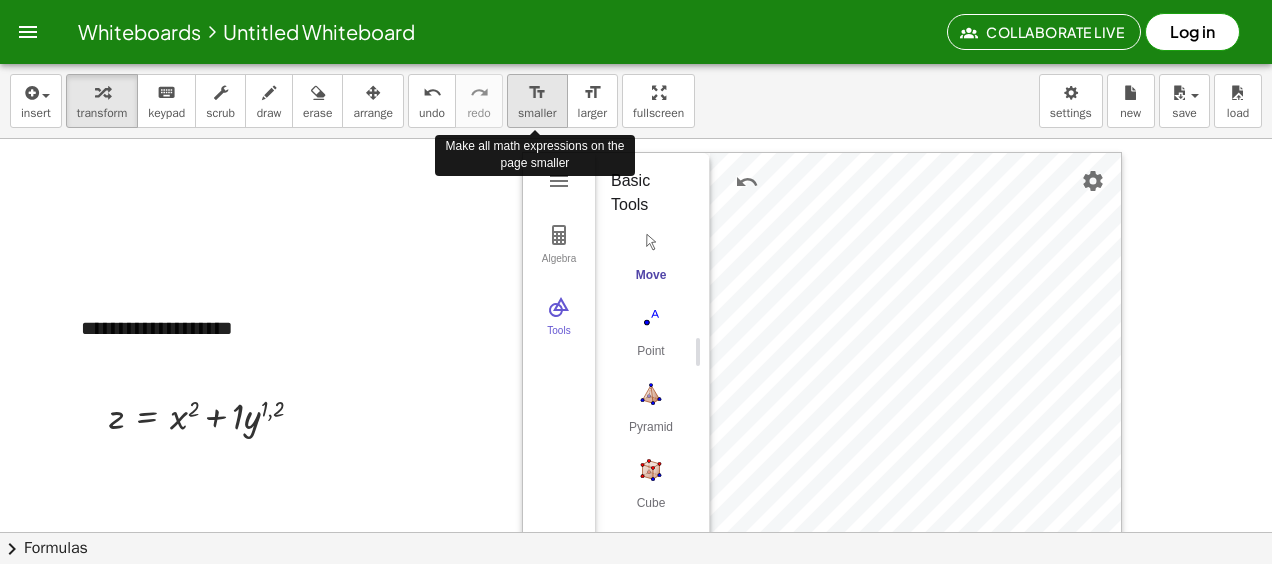 click on "format_size" at bounding box center [537, 93] 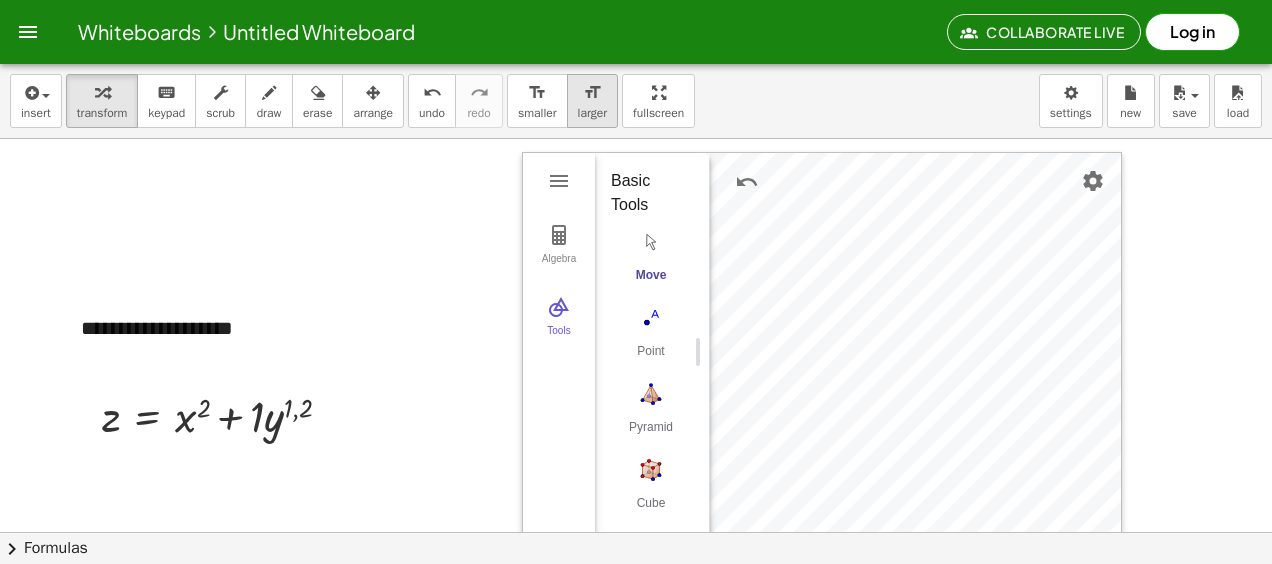 click on "format_size" at bounding box center [592, 93] 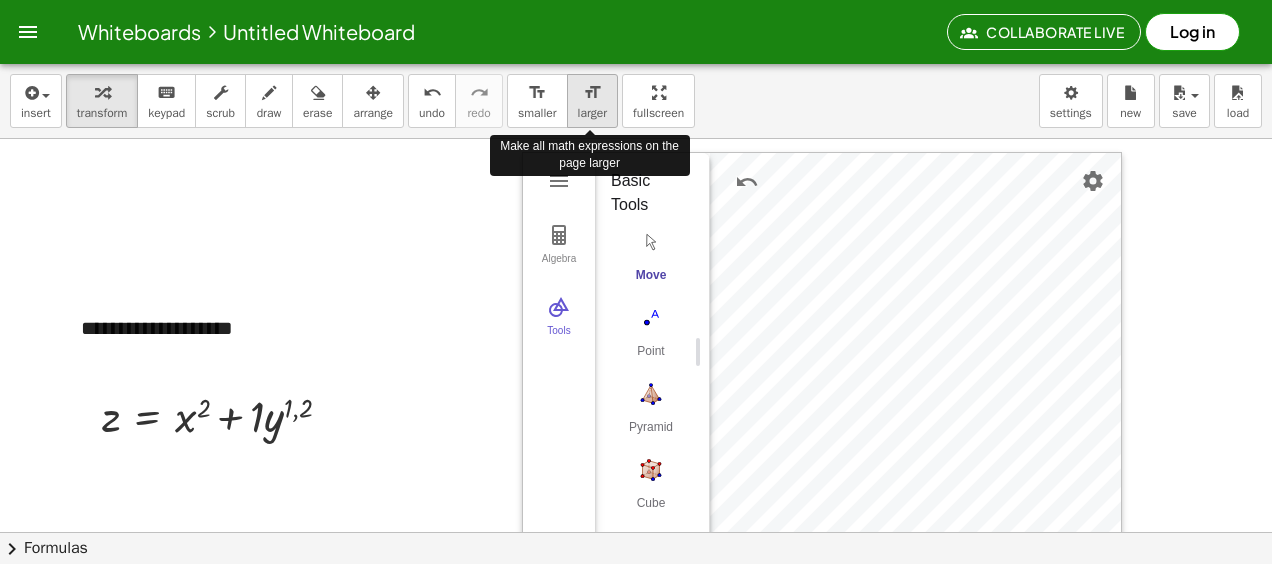click on "format_size" at bounding box center (592, 93) 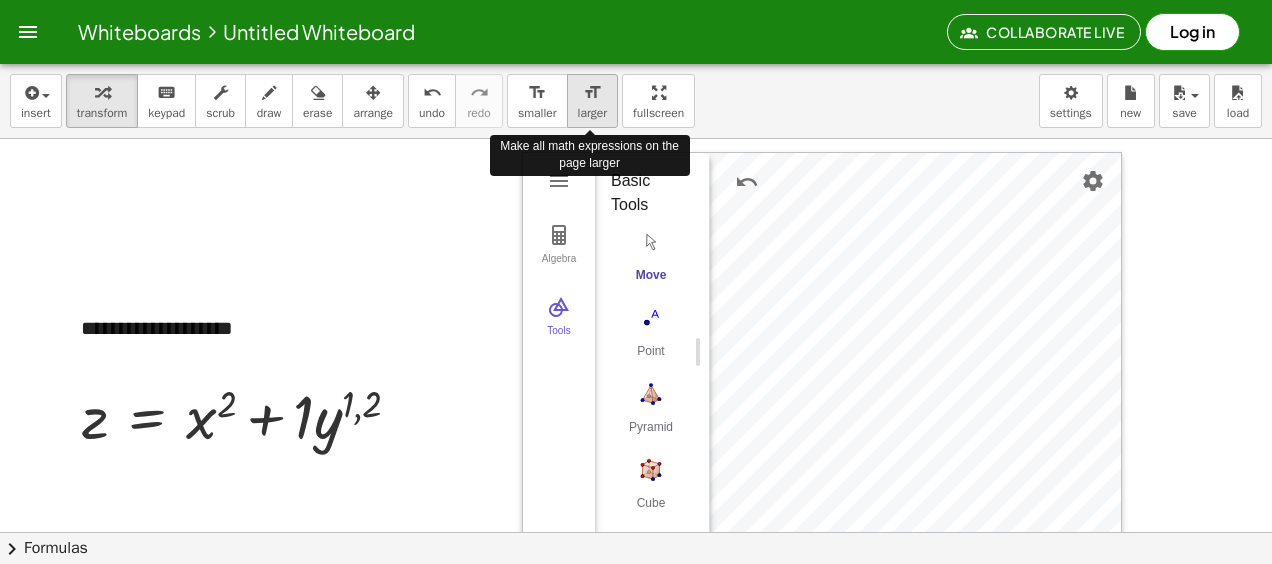 click on "format_size" at bounding box center [592, 93] 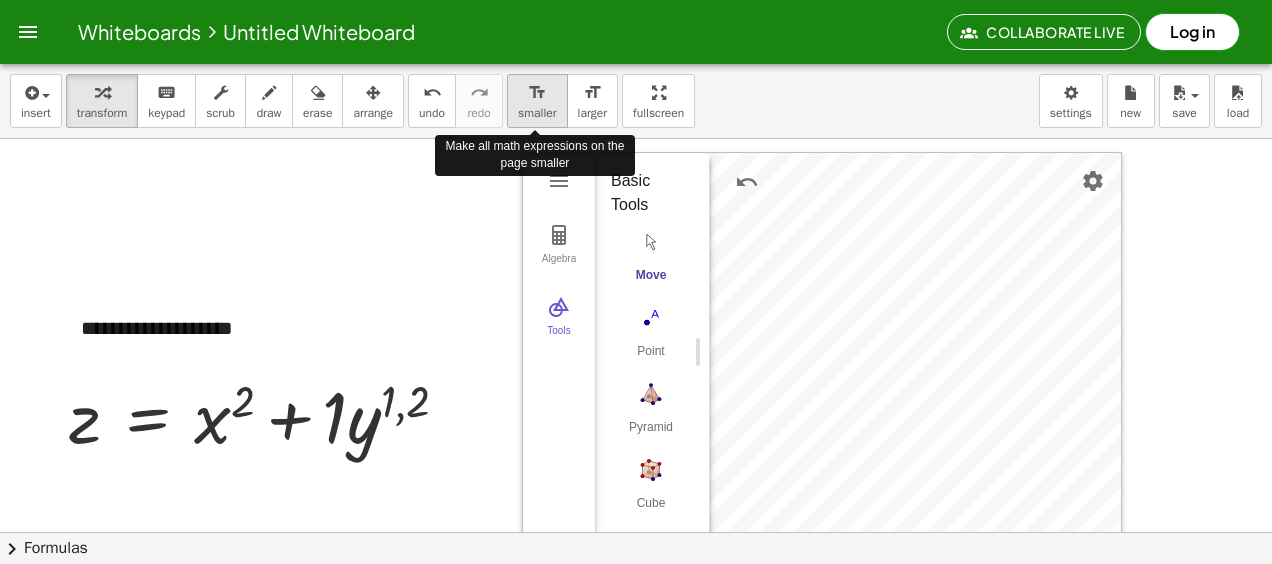 click on "format_size smaller" at bounding box center (537, 101) 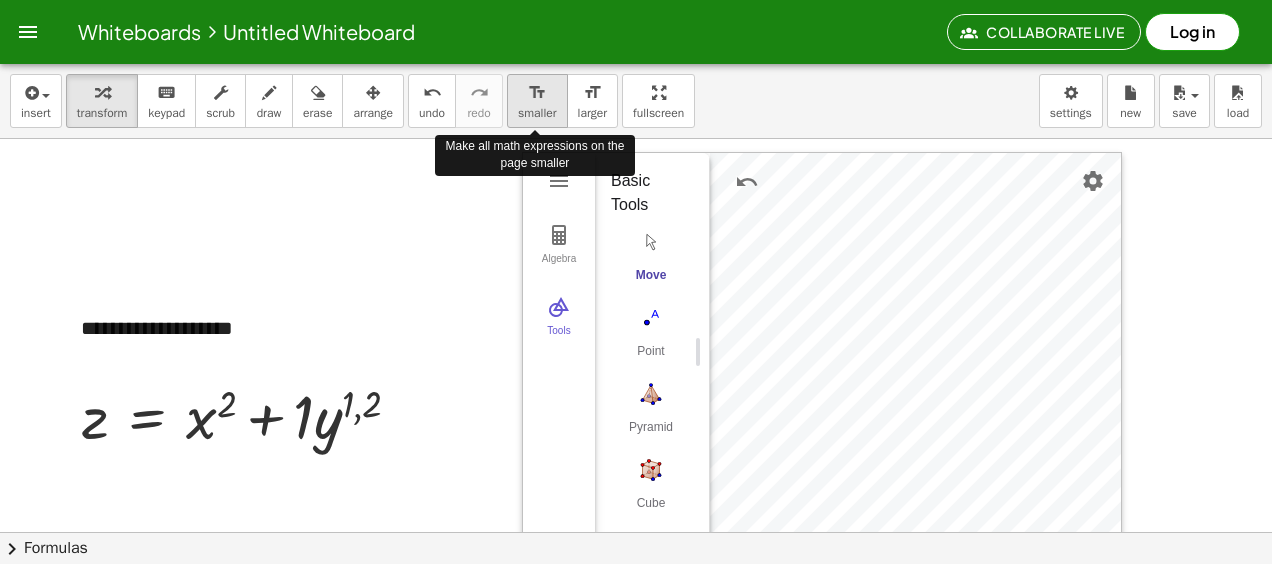 click on "format_size smaller" at bounding box center (537, 101) 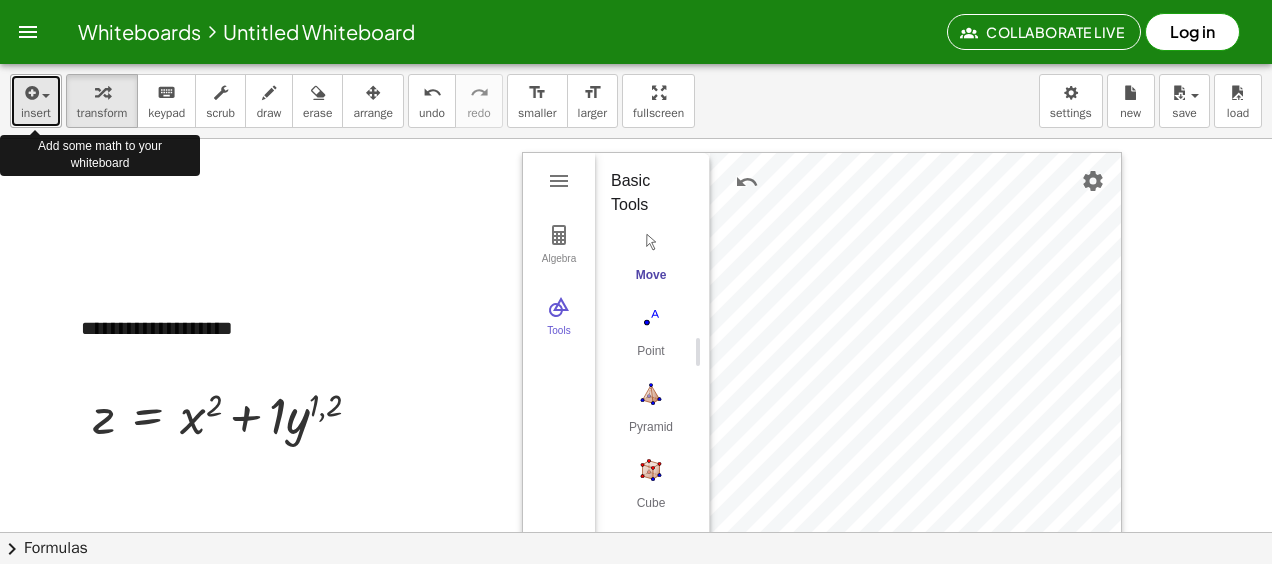 click at bounding box center (46, 96) 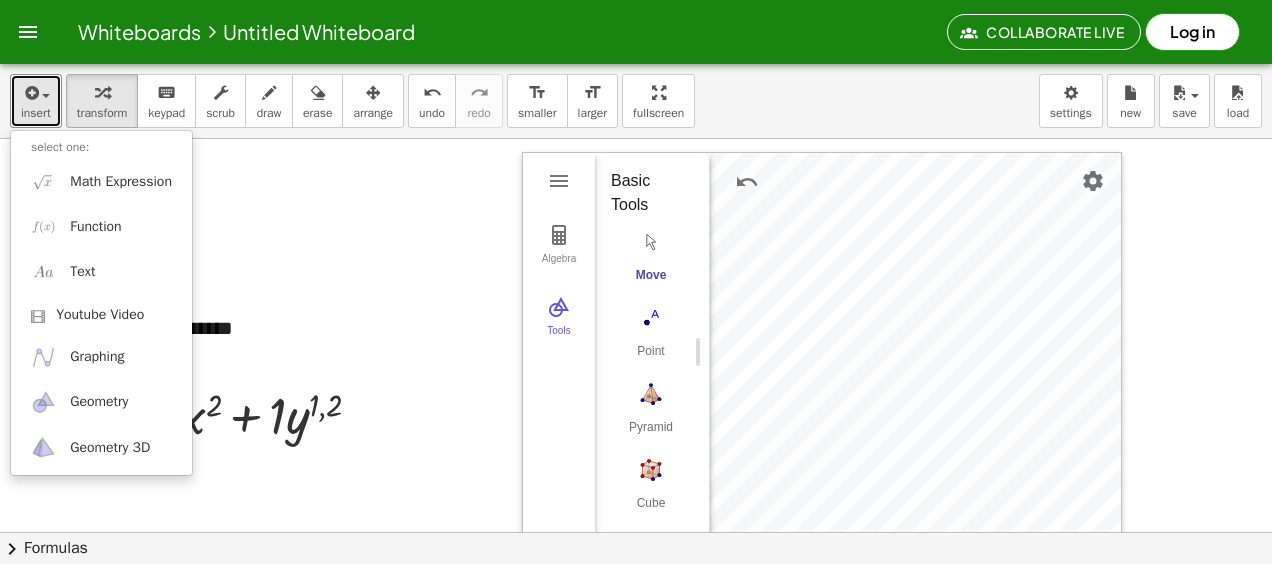 click at bounding box center [636, 597] 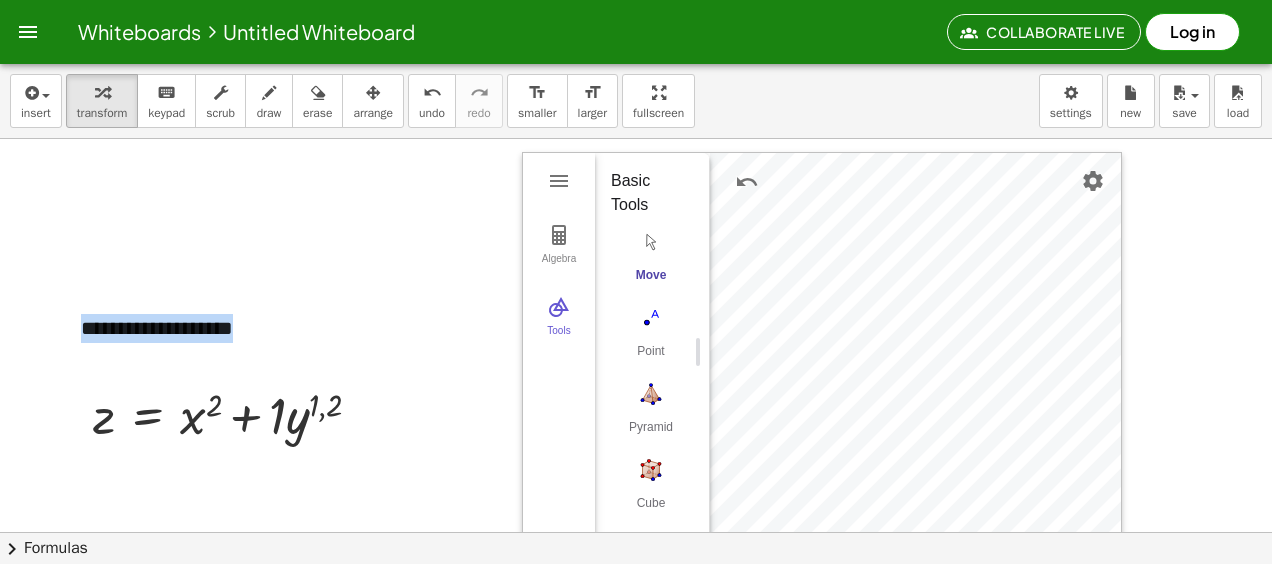 drag, startPoint x: 255, startPoint y: 333, endPoint x: -4, endPoint y: 331, distance: 259.00772 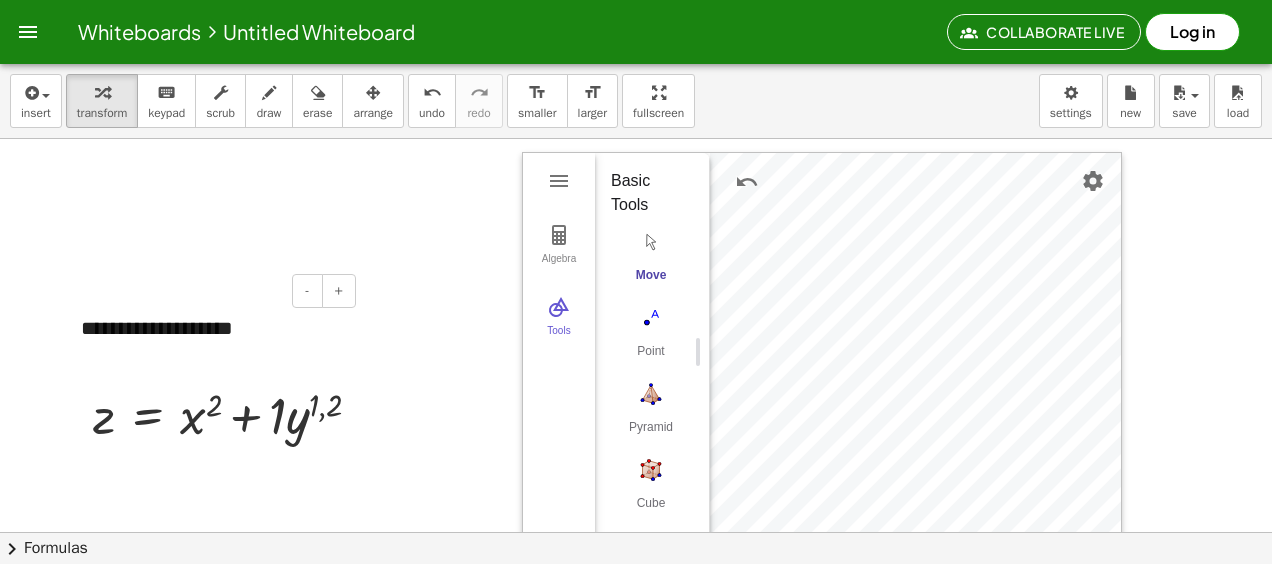 click on "- +" at bounding box center [206, 291] 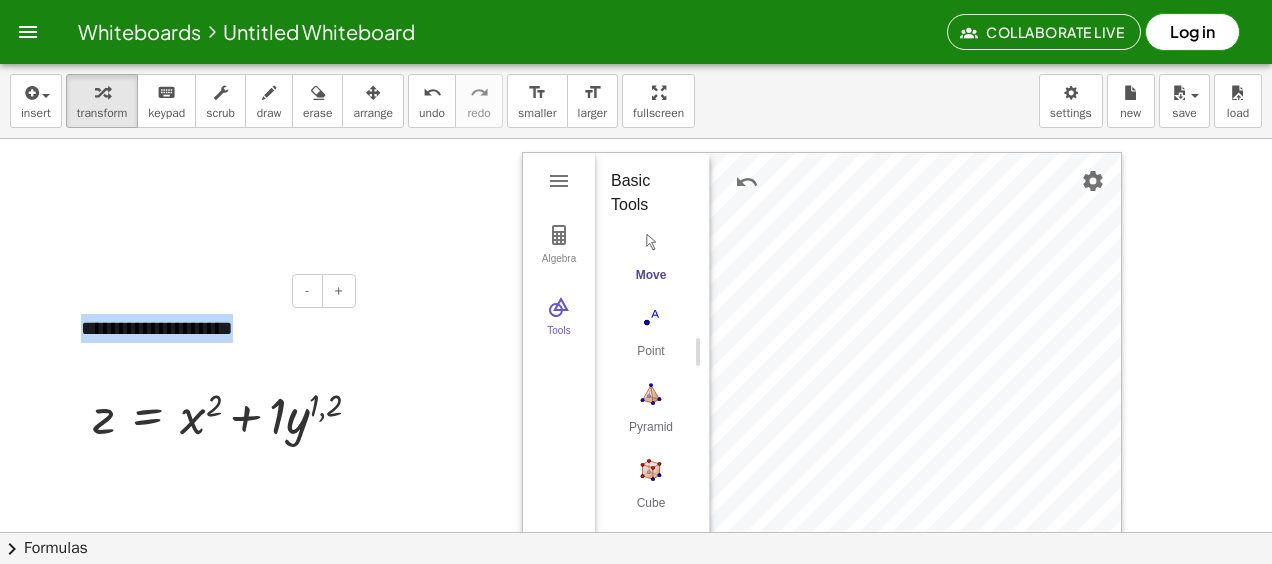 drag, startPoint x: 249, startPoint y: 330, endPoint x: 0, endPoint y: 332, distance: 249.00803 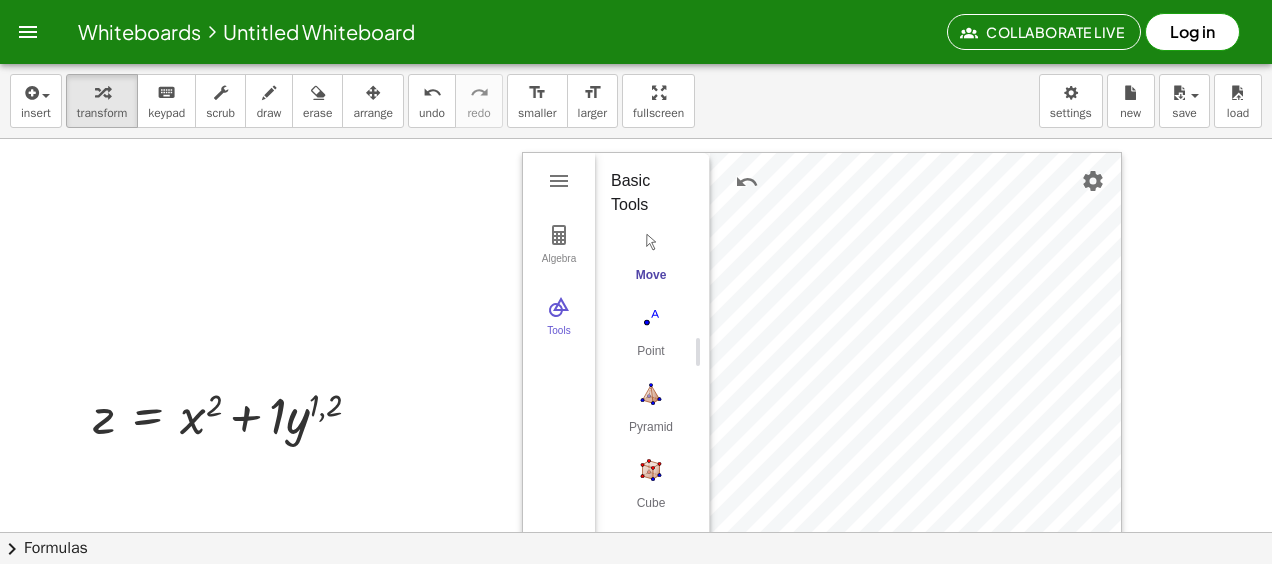 click at bounding box center [636, 597] 